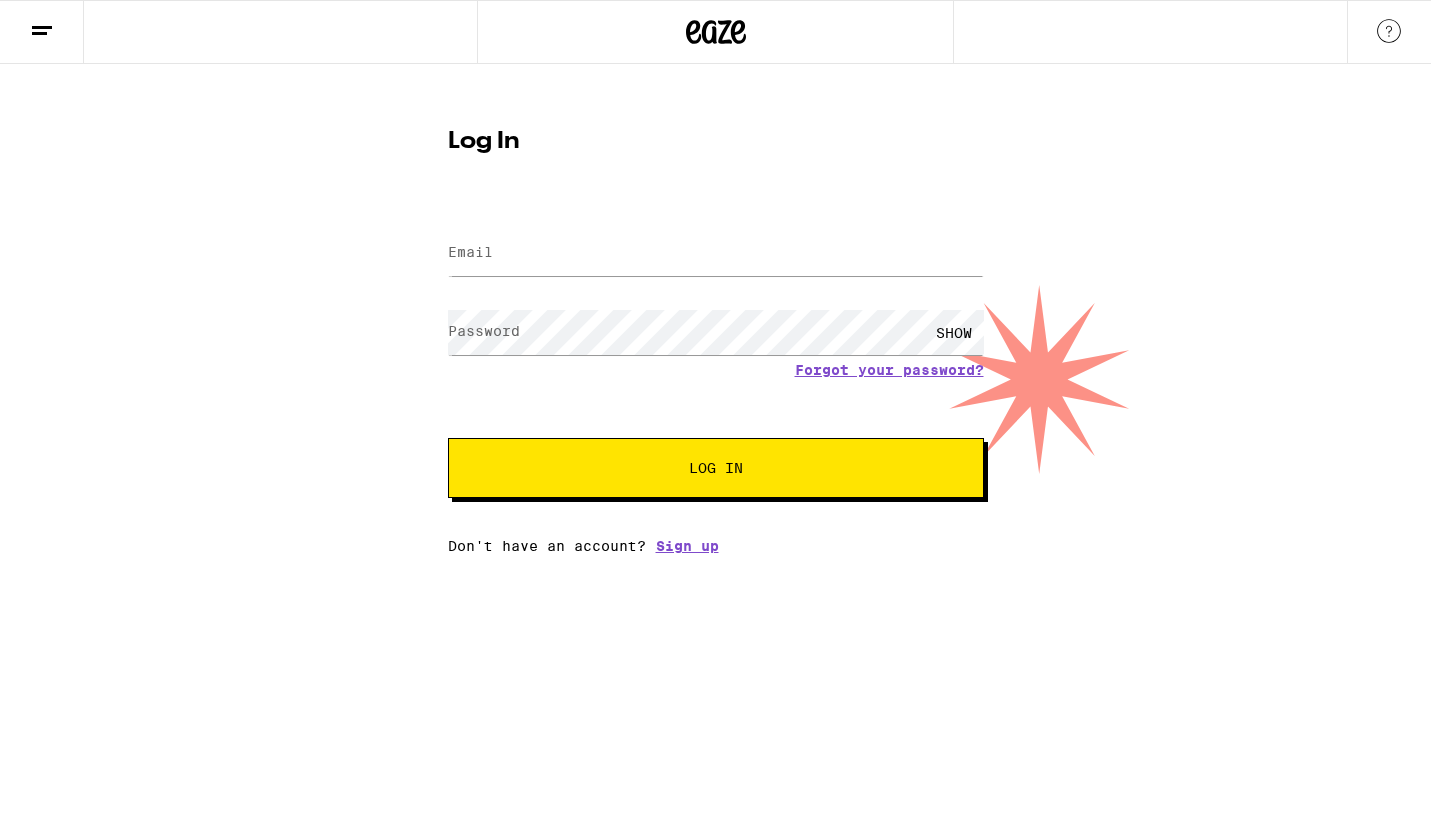 scroll, scrollTop: 0, scrollLeft: 0, axis: both 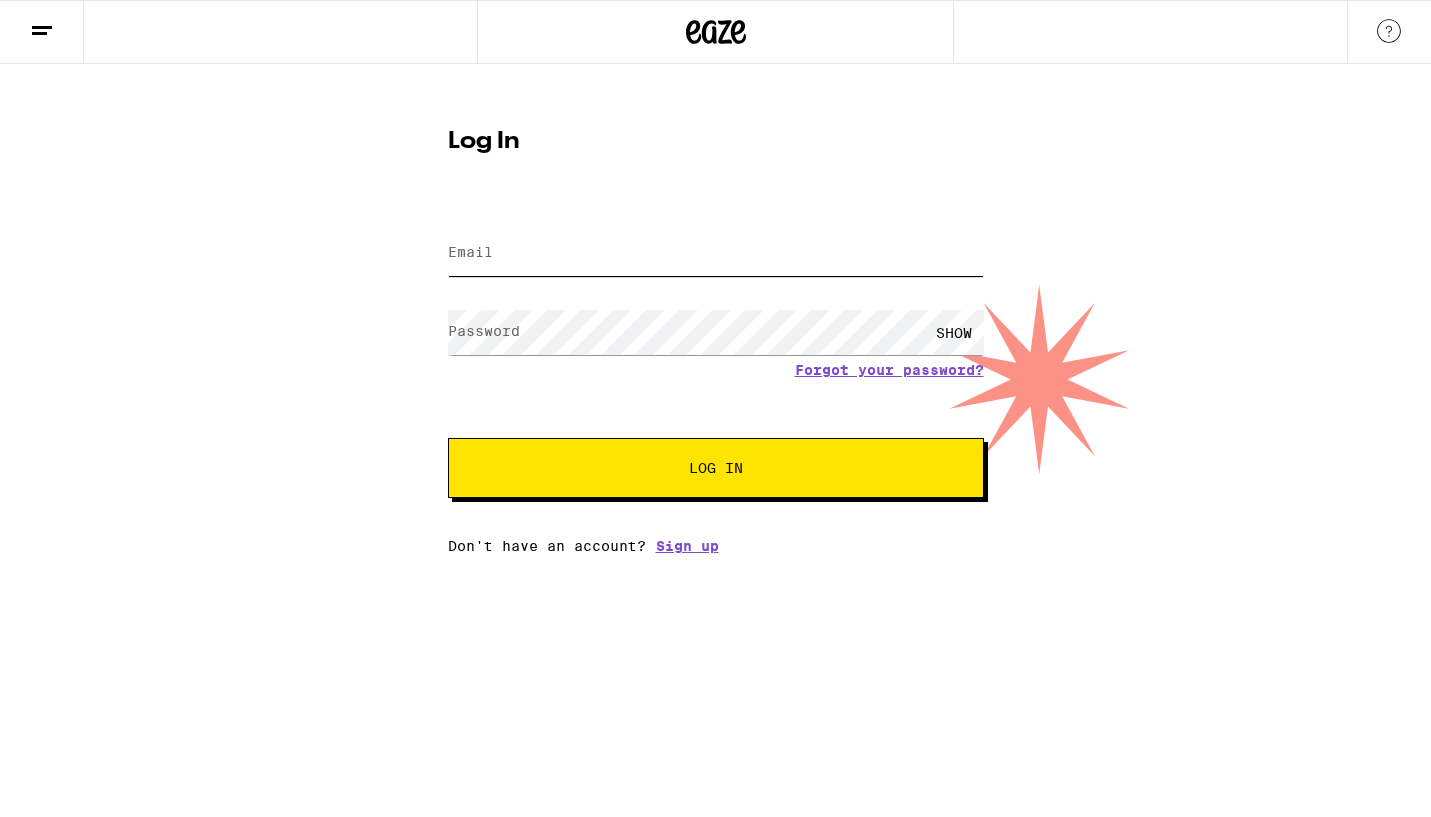 type on "[EMAIL]" 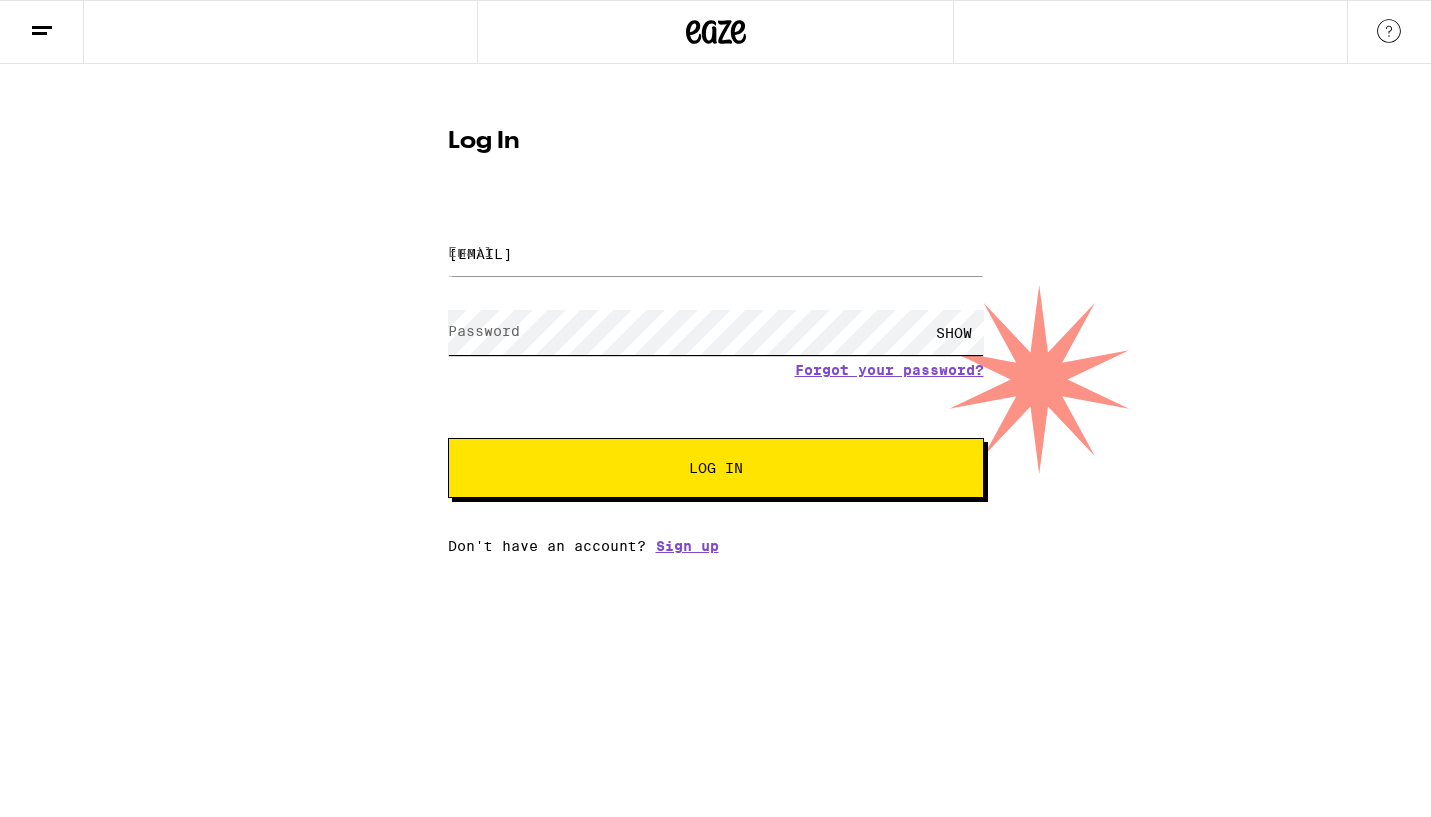 click on "Log In" at bounding box center [716, 468] 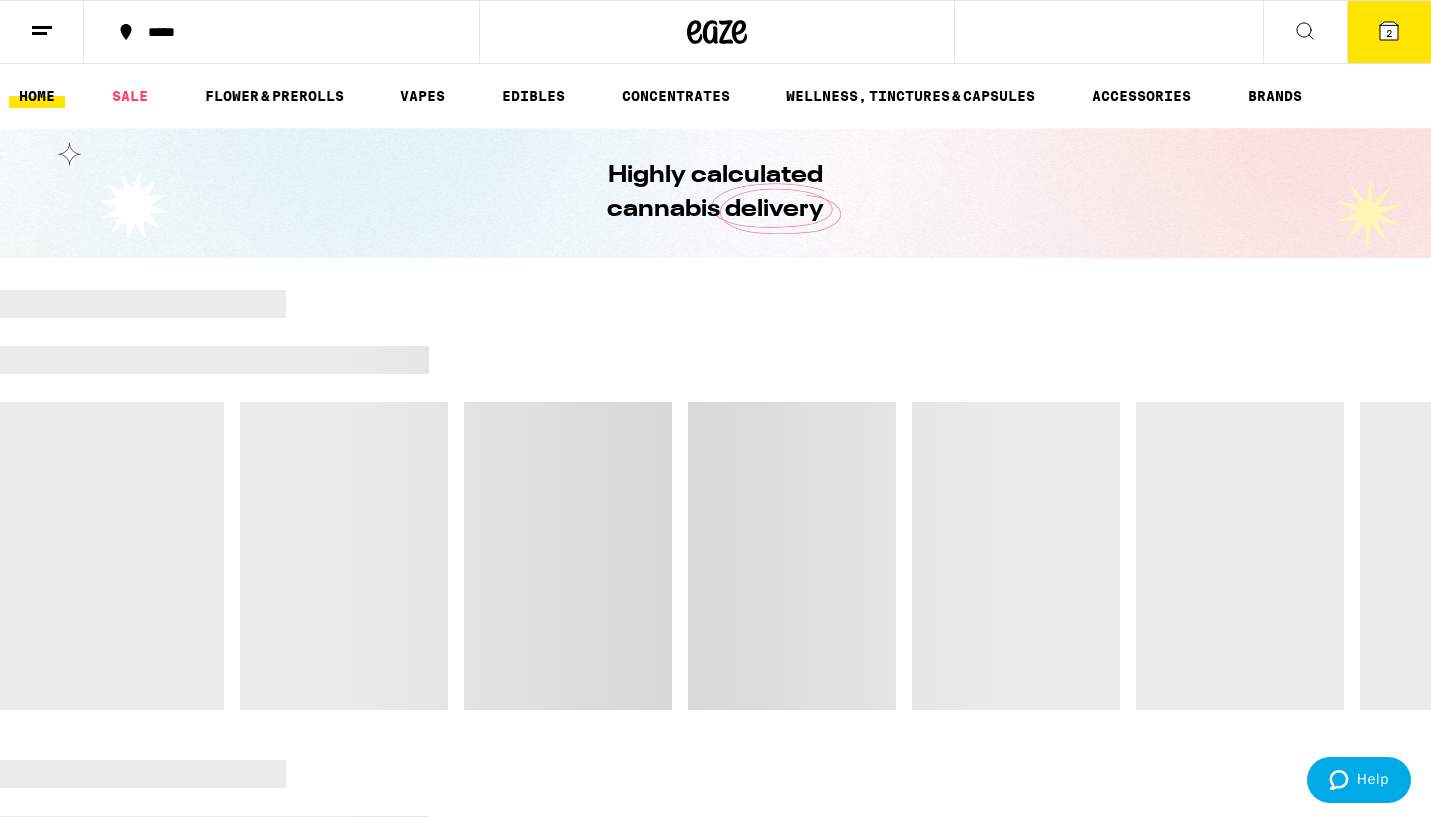 scroll, scrollTop: 0, scrollLeft: 0, axis: both 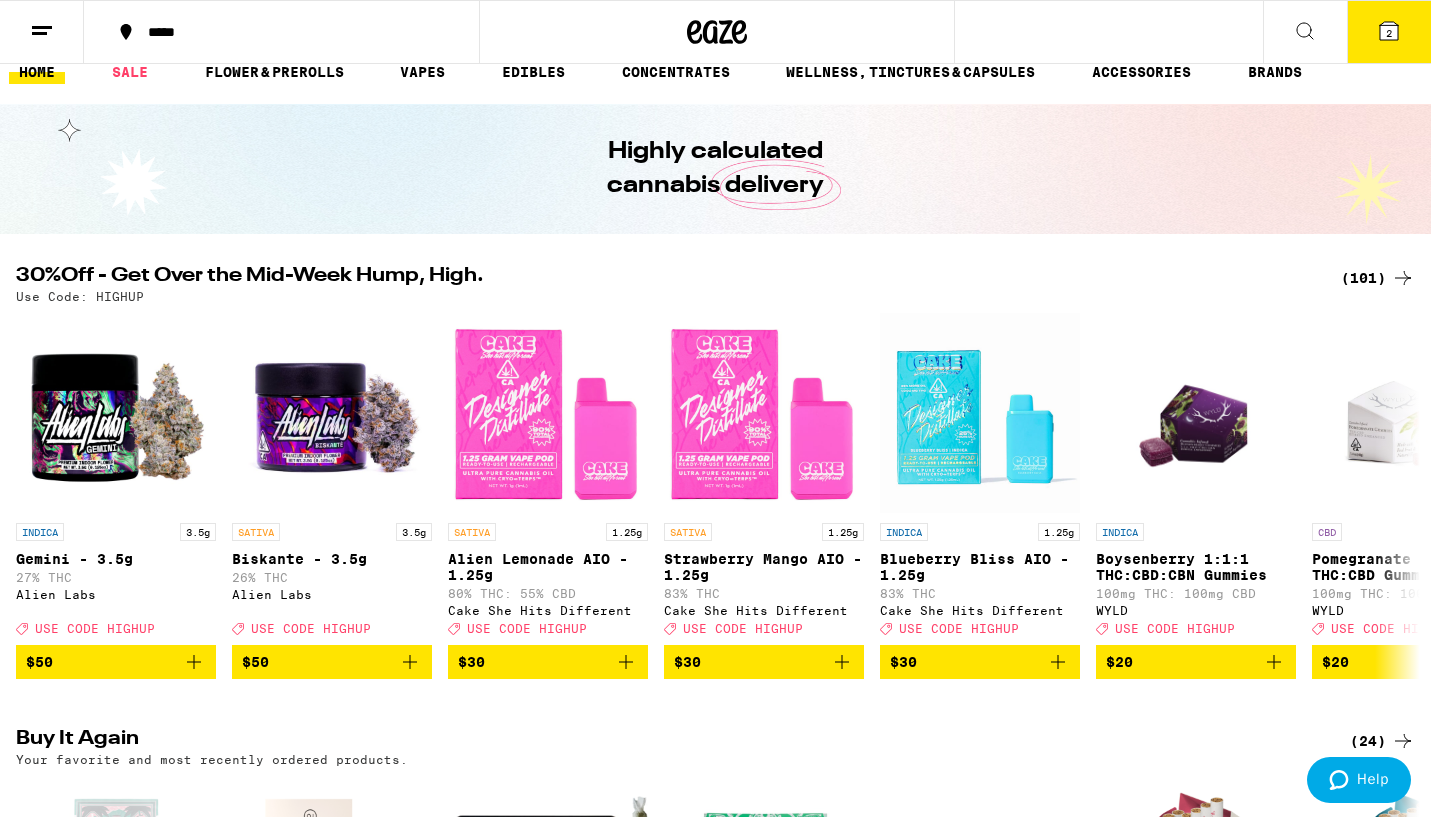 click on "(101)" at bounding box center (1378, 278) 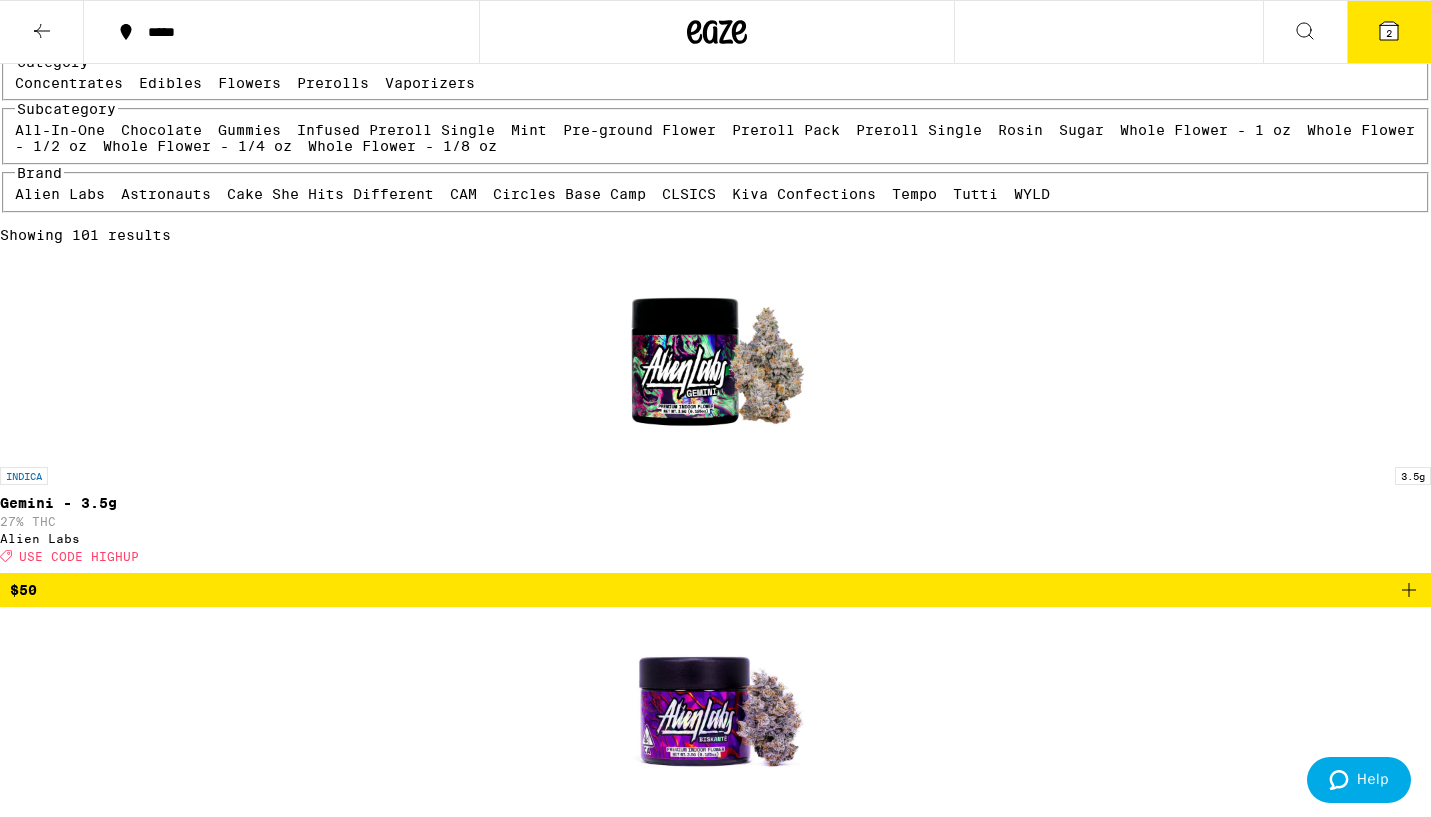 scroll, scrollTop: 293, scrollLeft: 0, axis: vertical 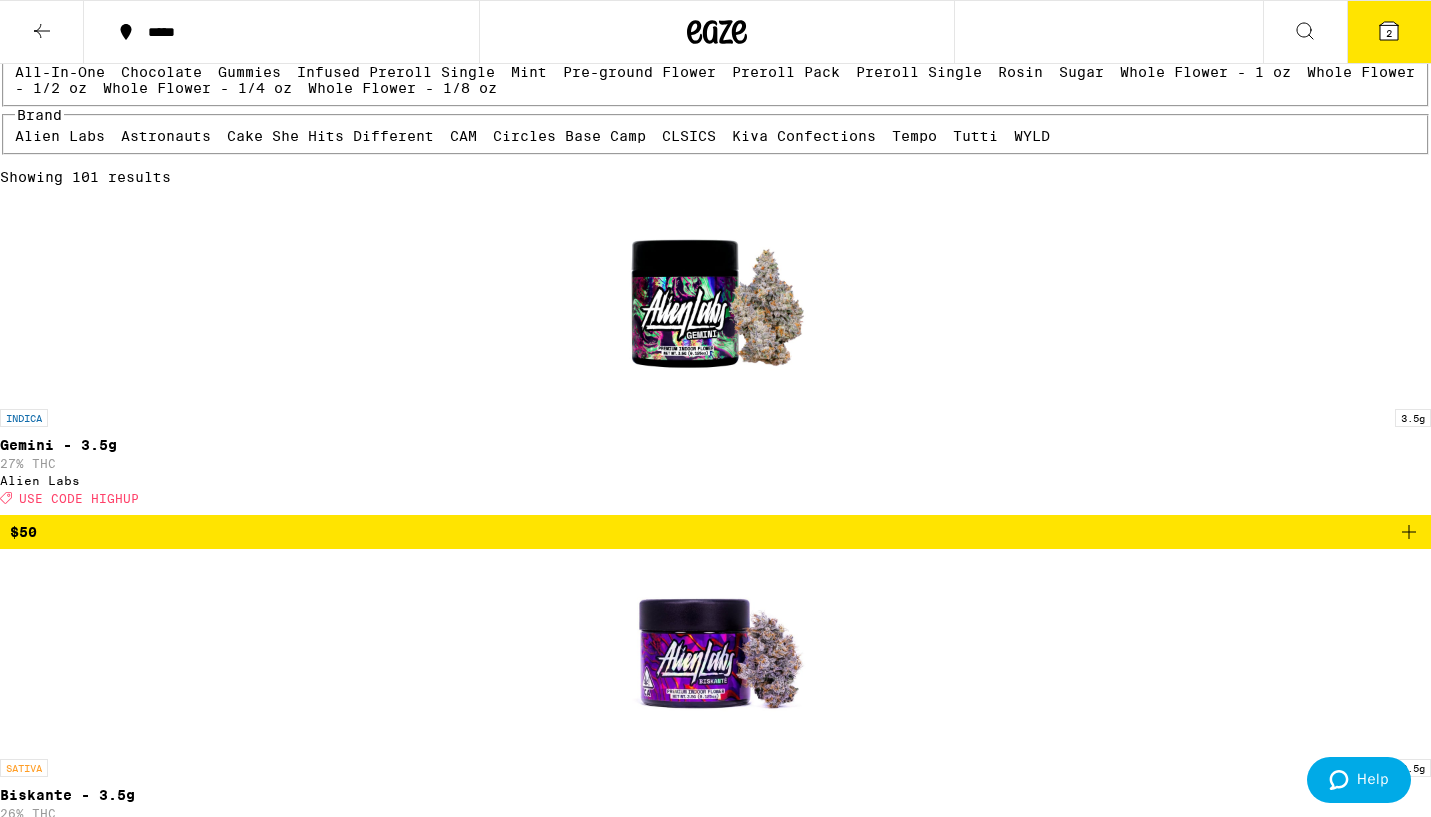 click on "Preroll Pack" at bounding box center [786, 72] 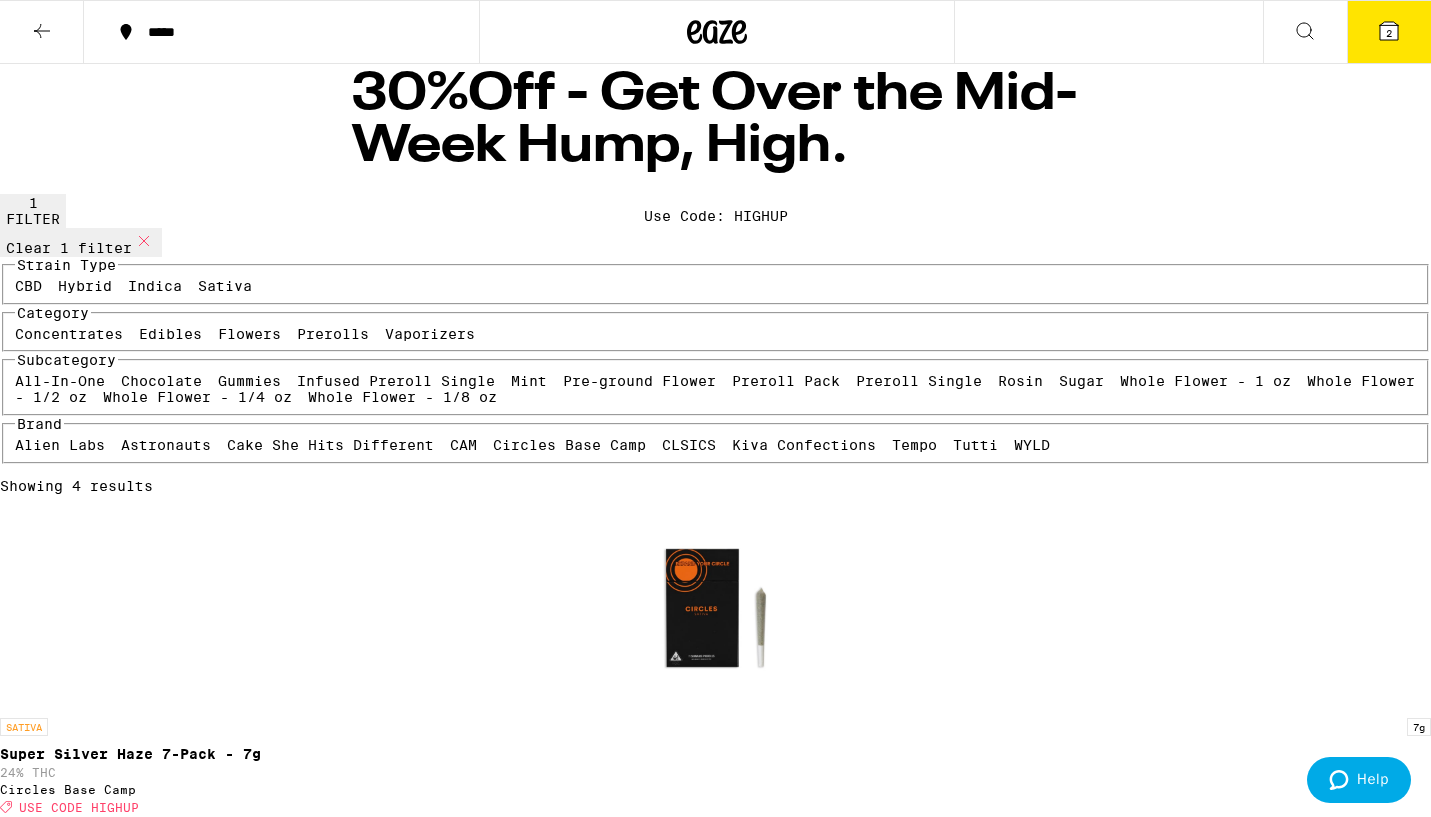 scroll, scrollTop: 0, scrollLeft: 0, axis: both 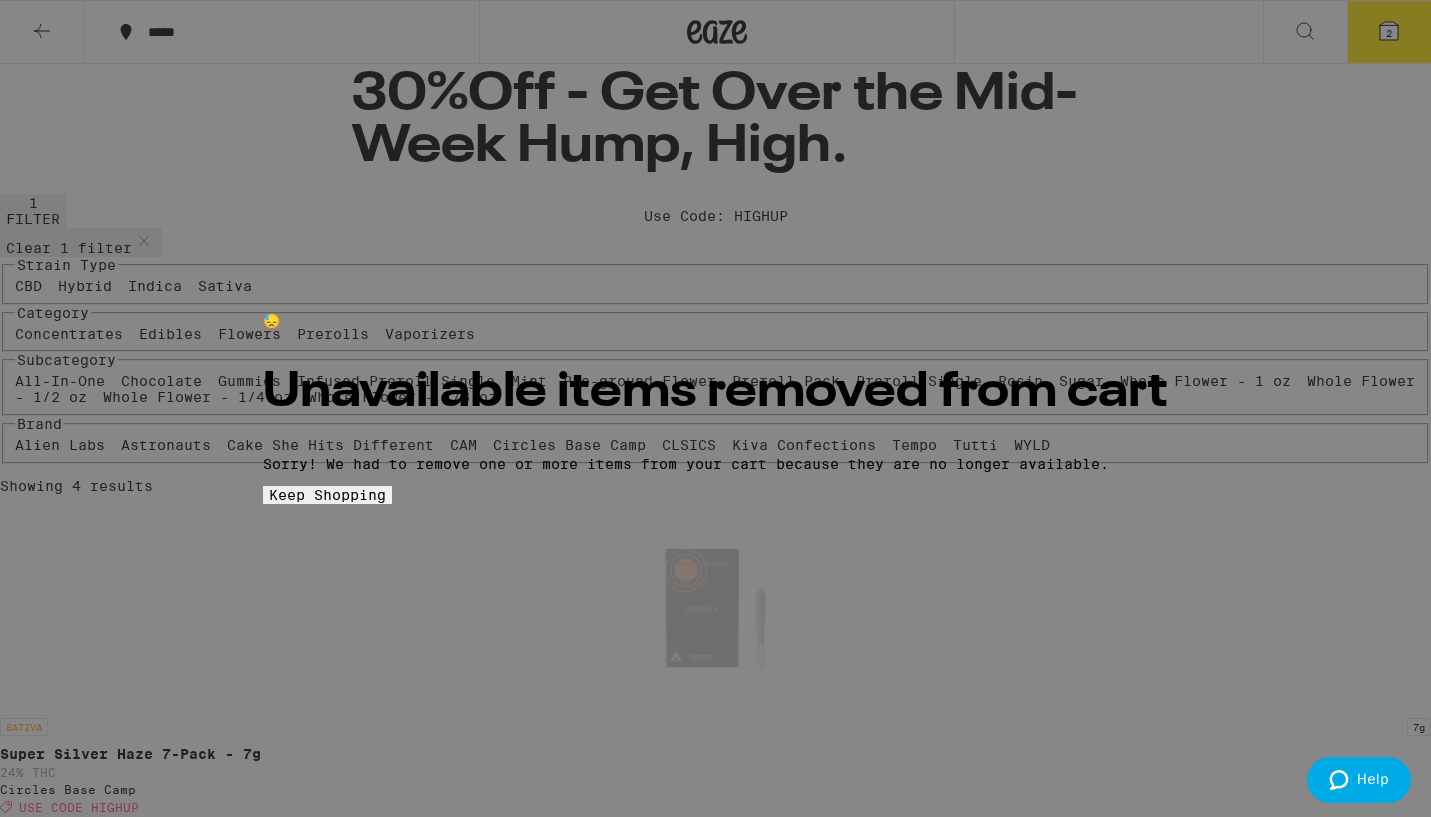 click on "Keep Shopping" at bounding box center (327, 495) 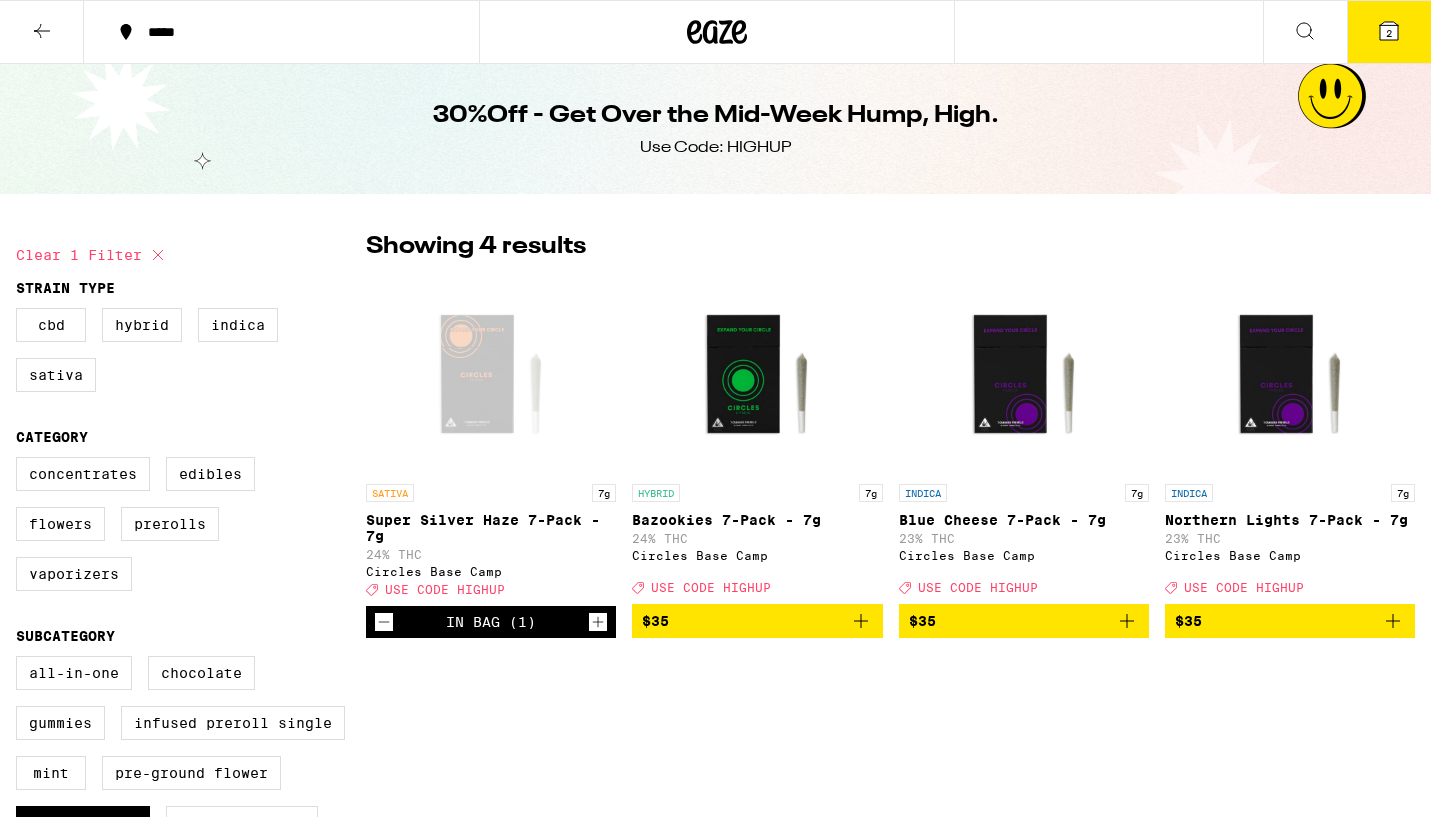 scroll, scrollTop: 0, scrollLeft: 0, axis: both 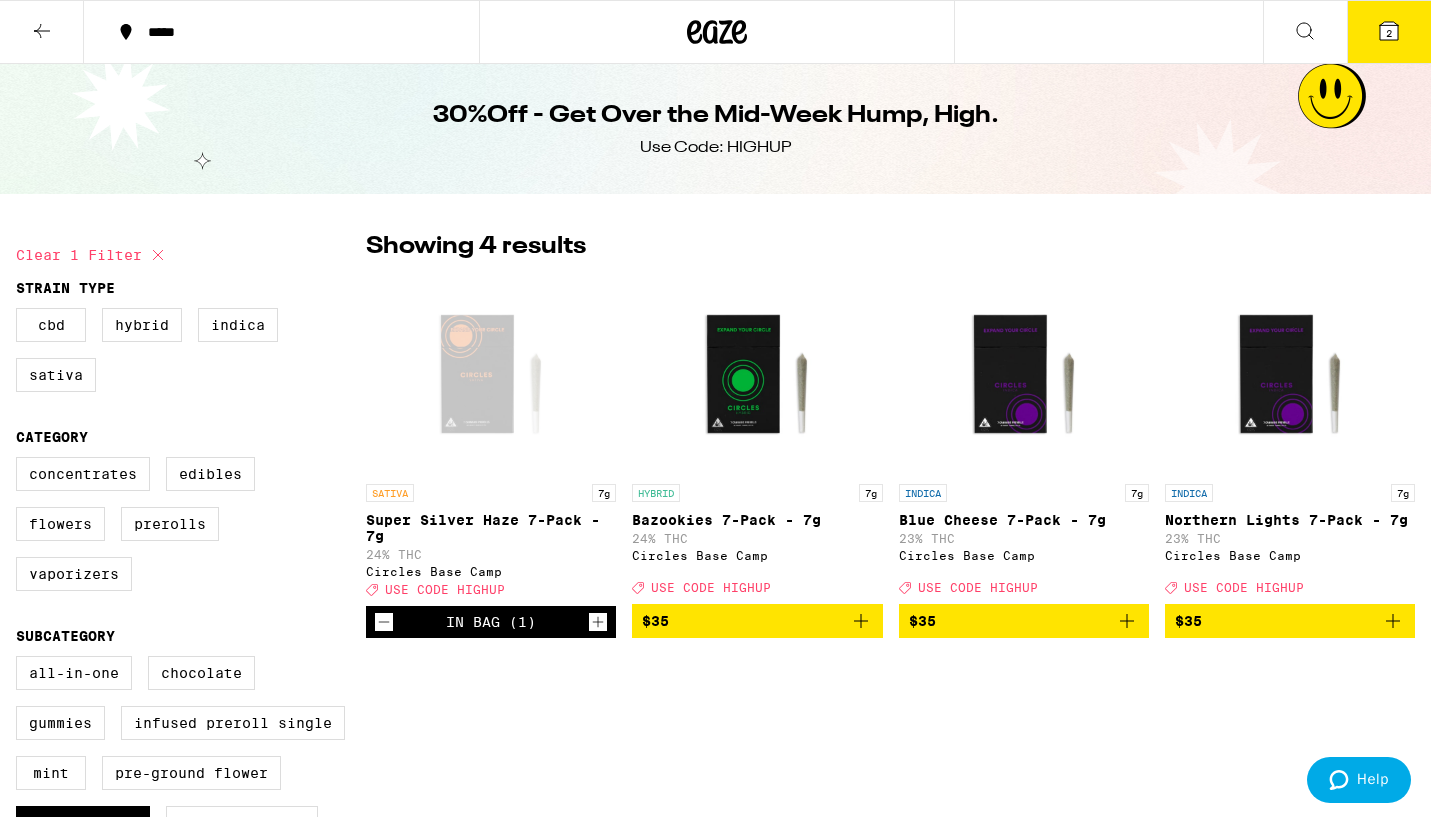 click 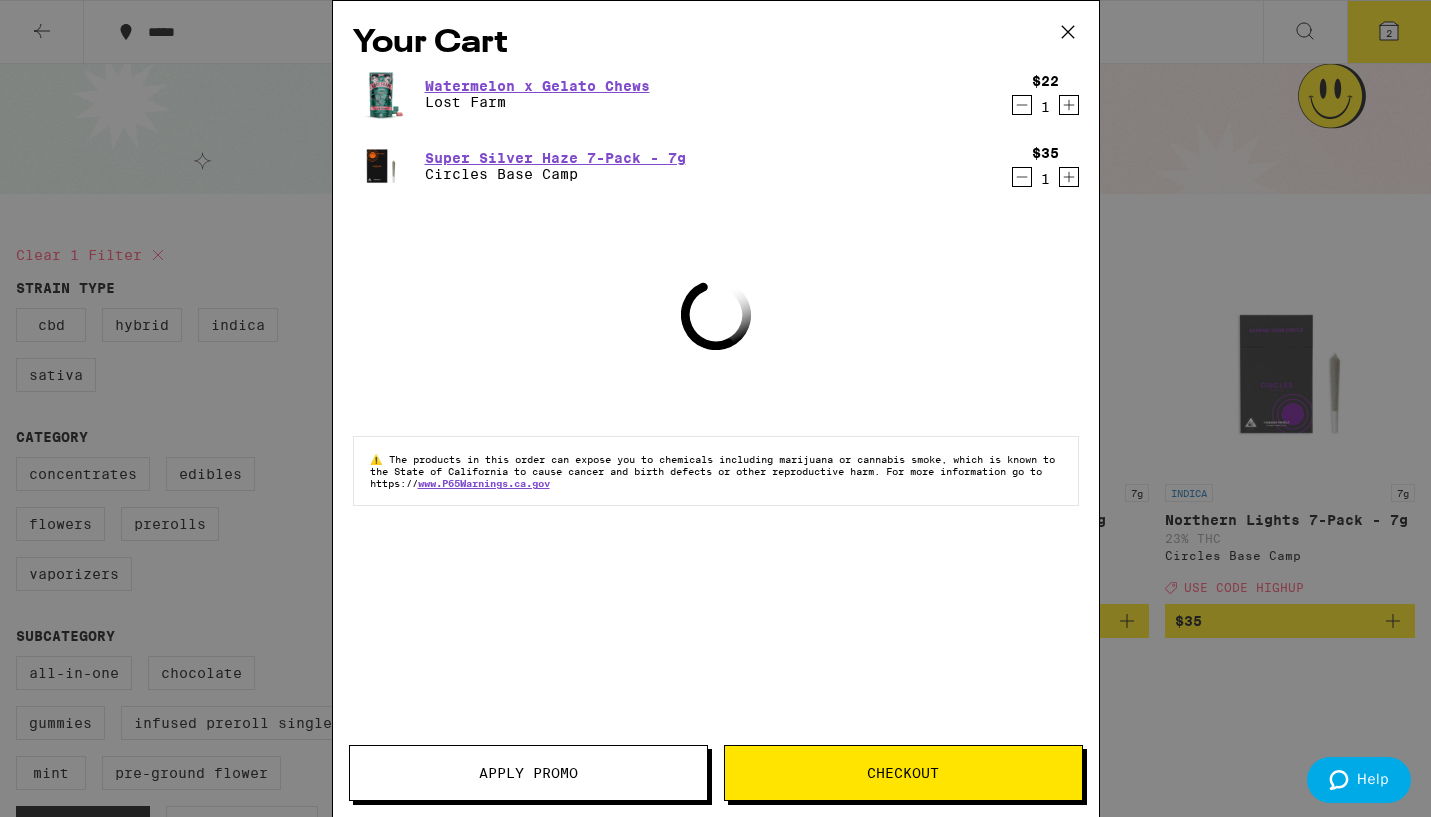 scroll, scrollTop: 0, scrollLeft: 0, axis: both 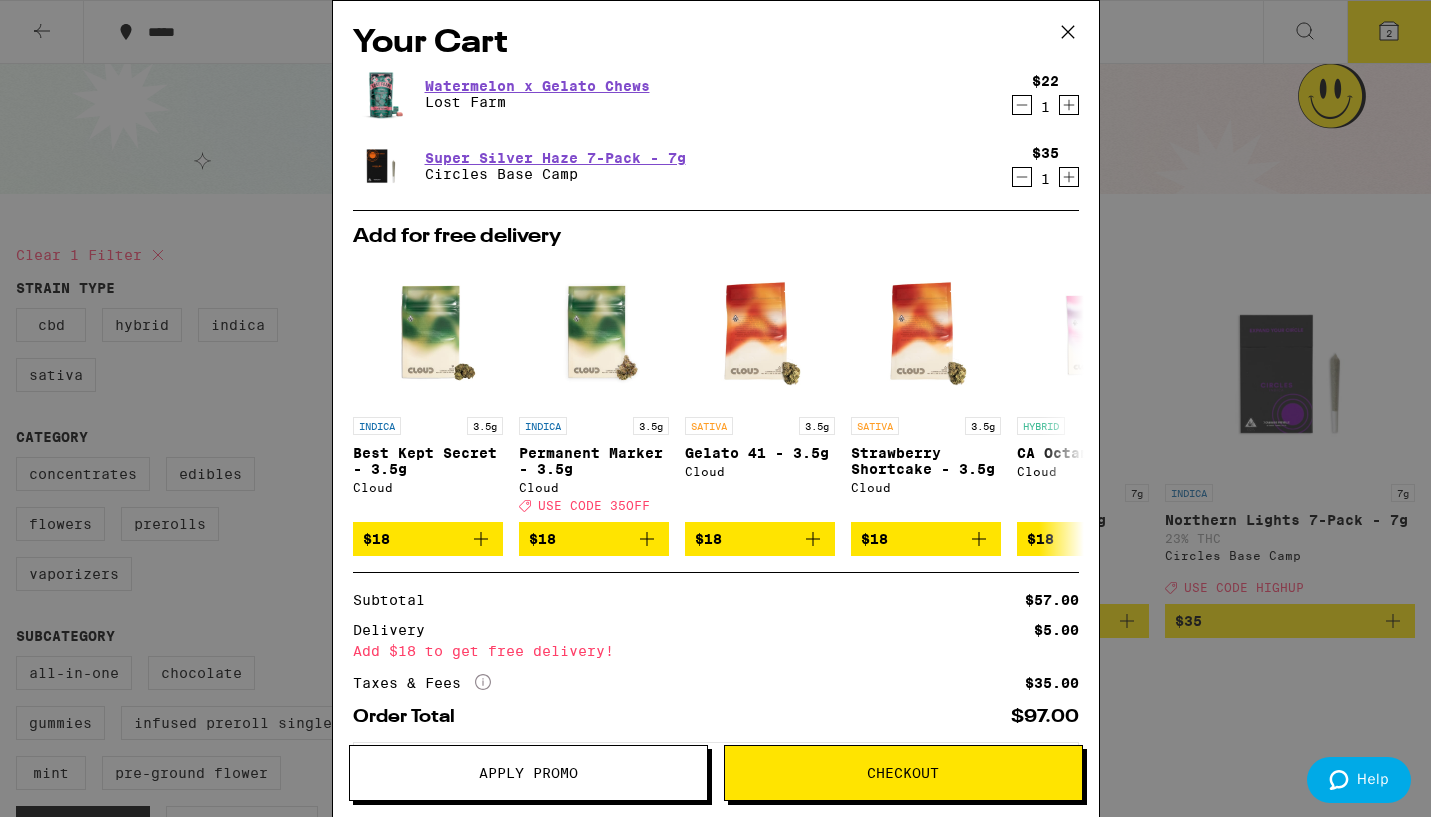 click 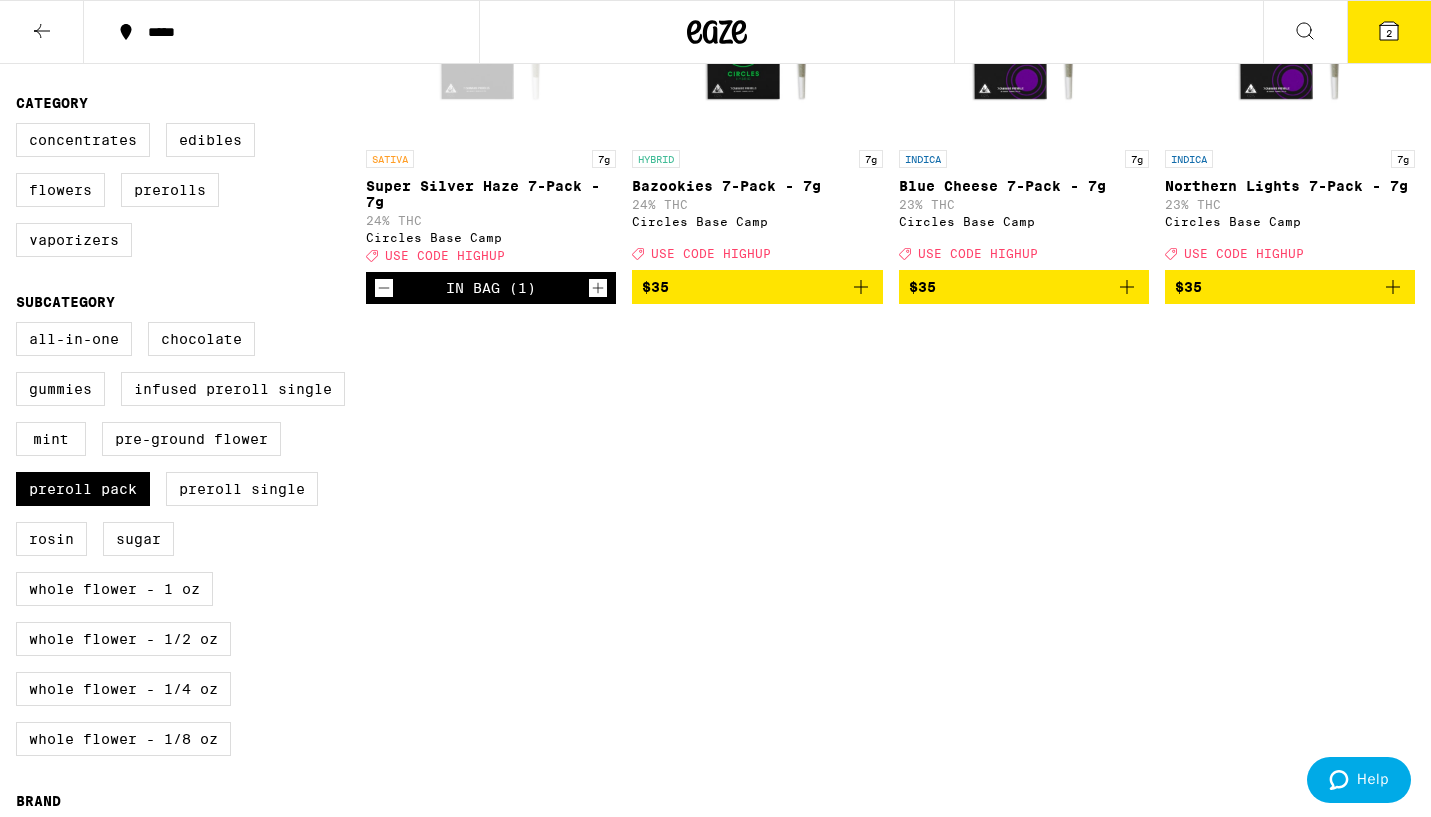 scroll, scrollTop: 338, scrollLeft: 0, axis: vertical 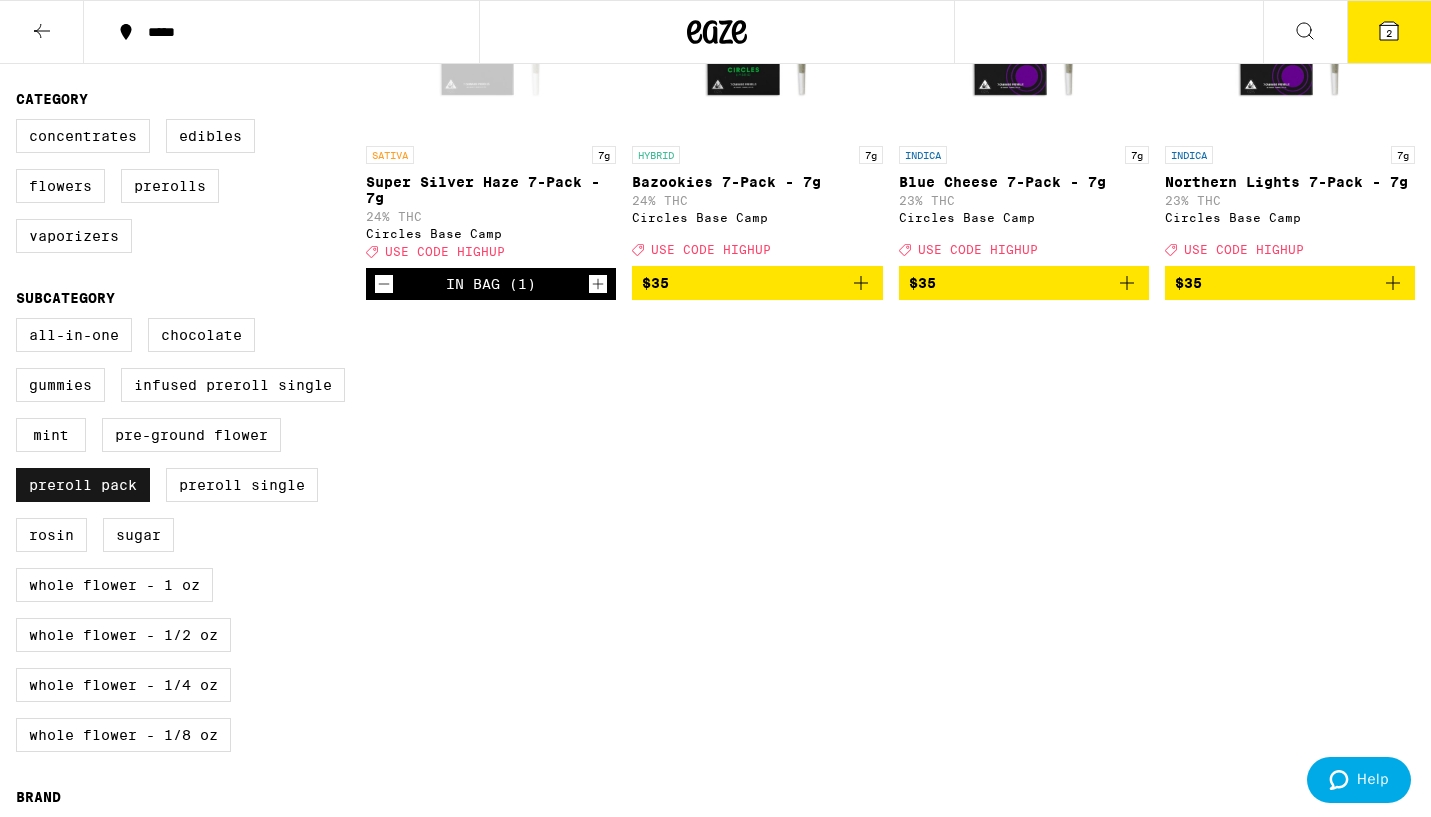 click on "Preroll Pack" at bounding box center [83, 485] 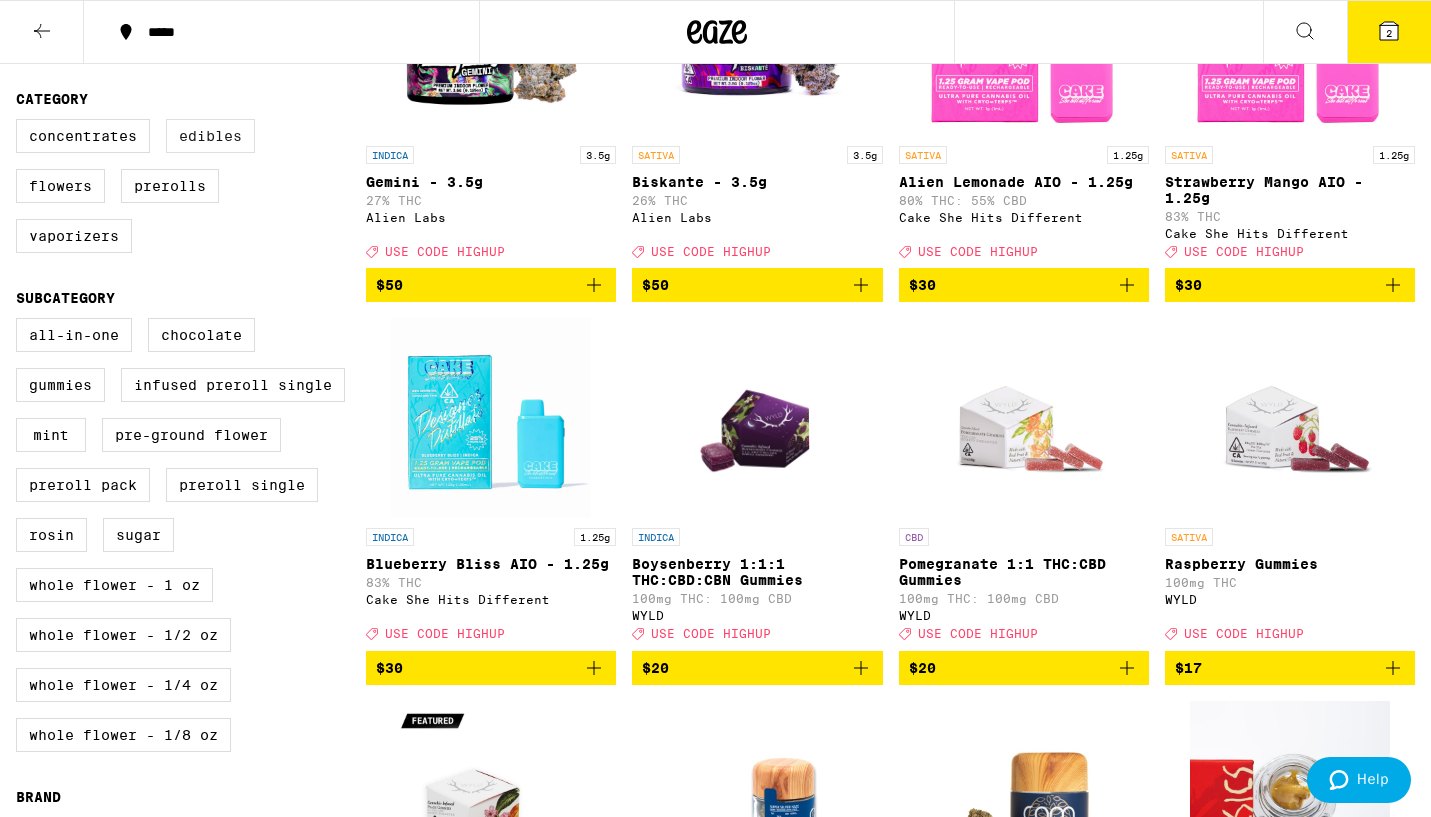 click on "Edibles" at bounding box center (210, 136) 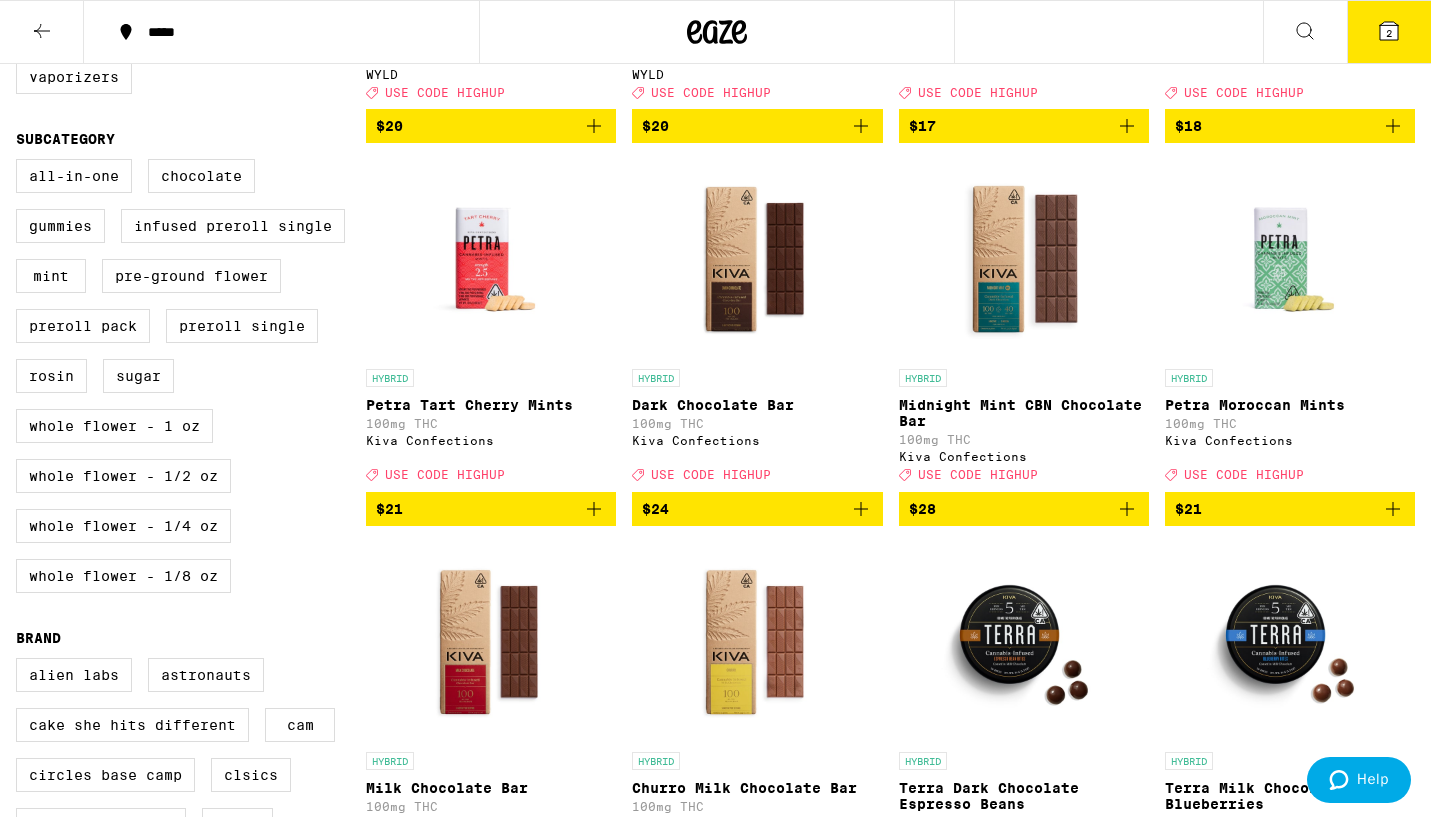 scroll, scrollTop: 520, scrollLeft: 0, axis: vertical 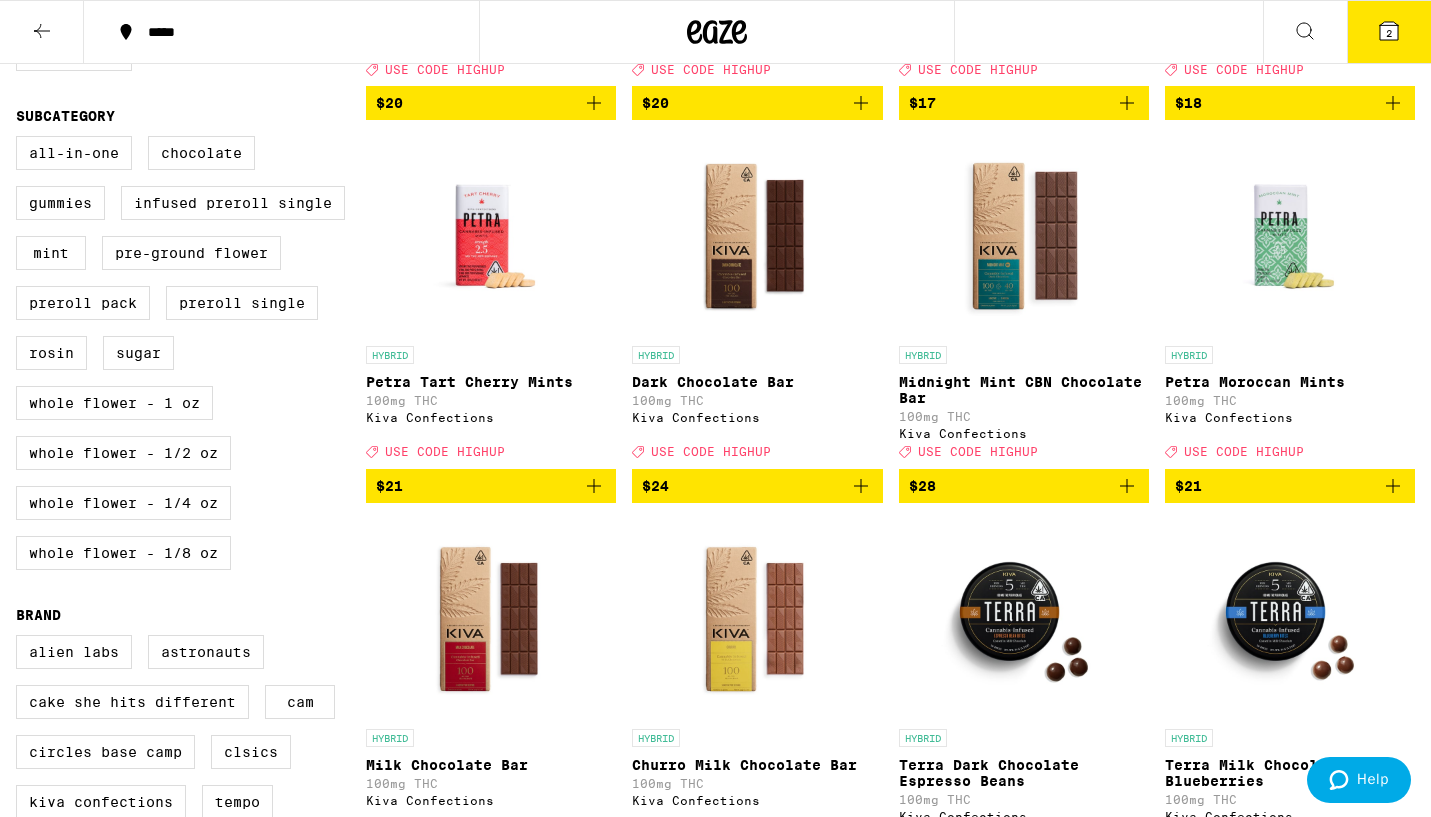 click 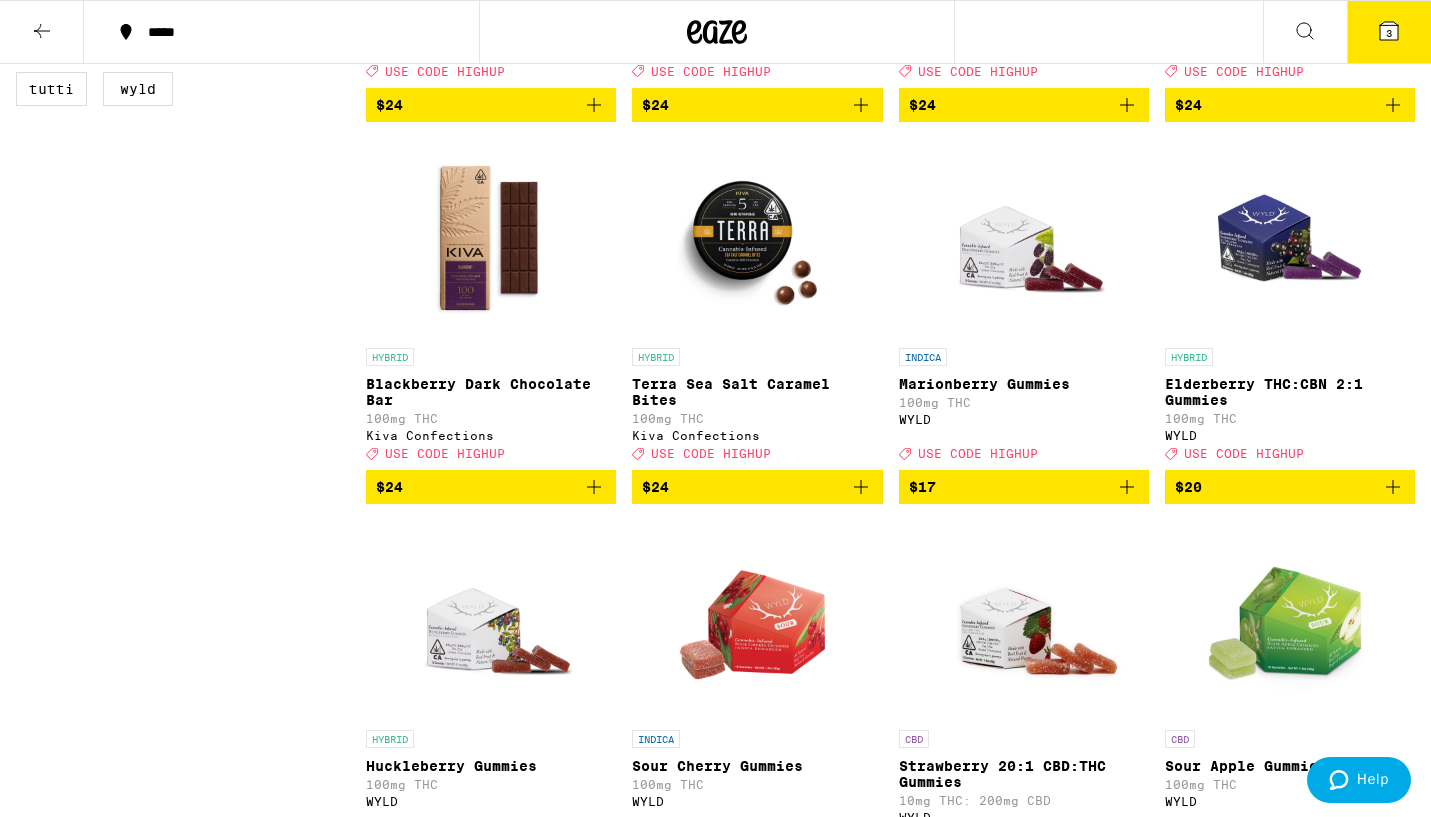 scroll, scrollTop: 1279, scrollLeft: 0, axis: vertical 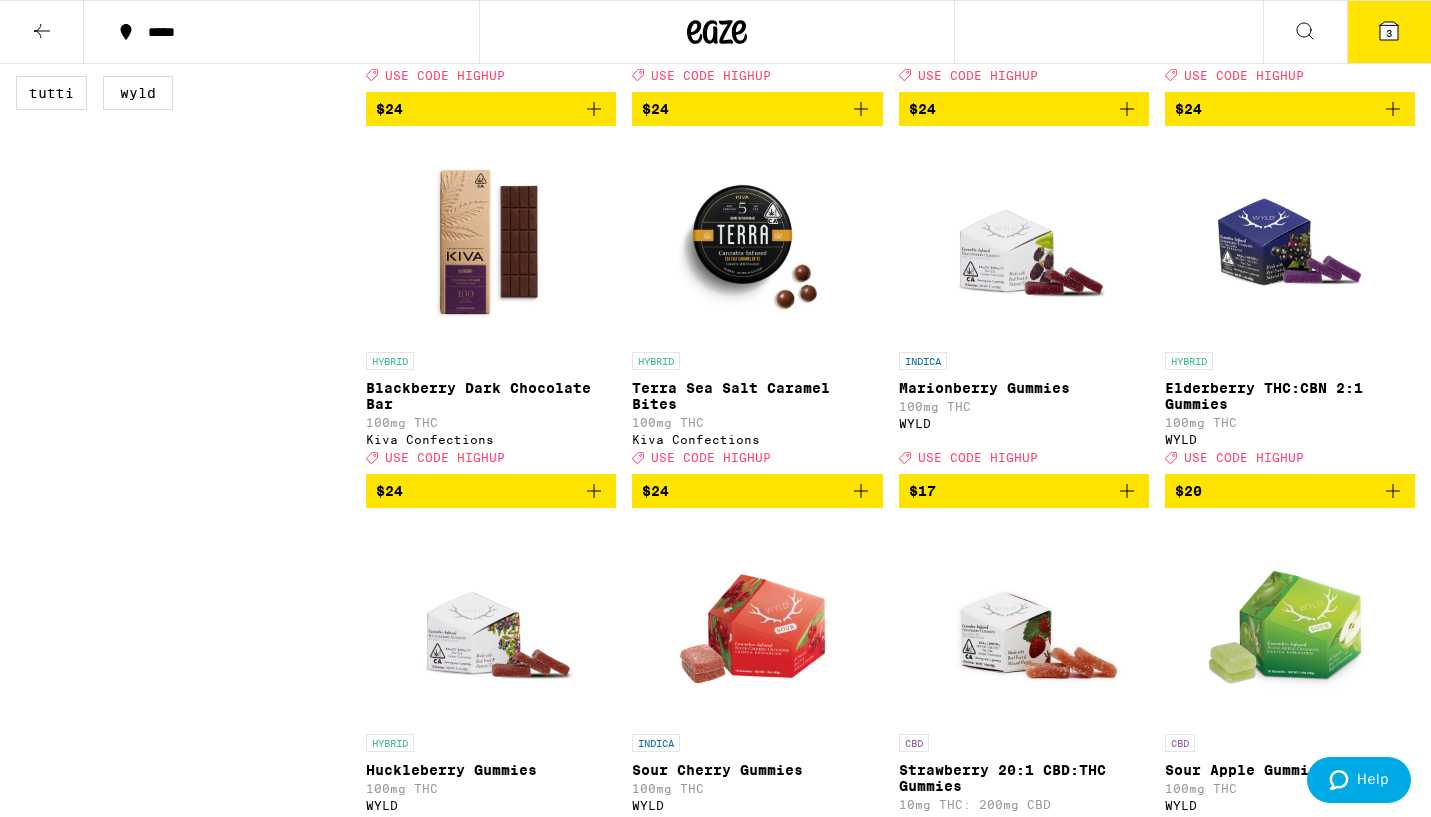 click 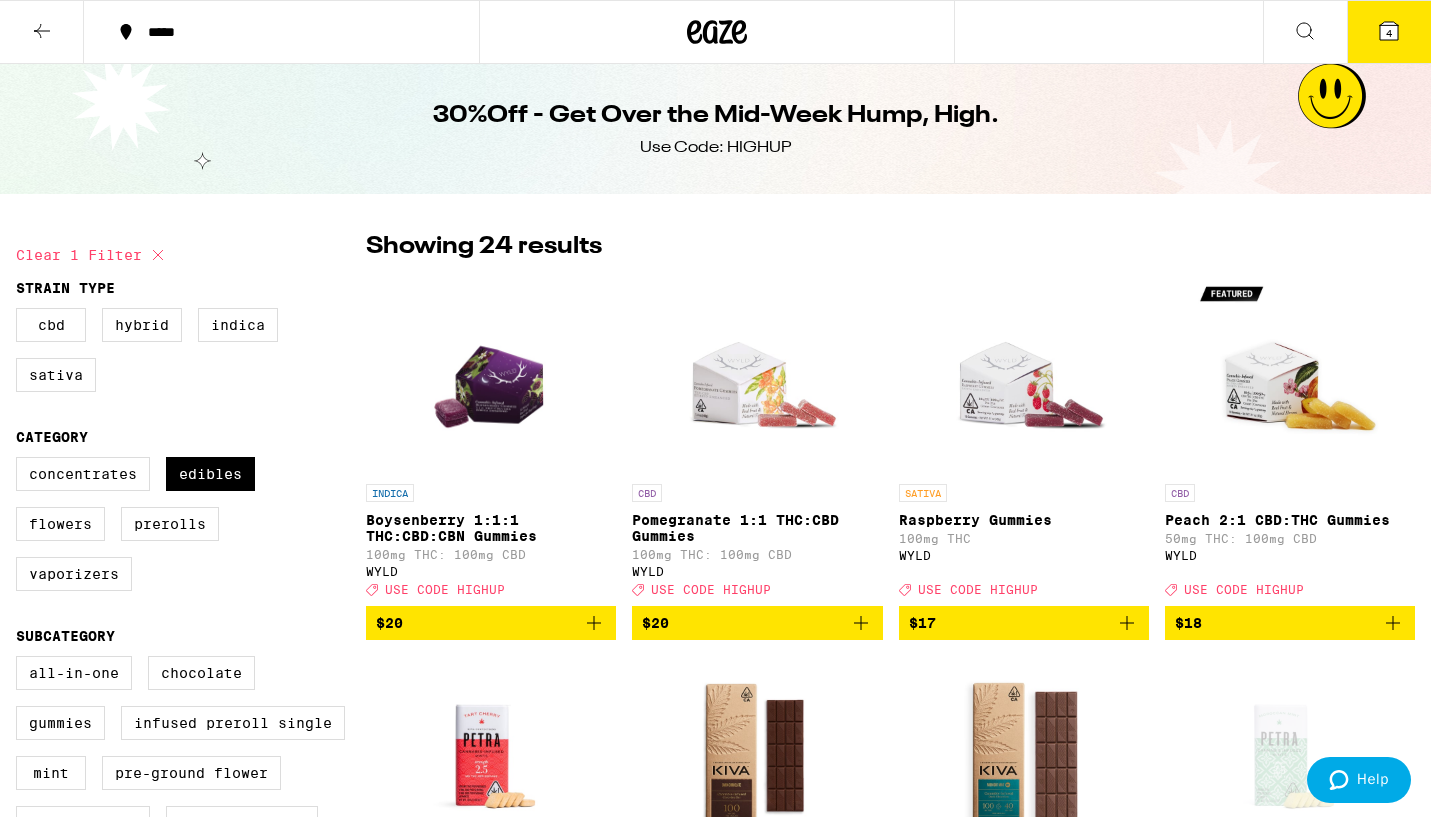 scroll, scrollTop: 0, scrollLeft: 0, axis: both 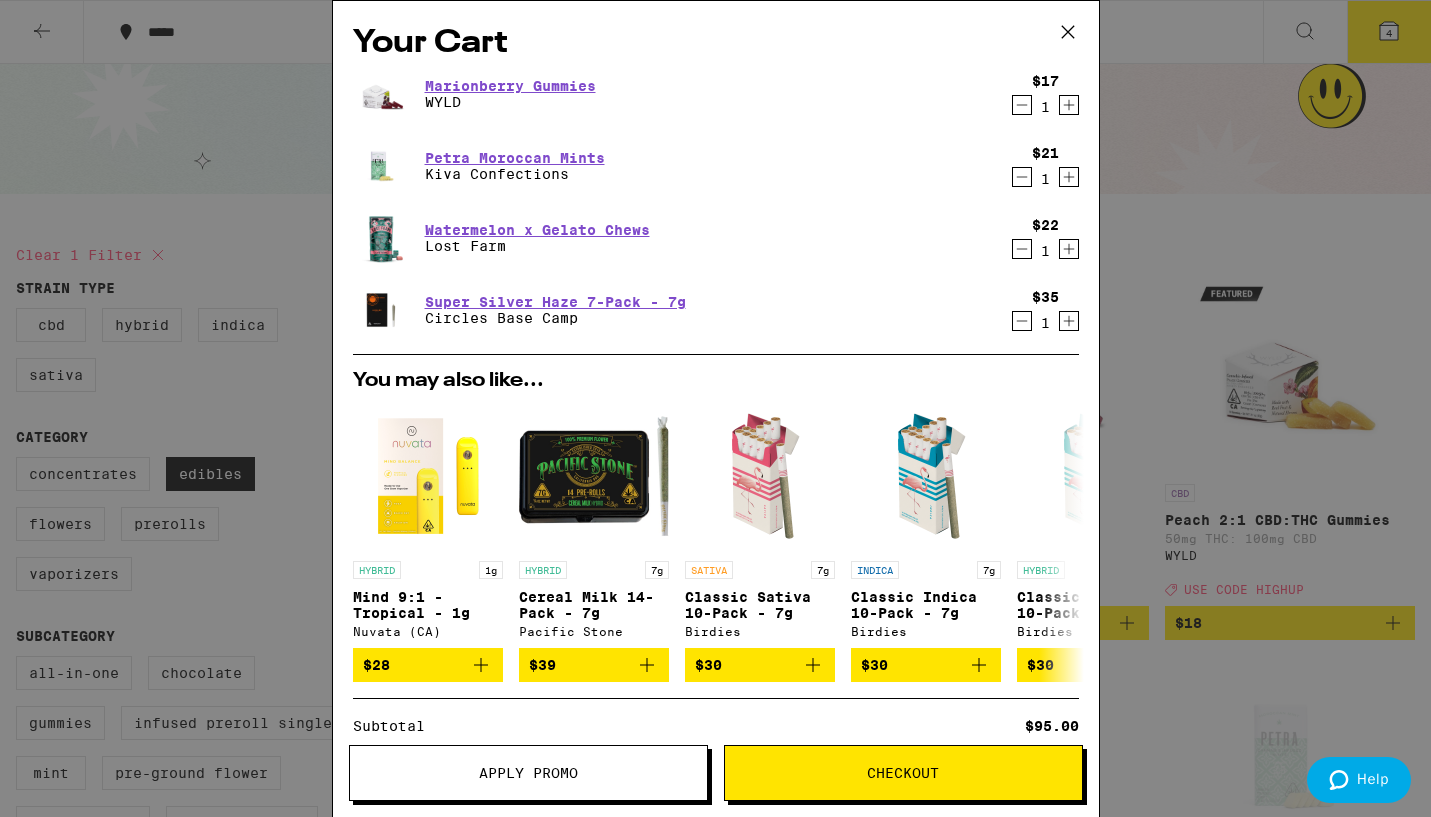 click on "Apply Promo" at bounding box center (528, 773) 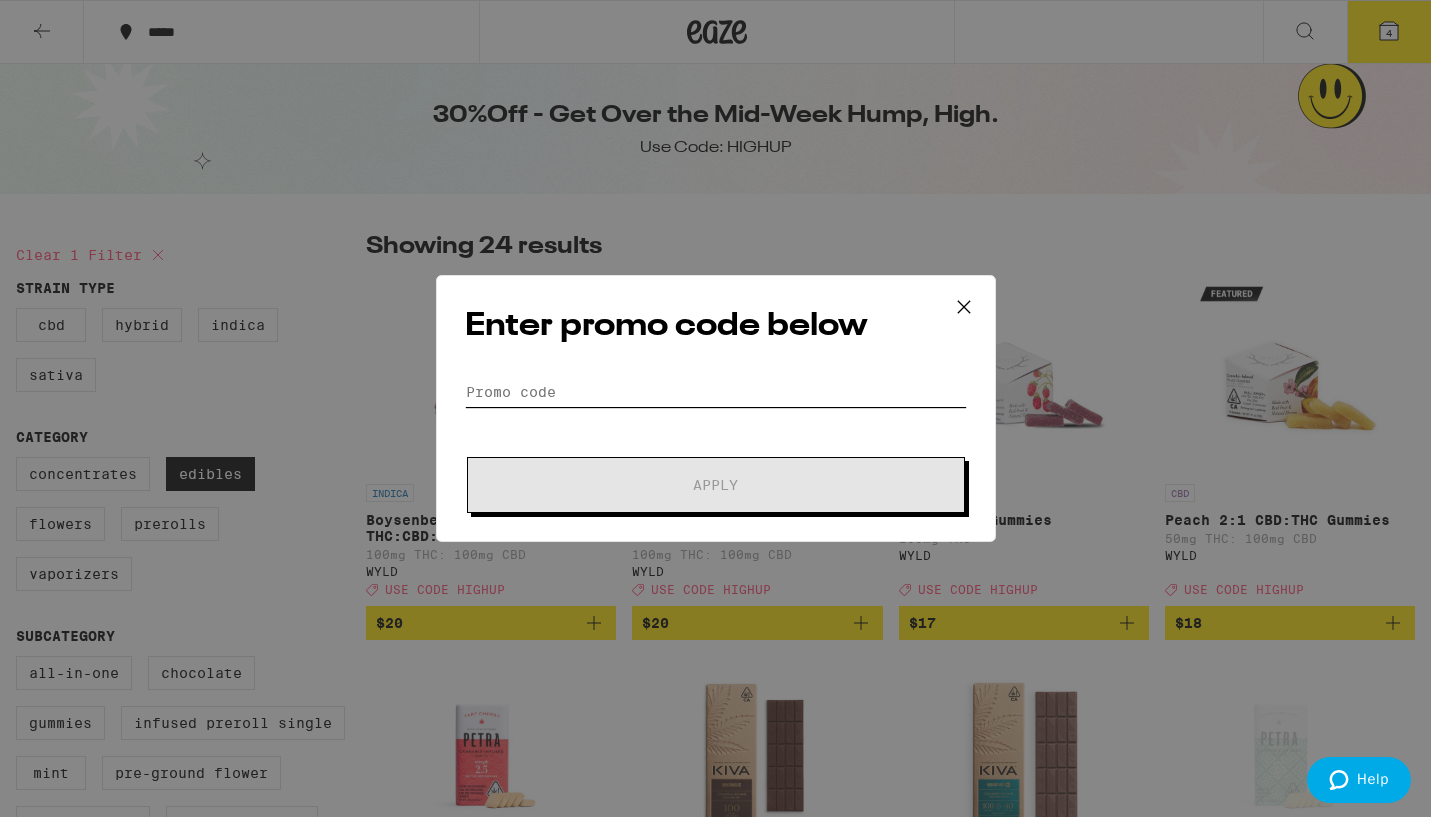 click on "Promo Code" at bounding box center (716, 392) 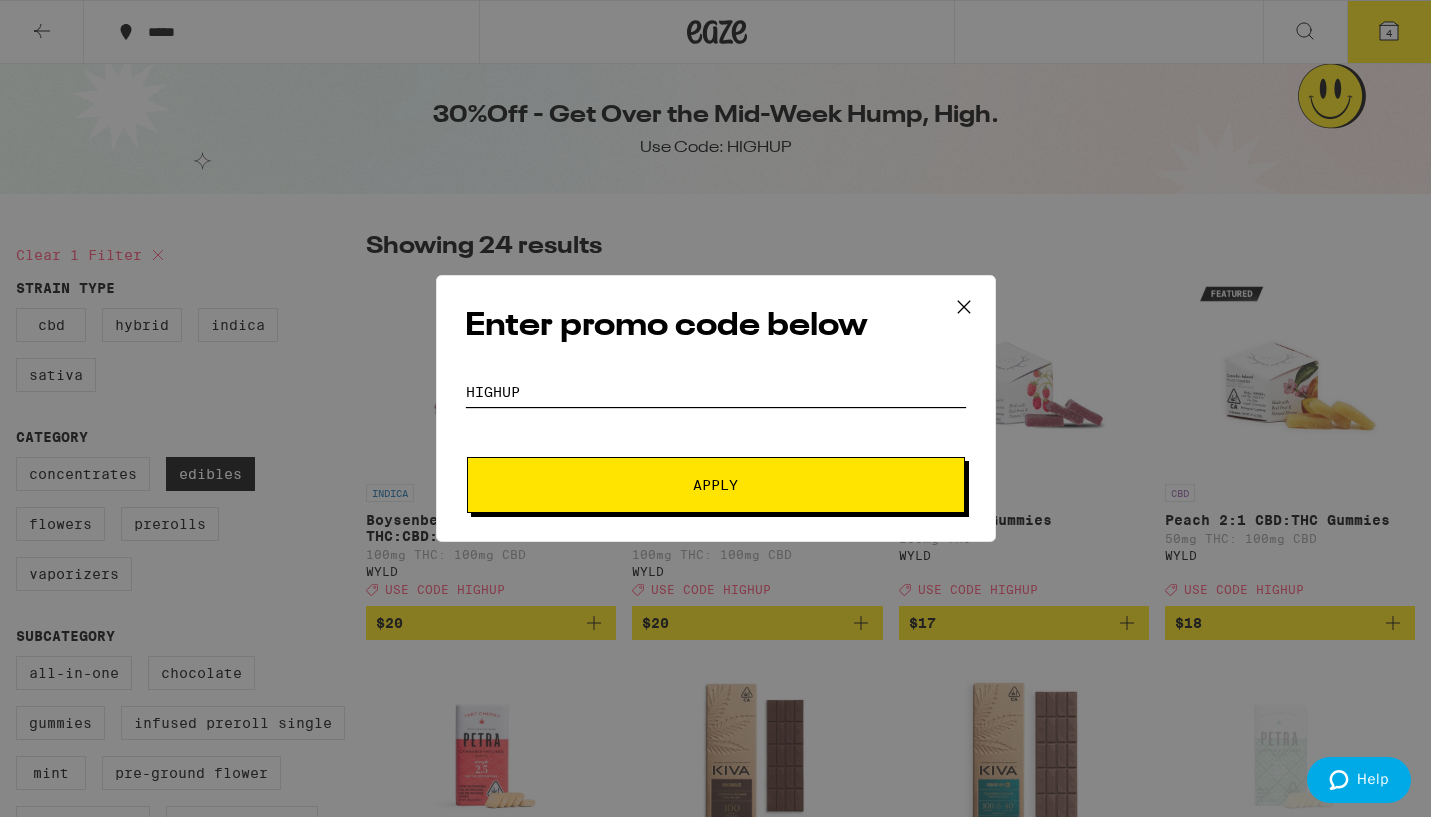type on "highup" 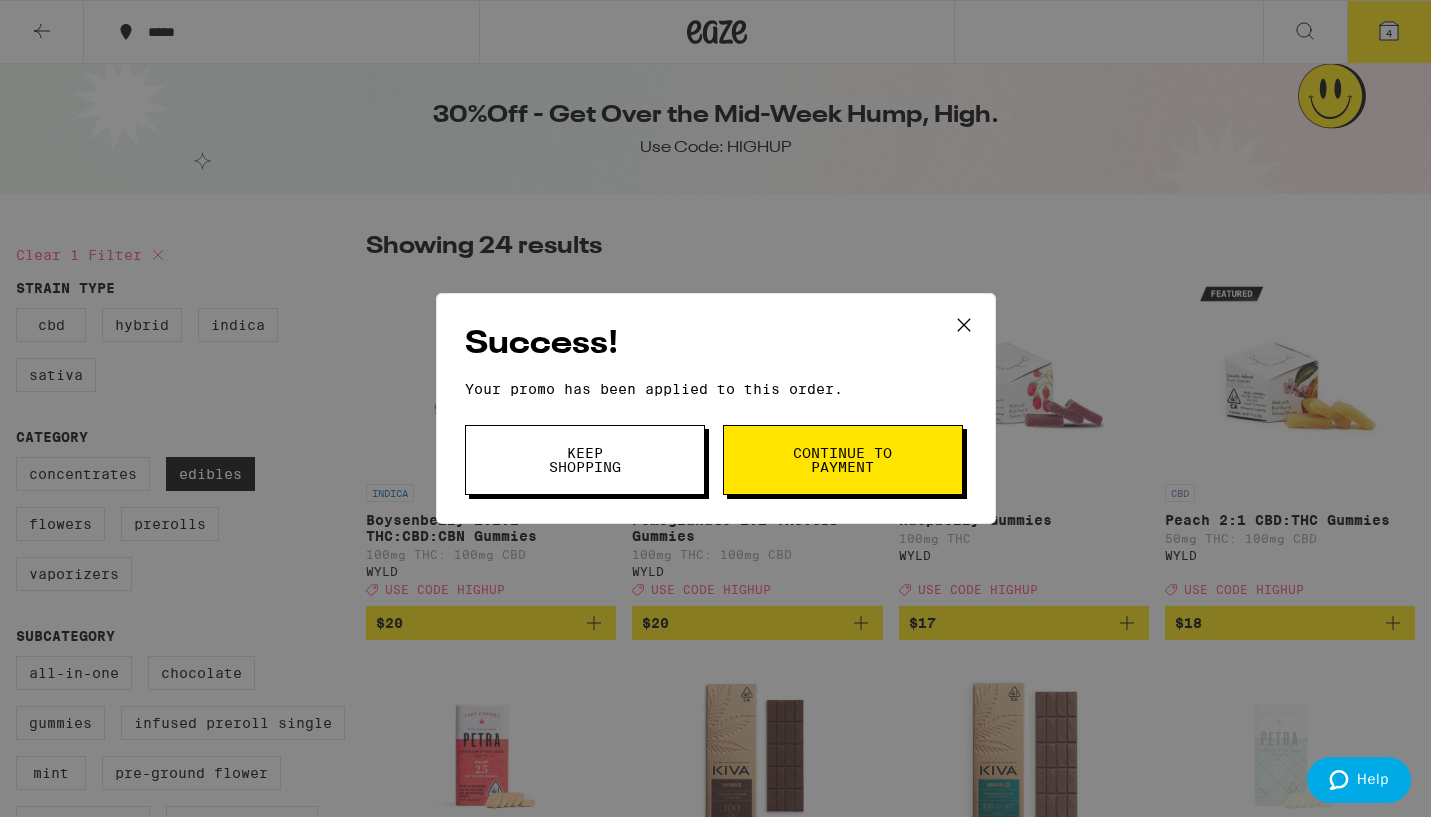 click on "Keep Shopping" at bounding box center [585, 460] 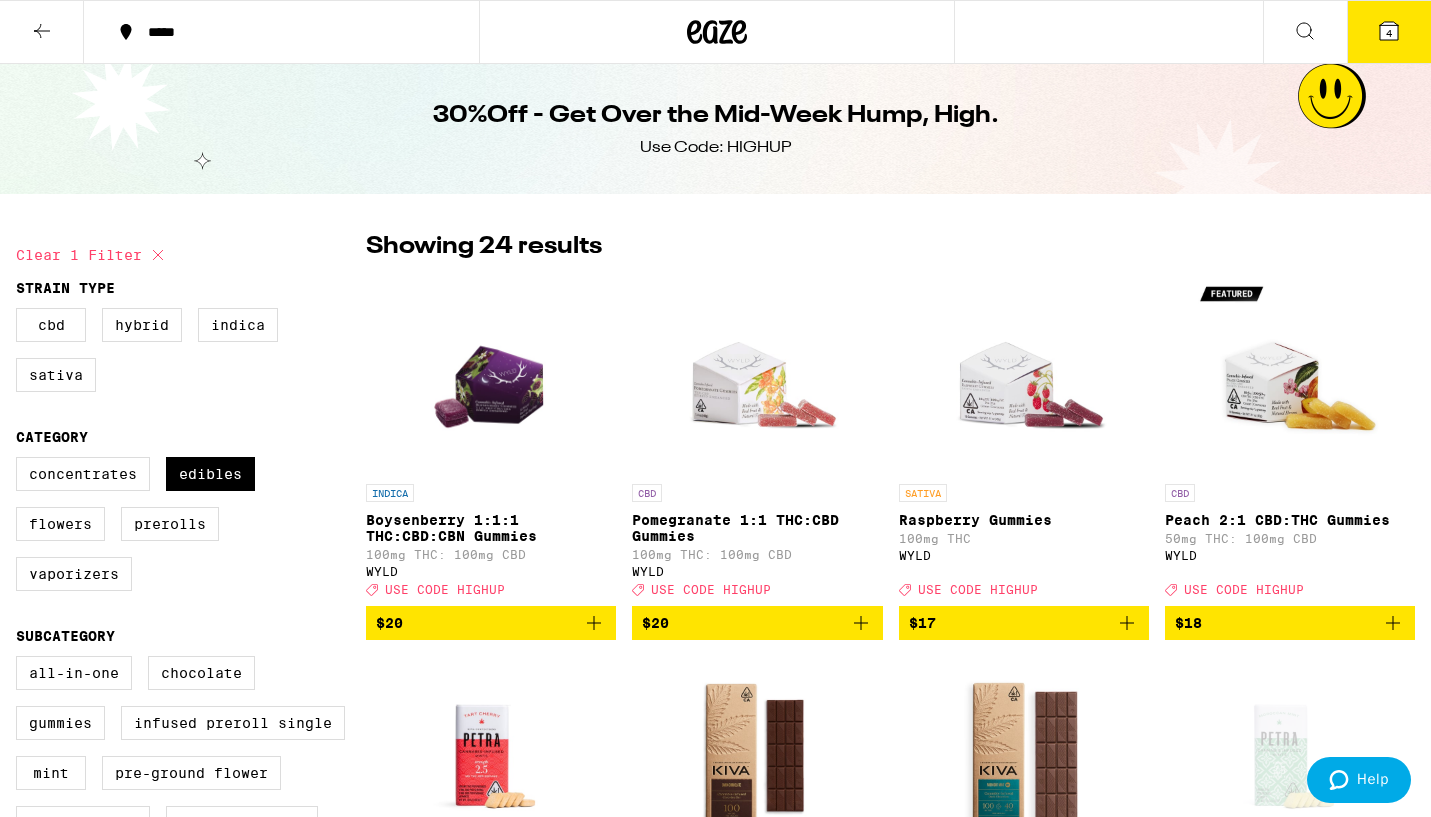 click on "4" at bounding box center [1389, 33] 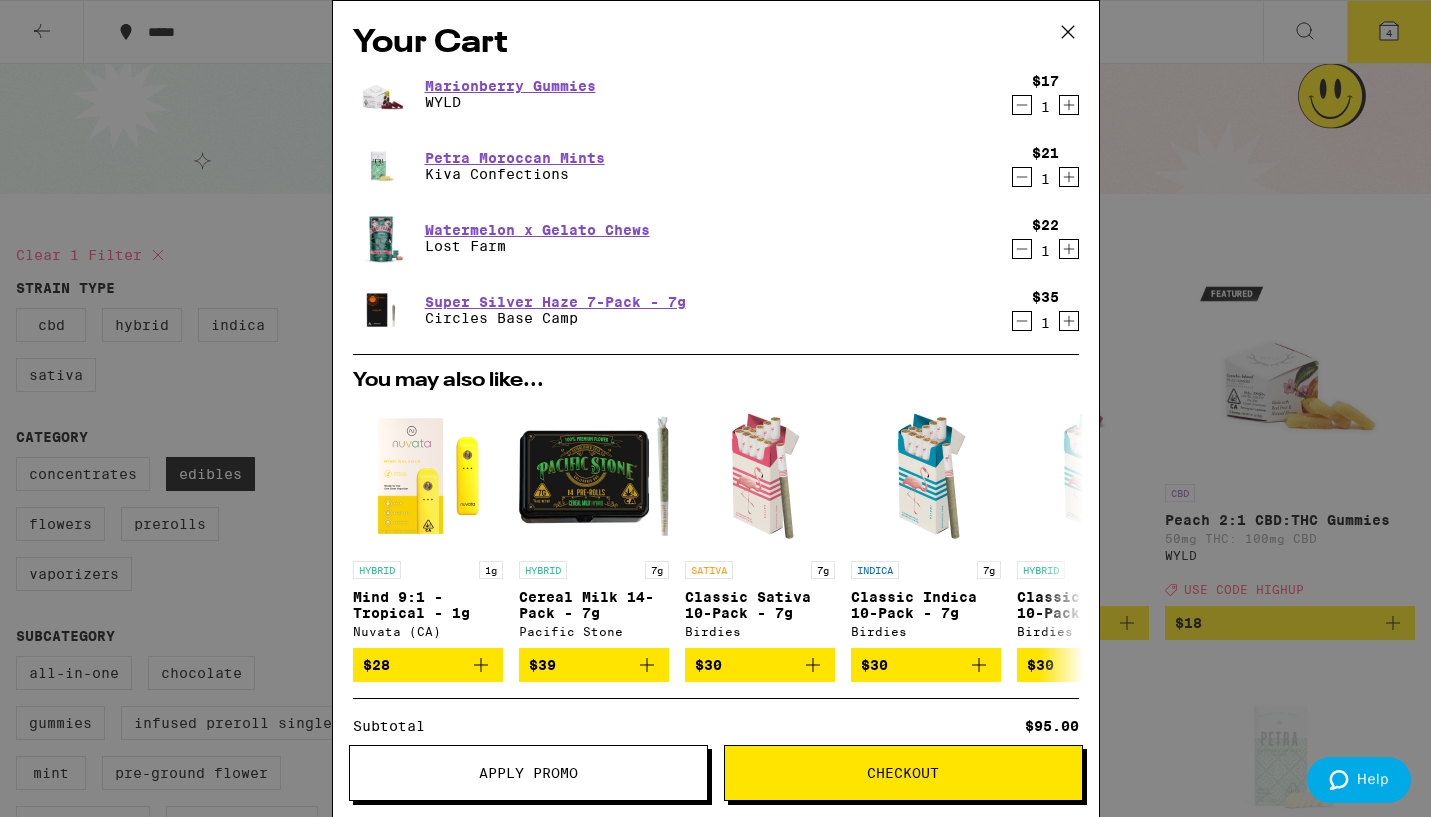 click 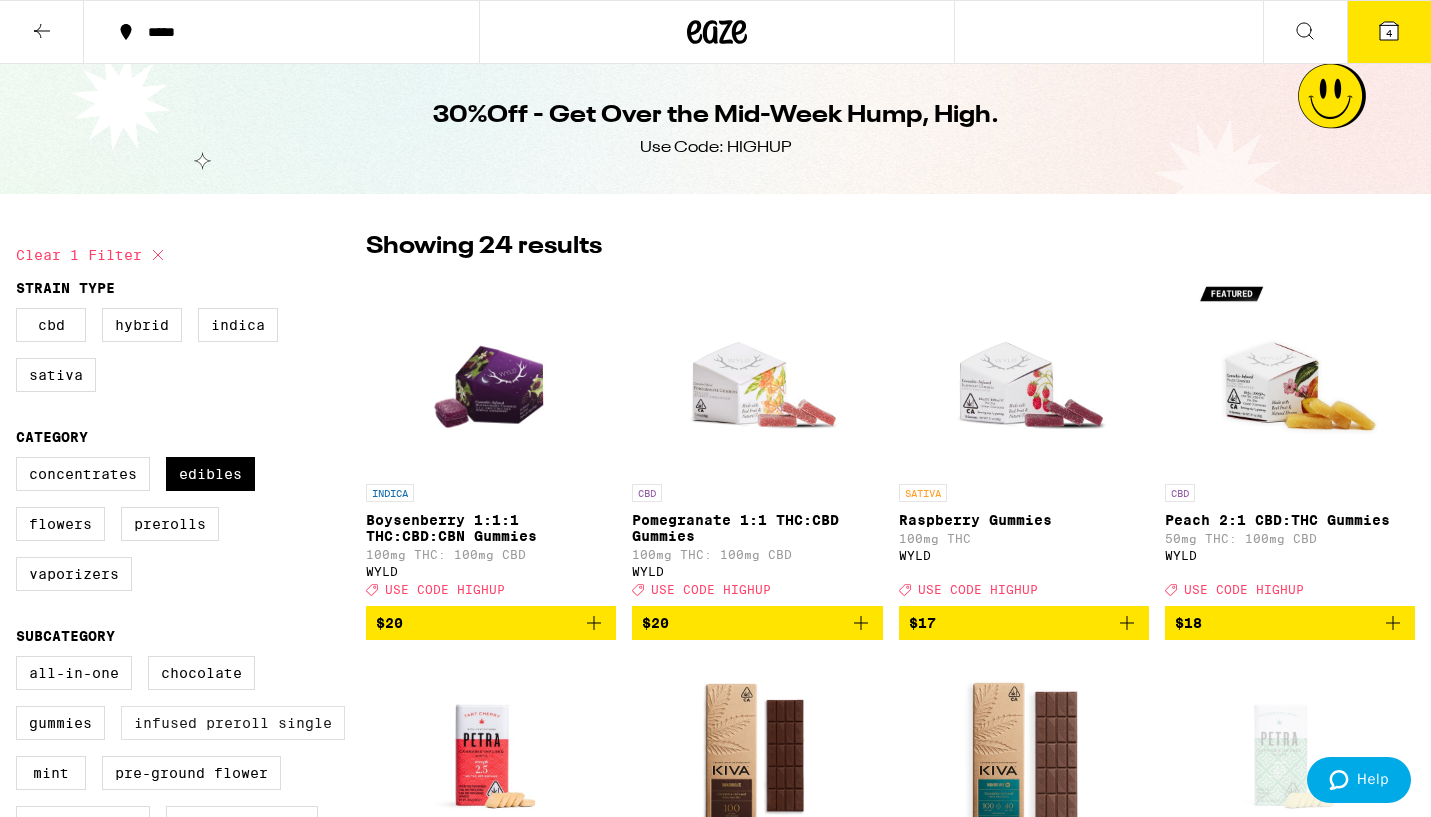 scroll, scrollTop: 0, scrollLeft: 0, axis: both 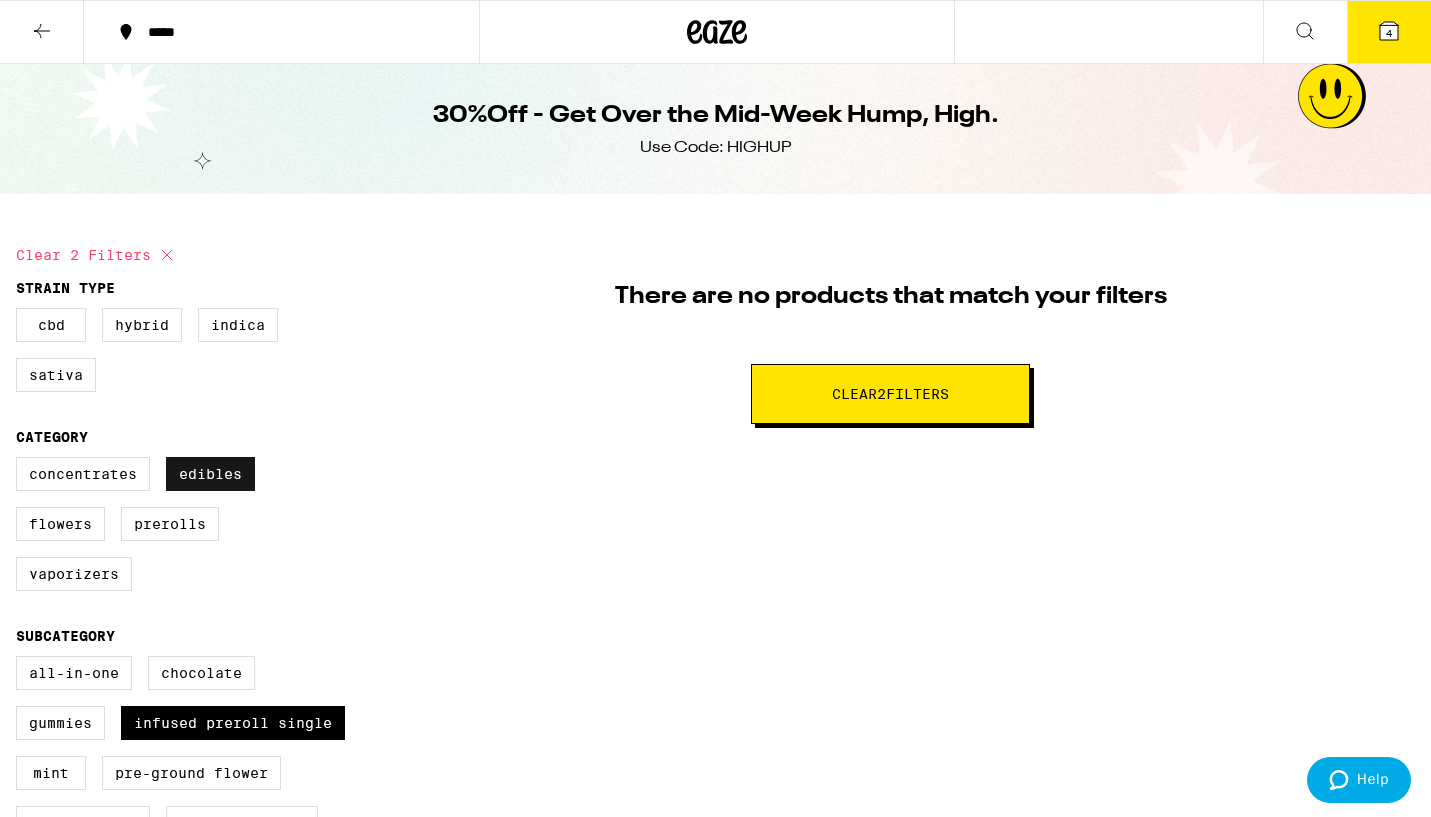 click on "Edibles" at bounding box center (210, 474) 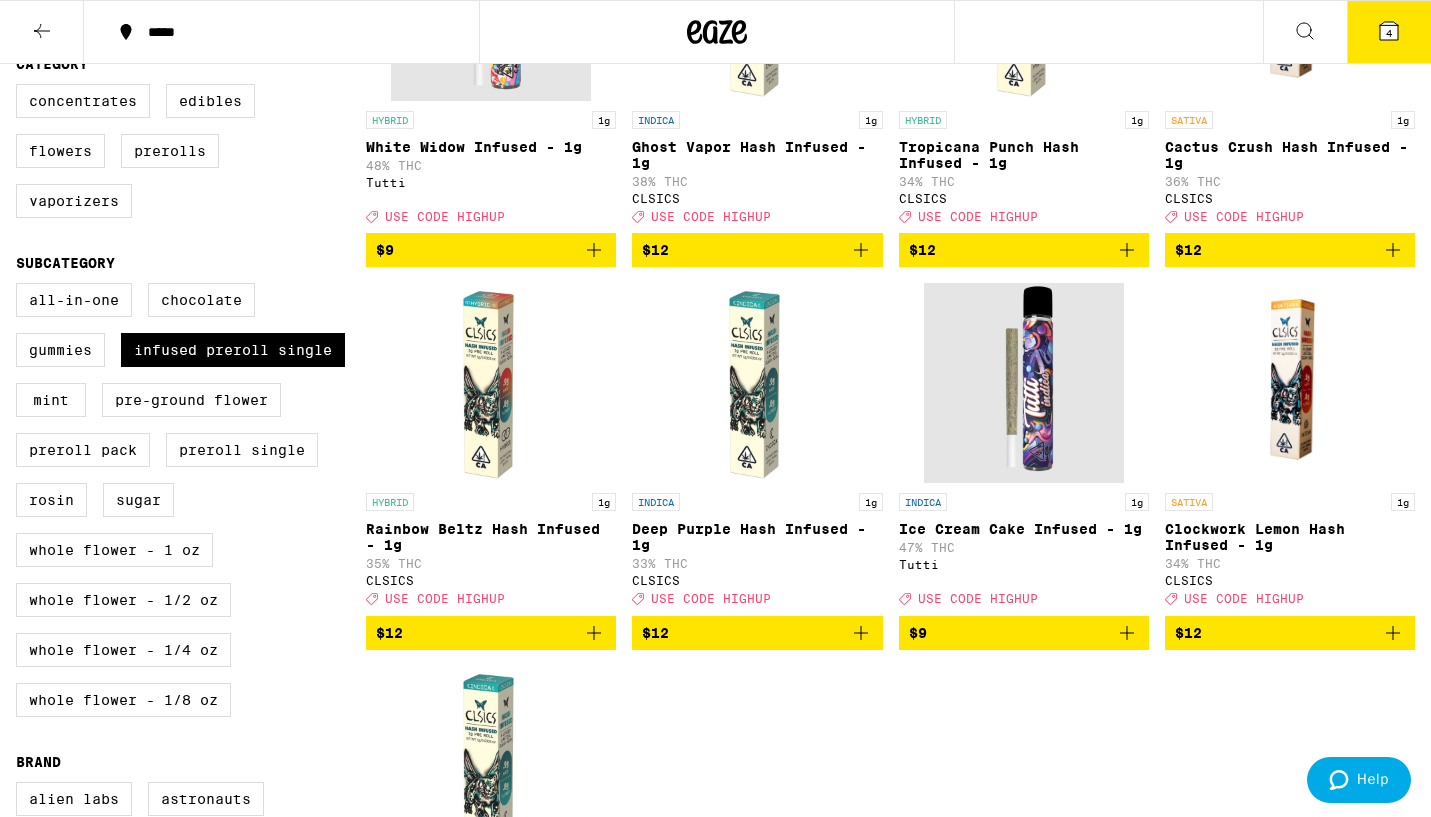 scroll, scrollTop: 242, scrollLeft: 0, axis: vertical 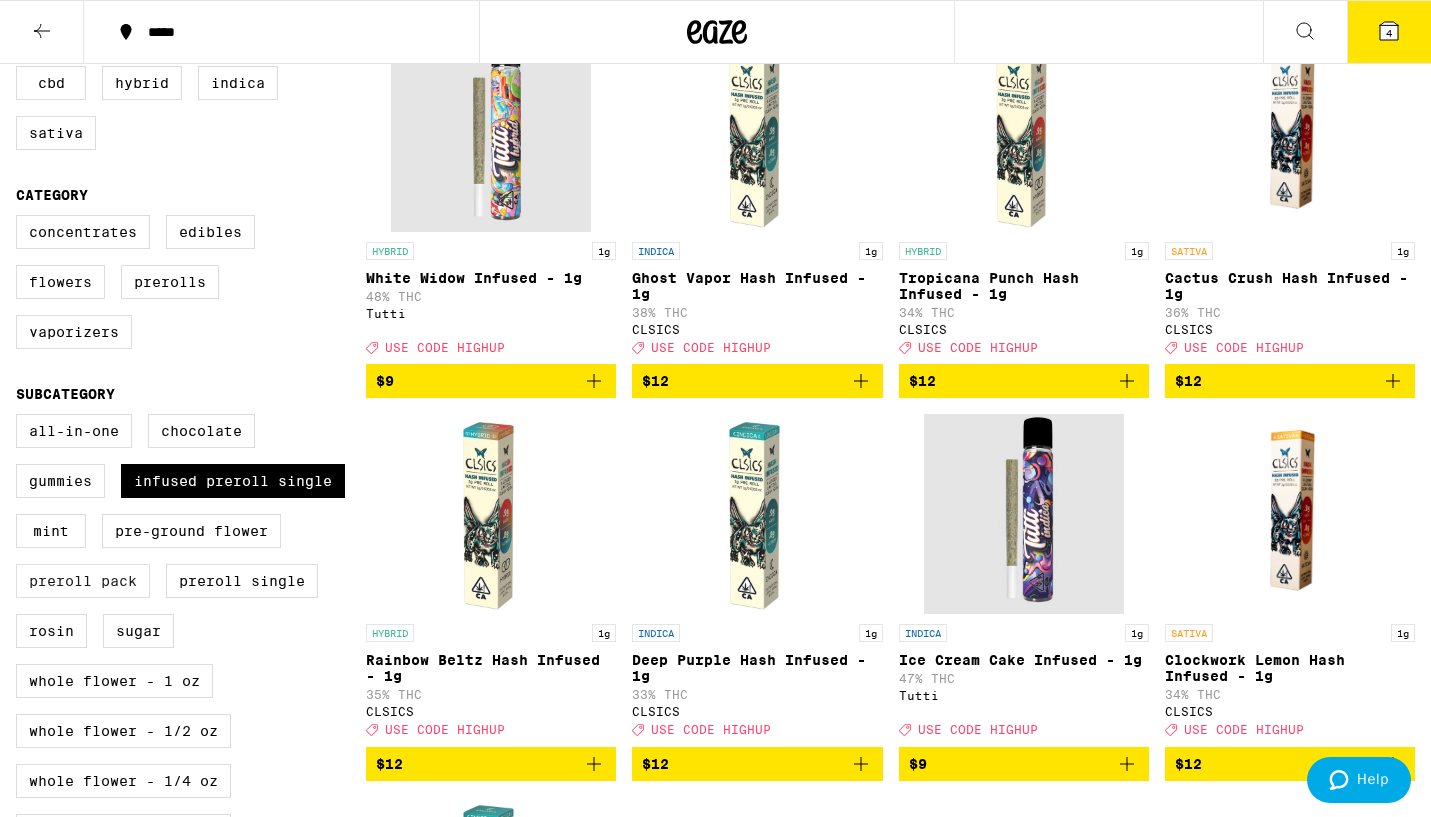 click on "Preroll Pack" at bounding box center (83, 581) 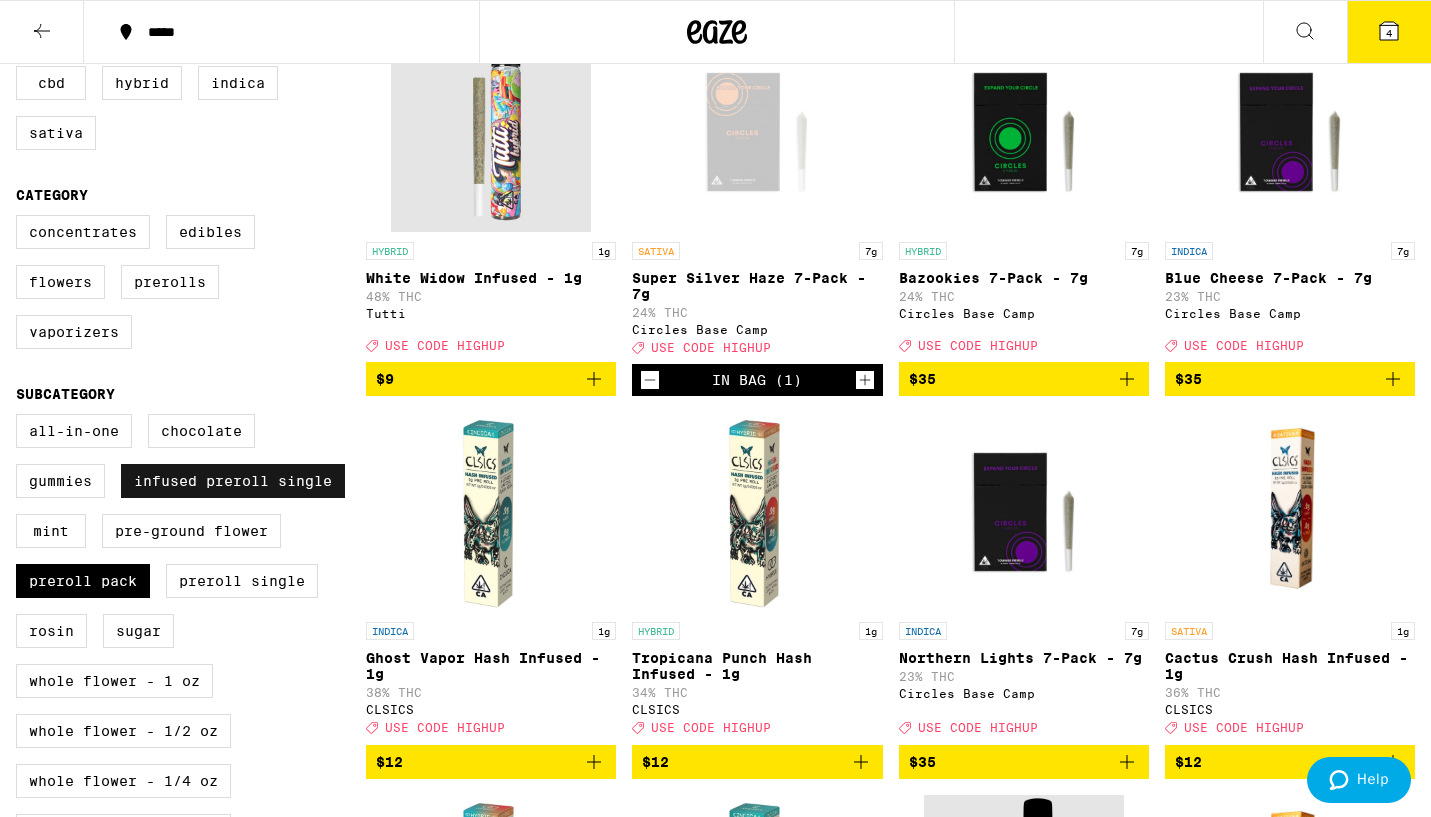 click on "Infused Preroll Single" at bounding box center (233, 481) 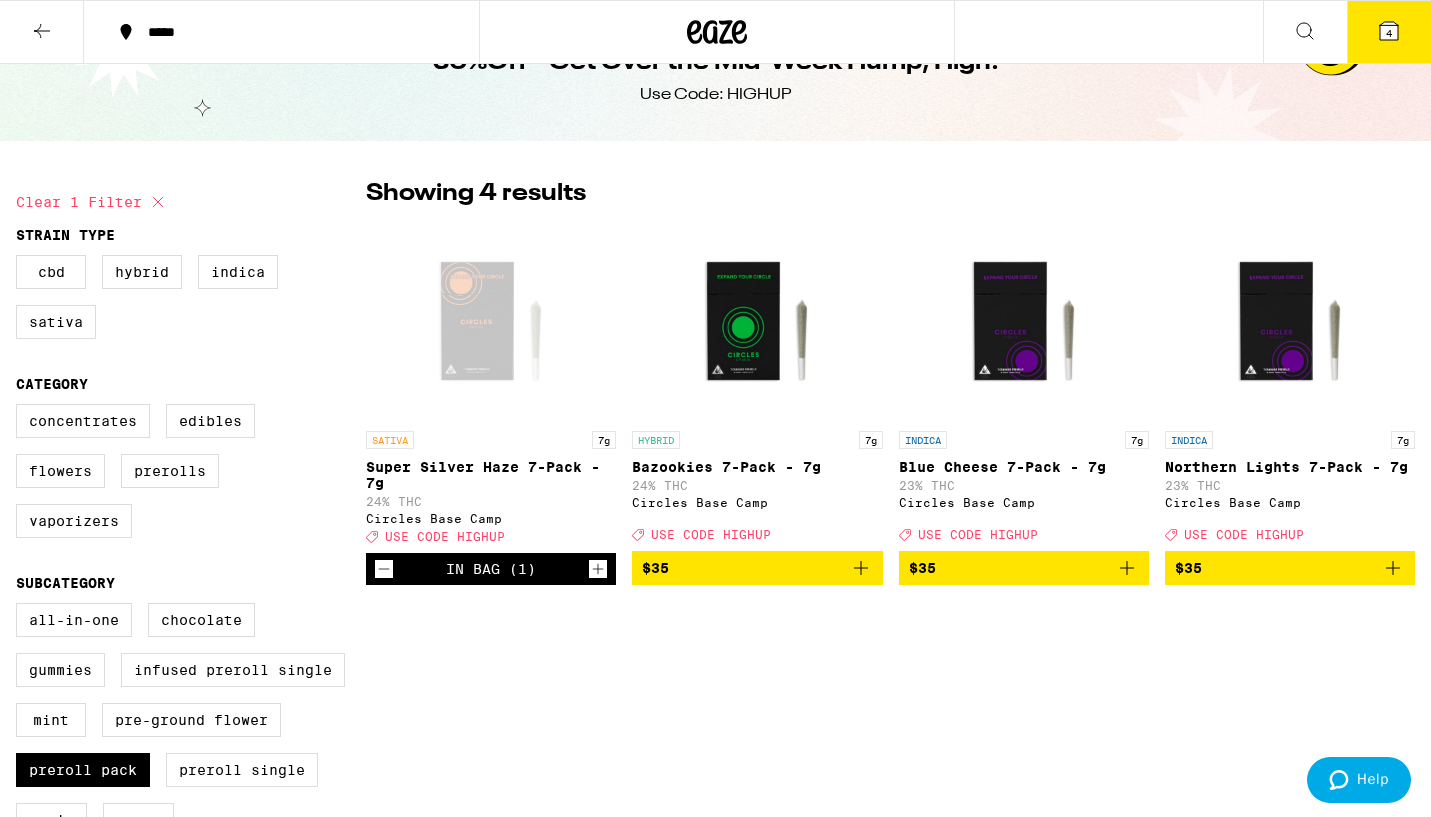 scroll, scrollTop: 20, scrollLeft: 0, axis: vertical 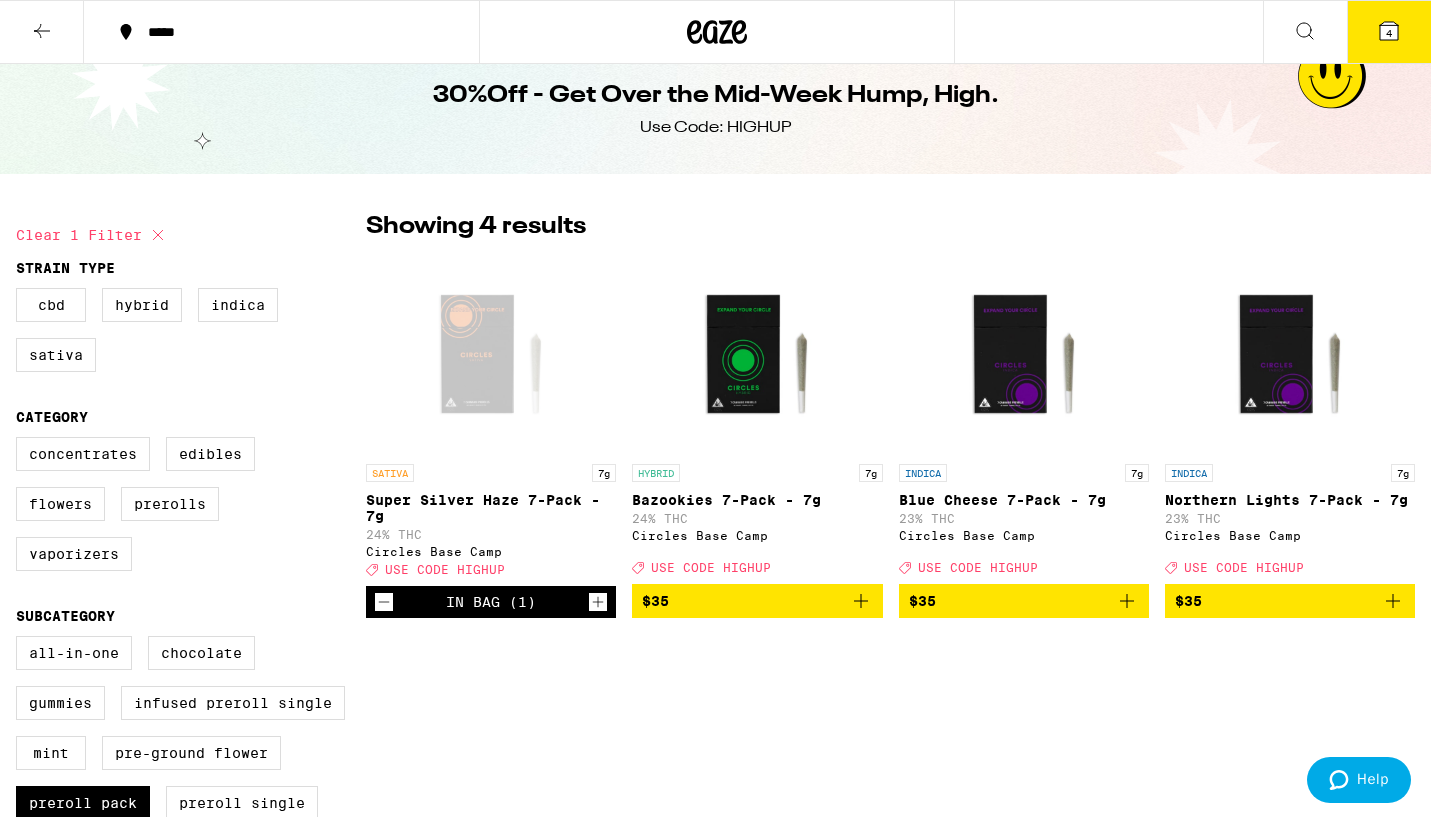 click on "Blue Cheese 7-Pack - 7g" at bounding box center [1024, 500] 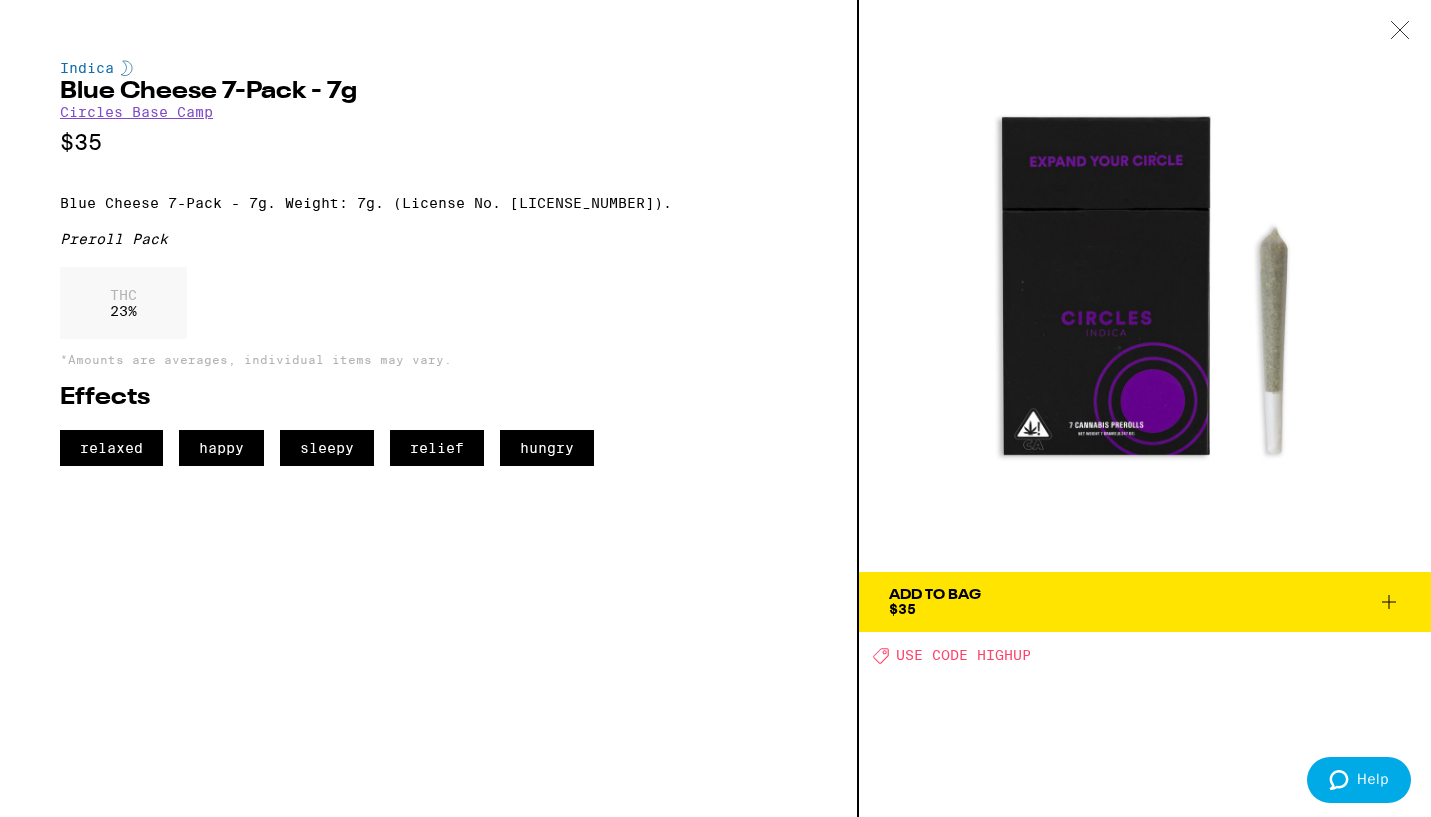 click 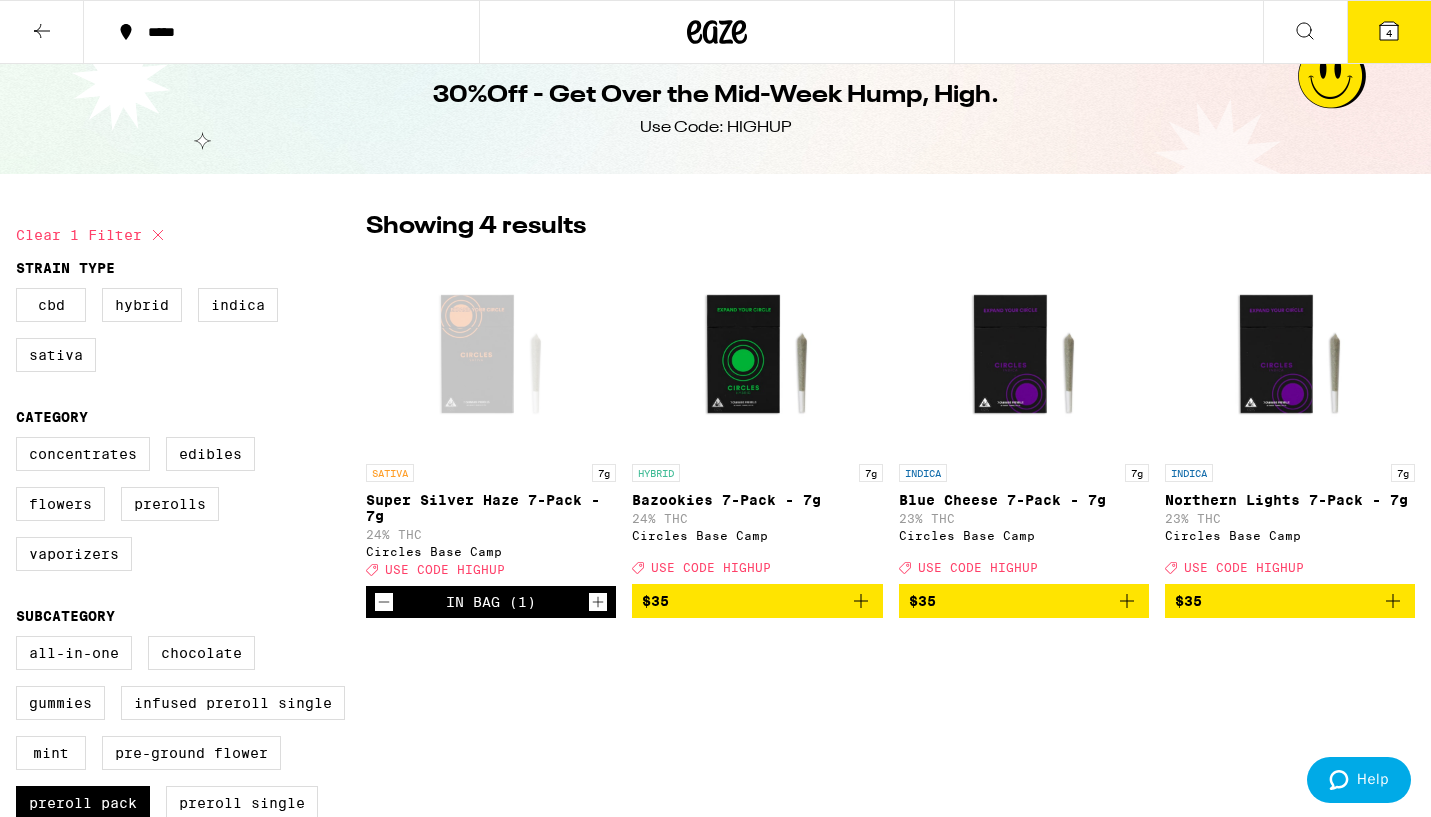 click on "Northern Lights 7-Pack - 7g" at bounding box center (1290, 500) 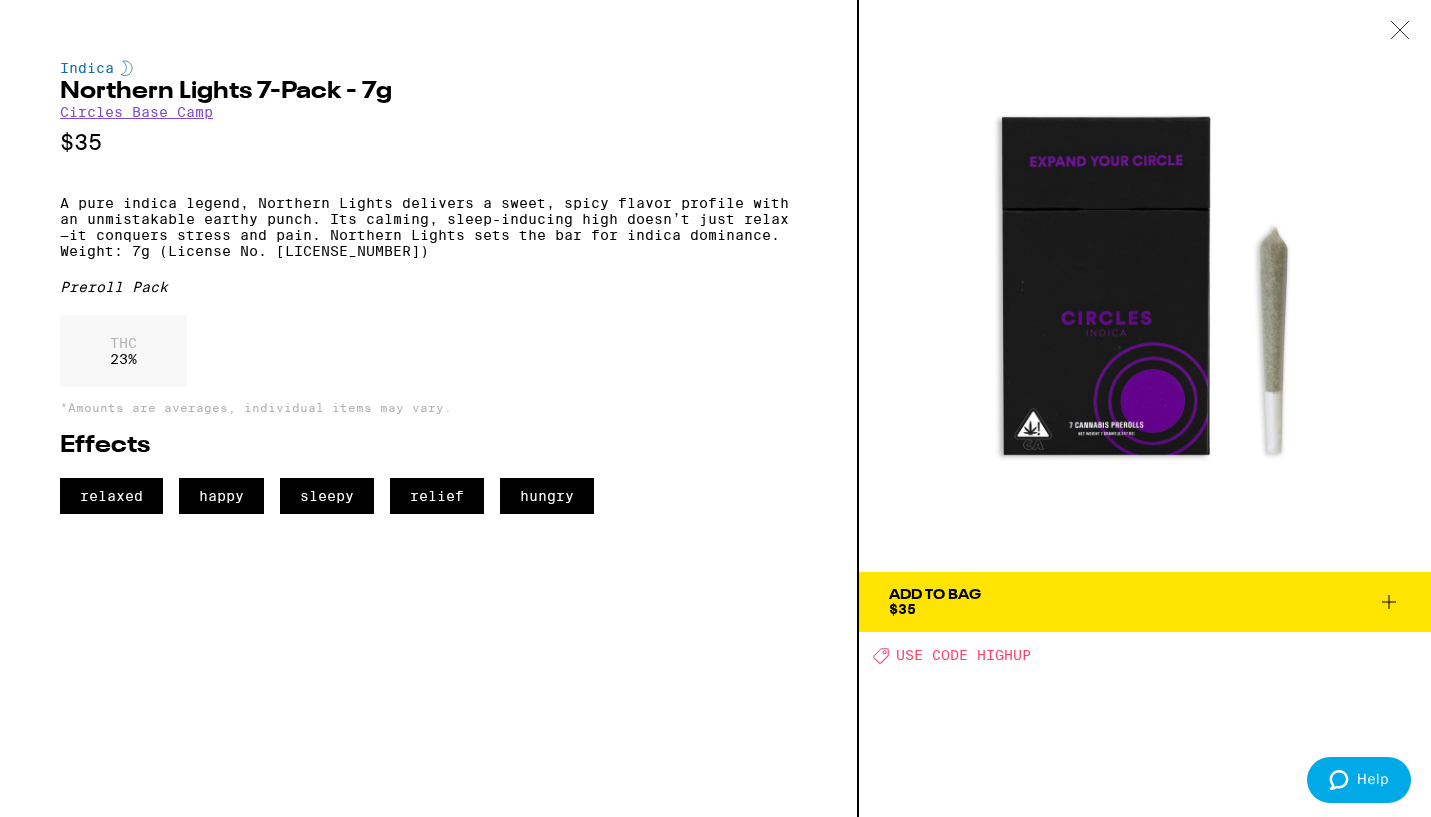 click 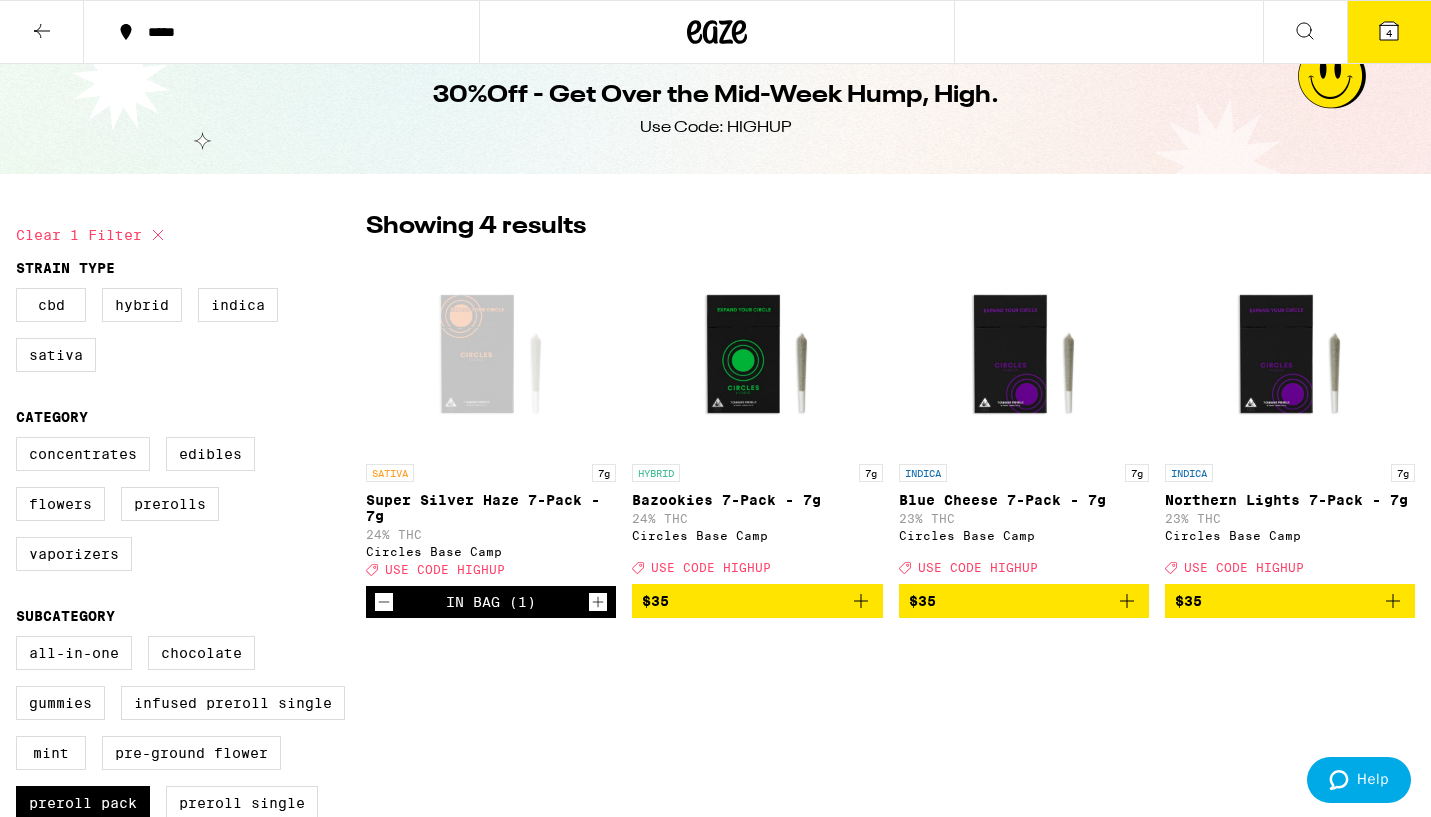 click on "Bazookies 7-Pack - 7g" at bounding box center (757, 500) 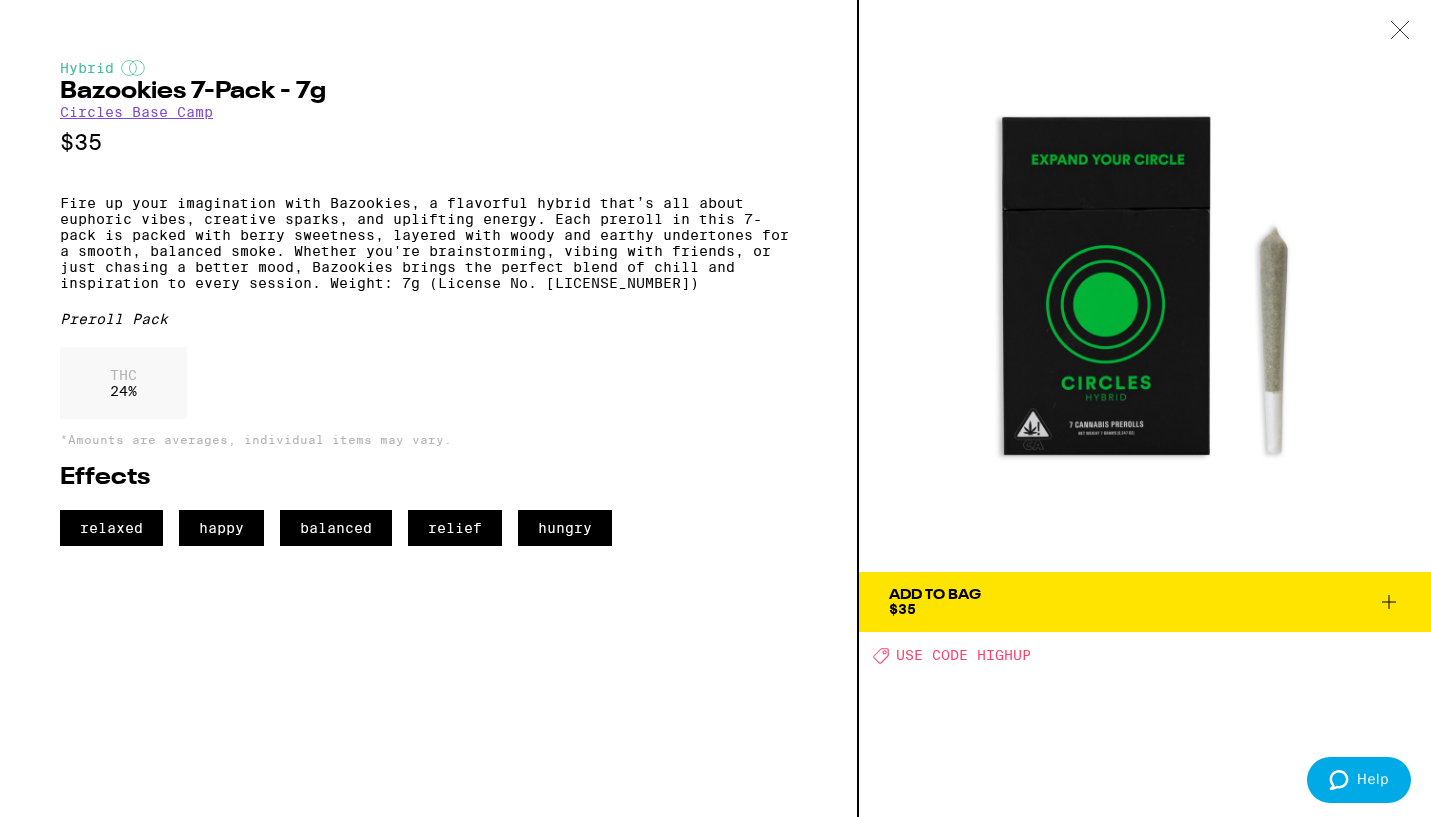 click at bounding box center [1400, 31] 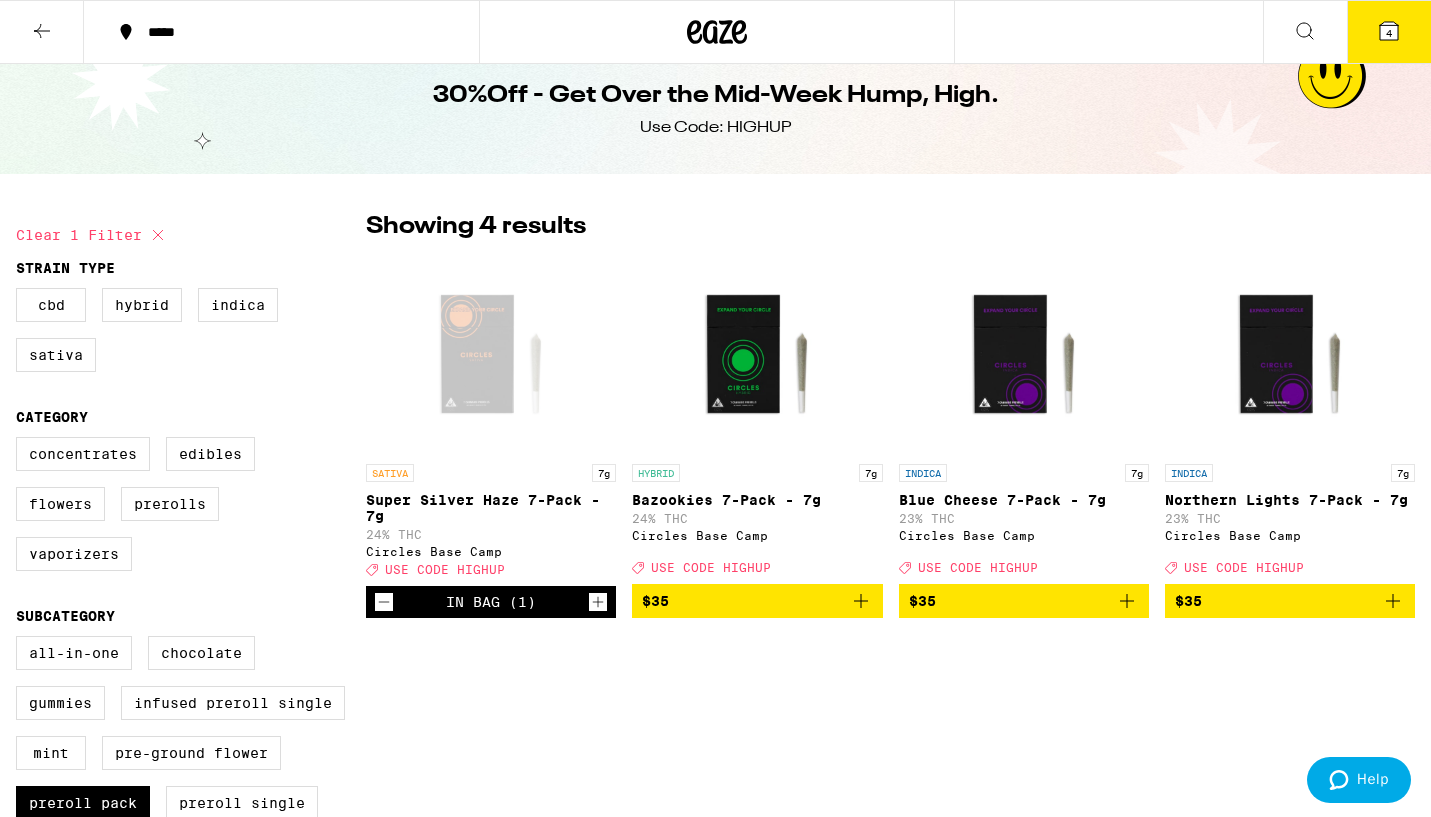 click 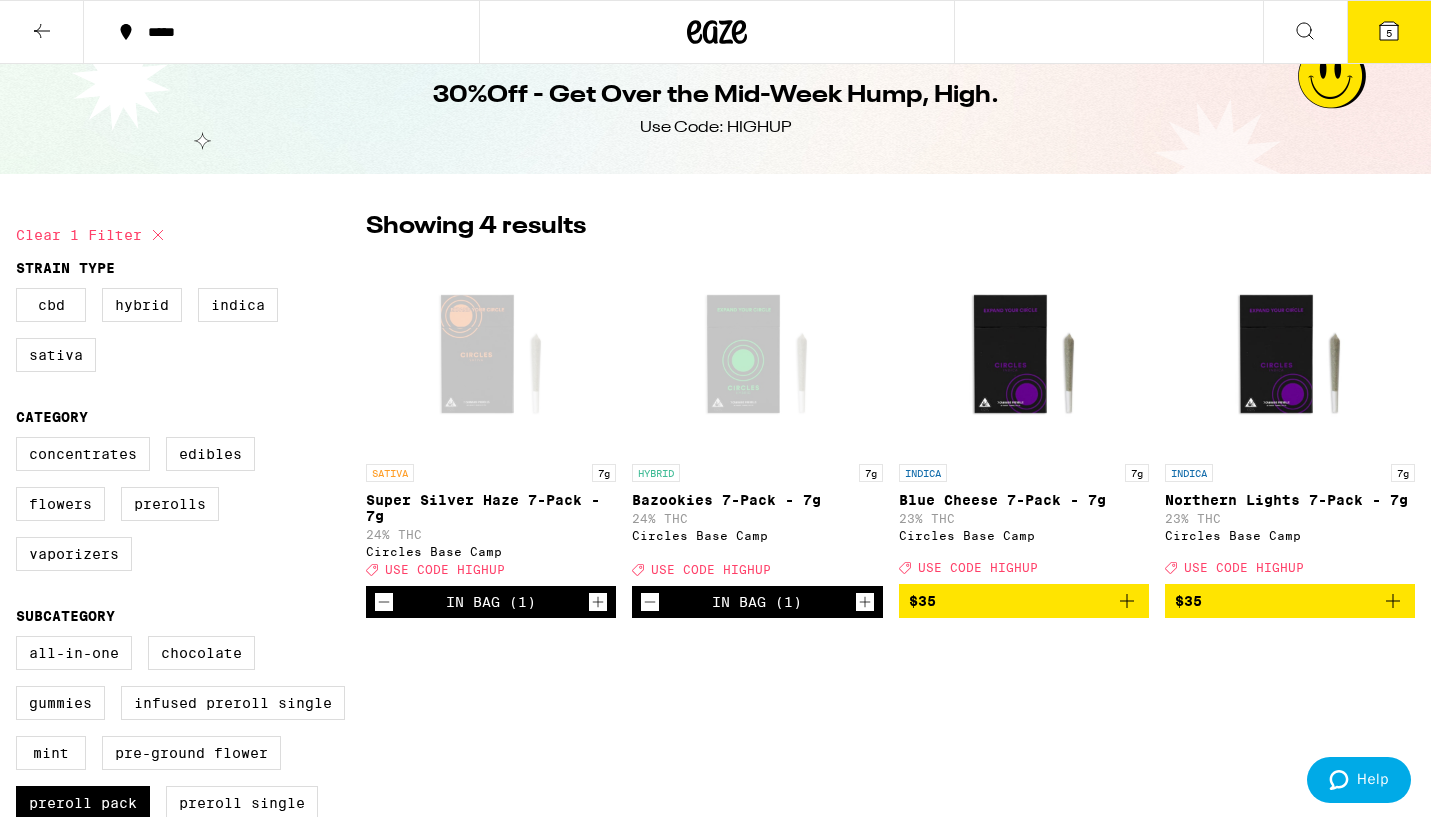 click on "5" at bounding box center (1389, 33) 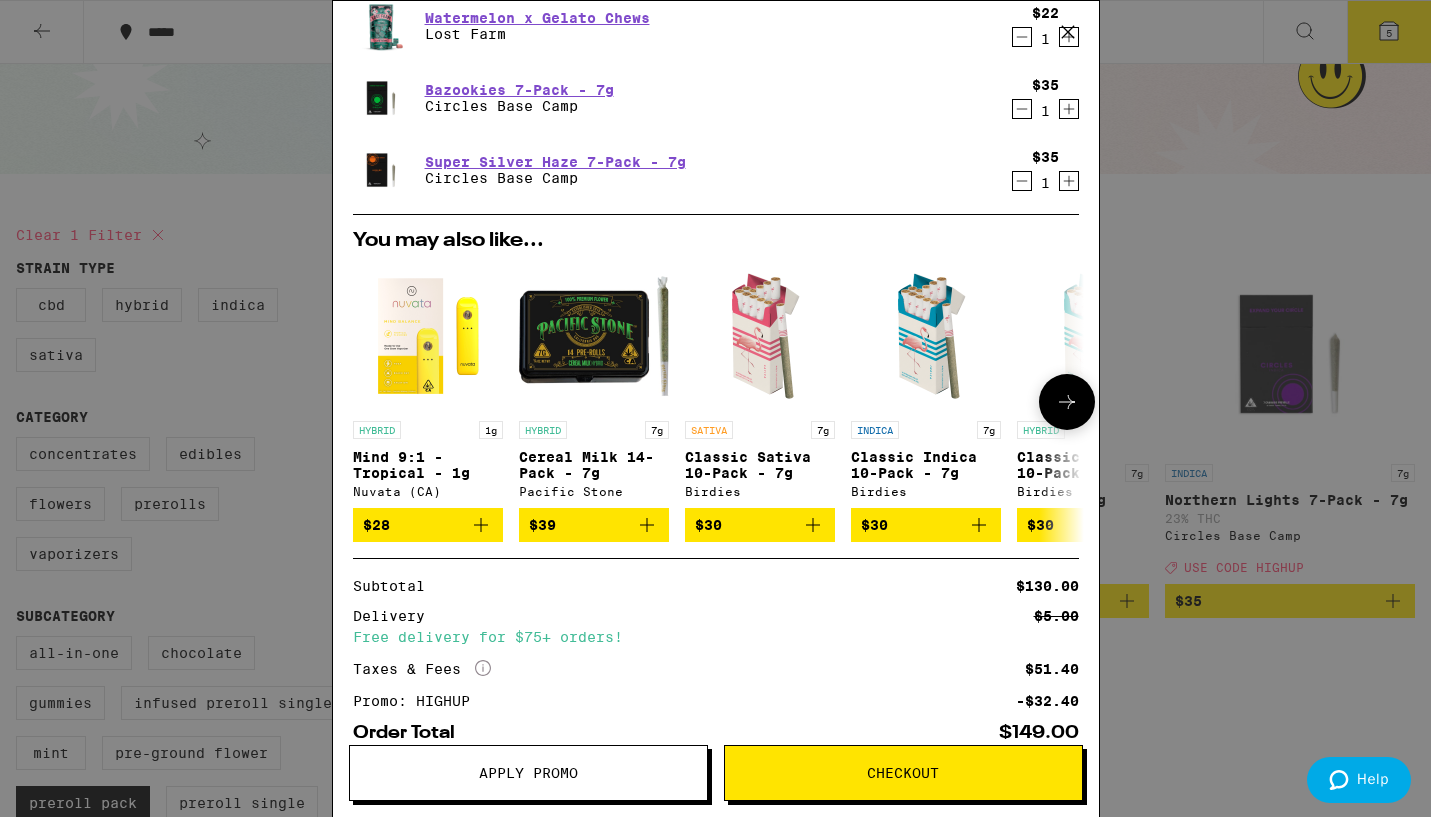 scroll, scrollTop: 227, scrollLeft: 0, axis: vertical 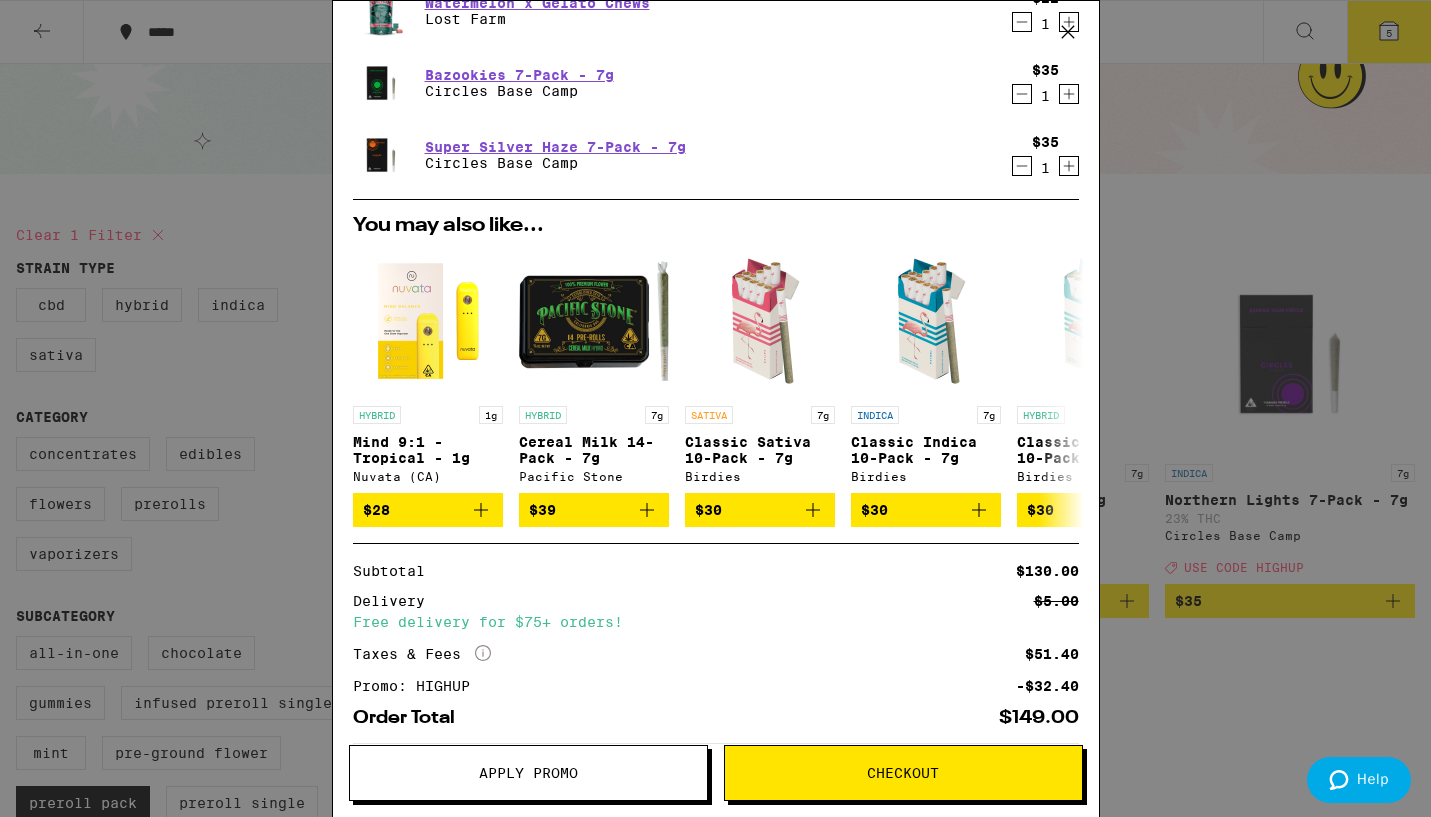 click 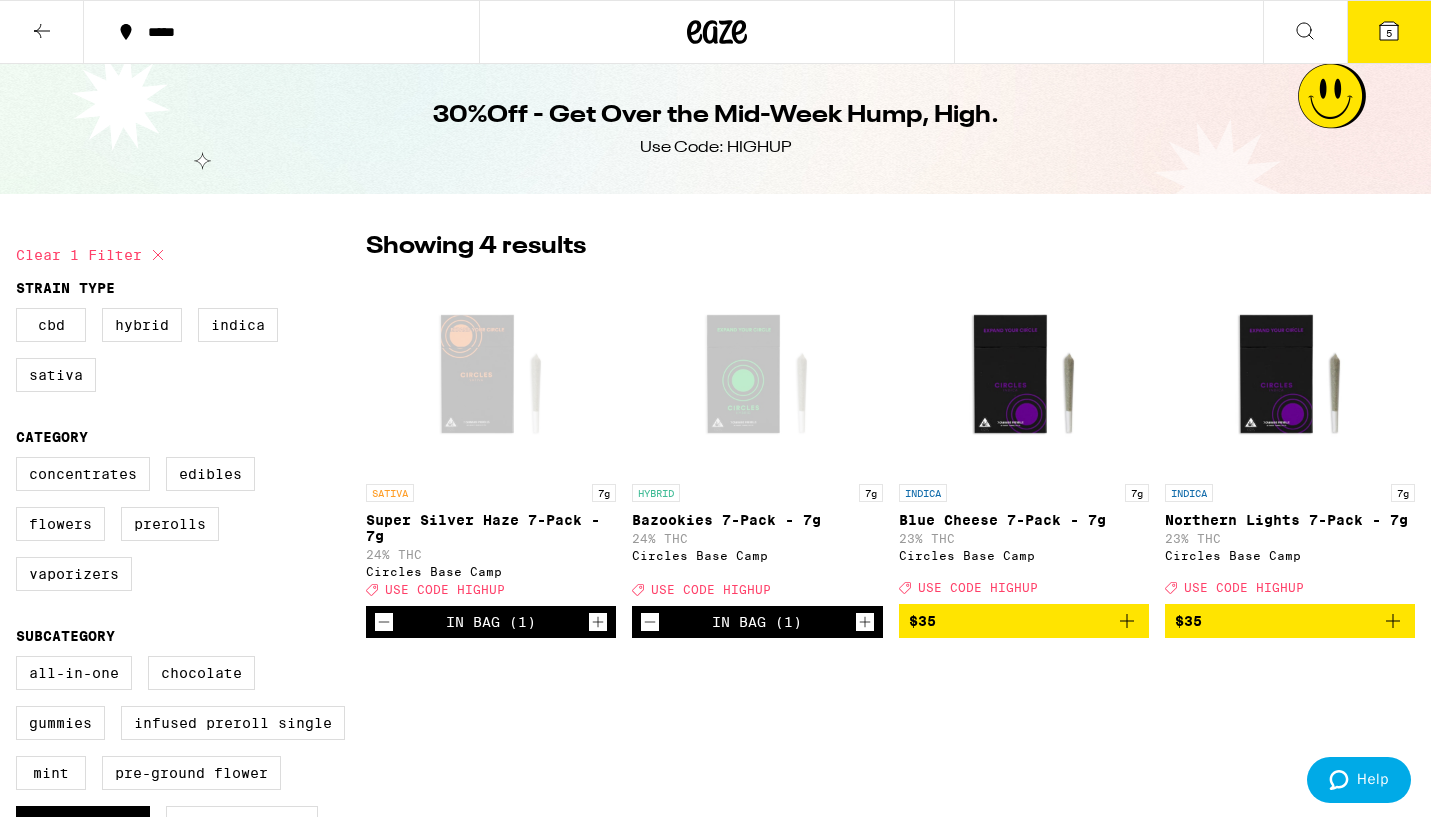 scroll, scrollTop: 0, scrollLeft: 0, axis: both 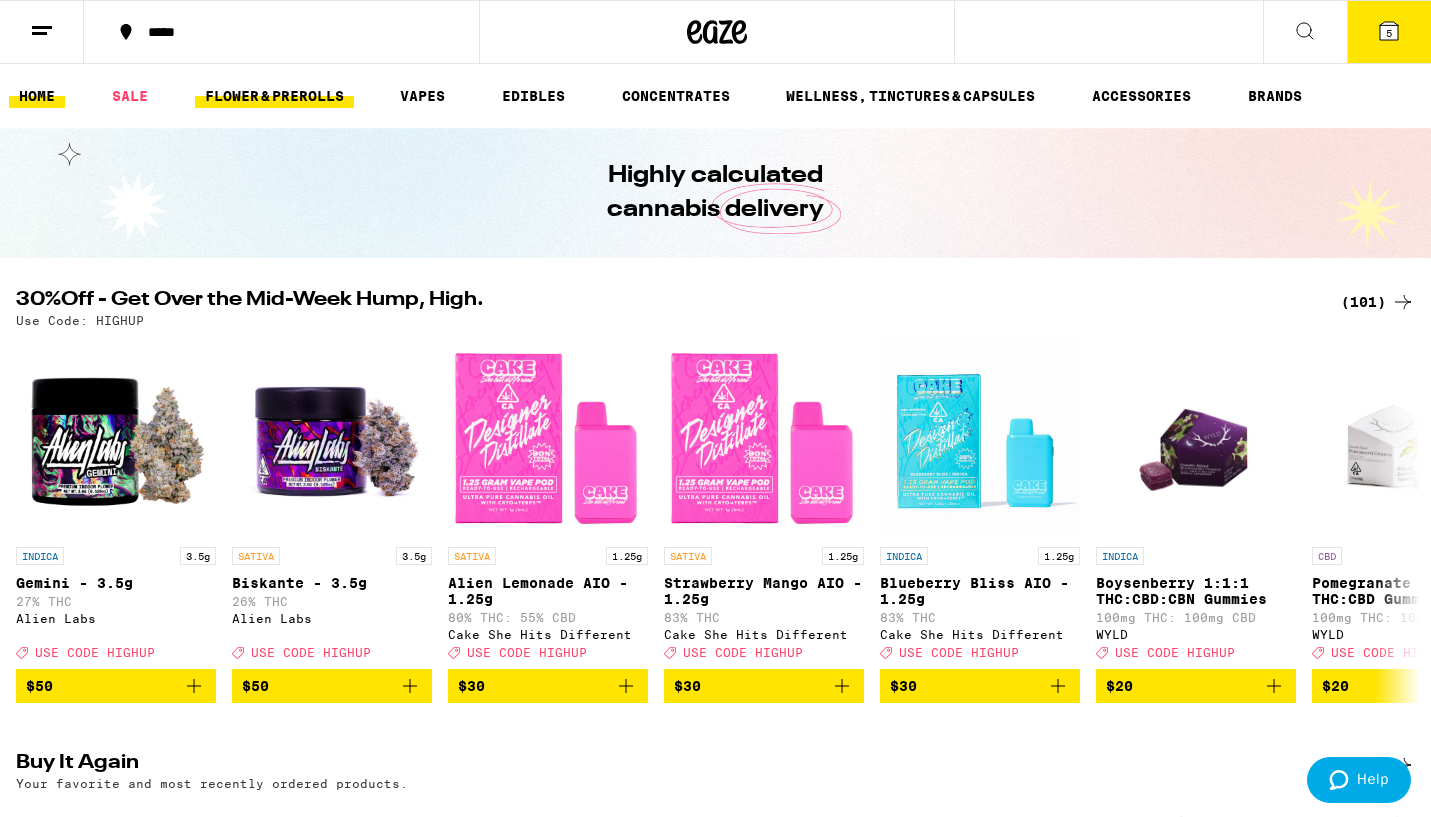 click on "FLOWER & PREROLLS" at bounding box center [274, 96] 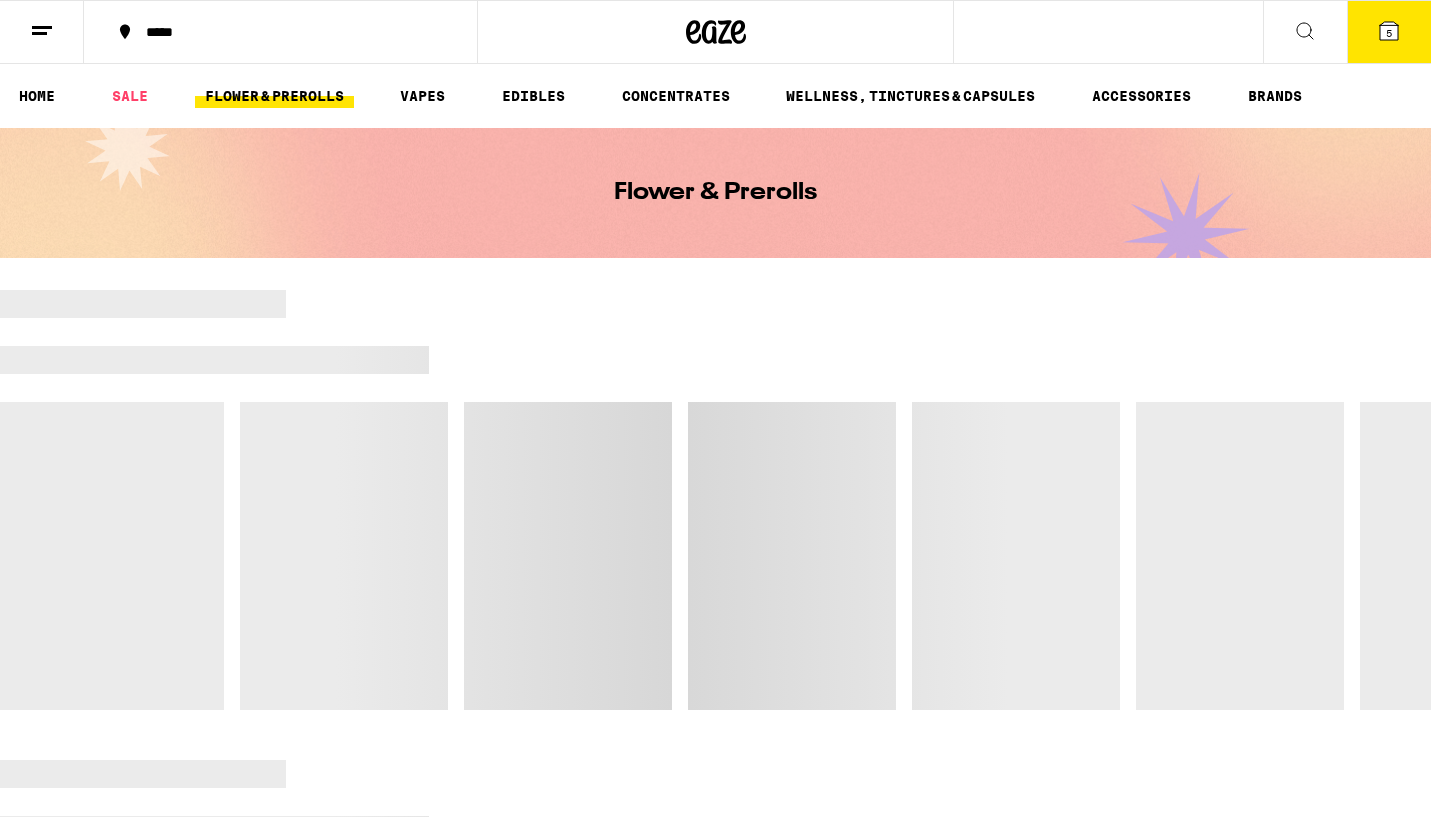 click on "FLOWER & PREROLLS" at bounding box center (274, 96) 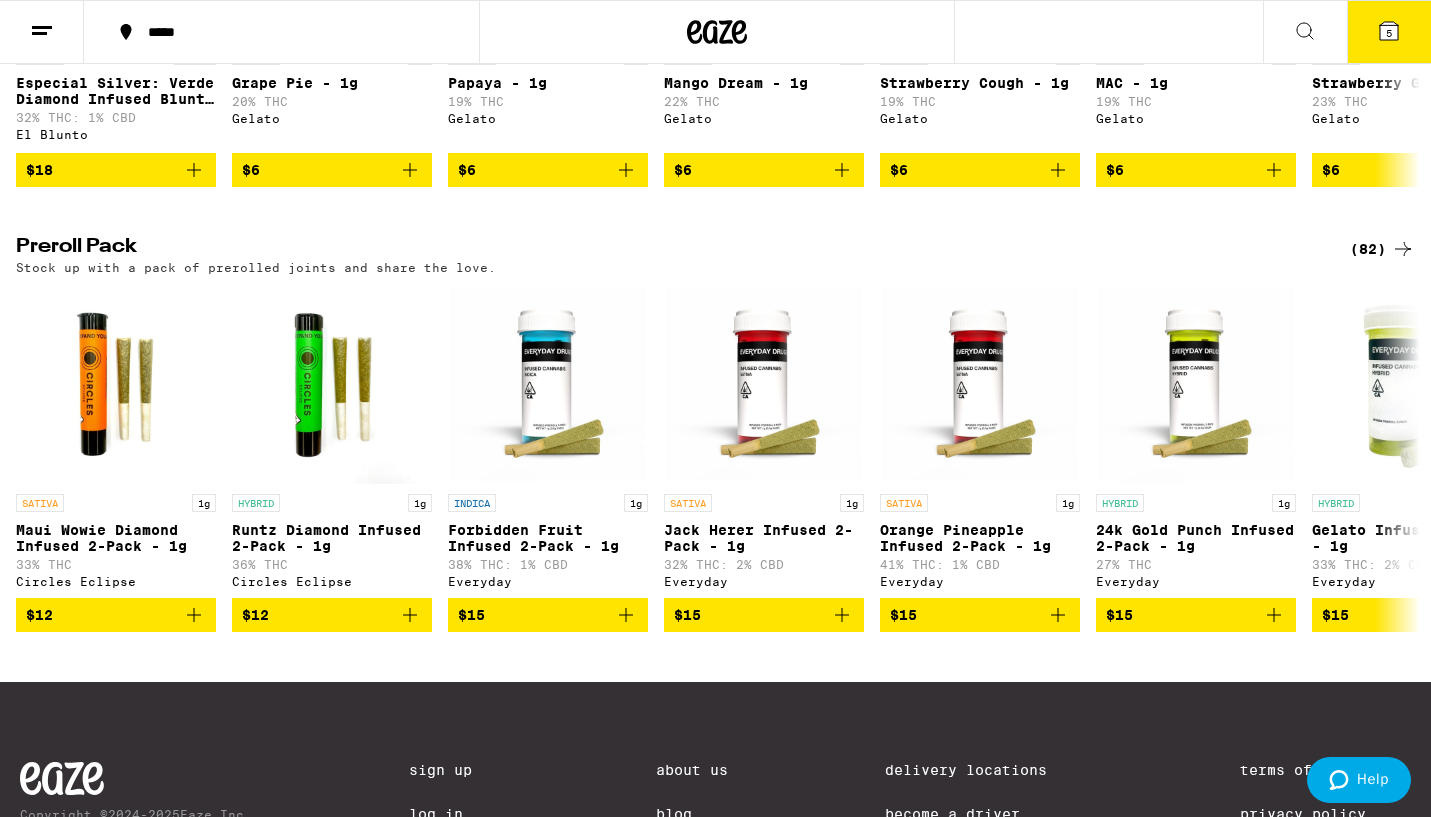 scroll, scrollTop: 1418, scrollLeft: 0, axis: vertical 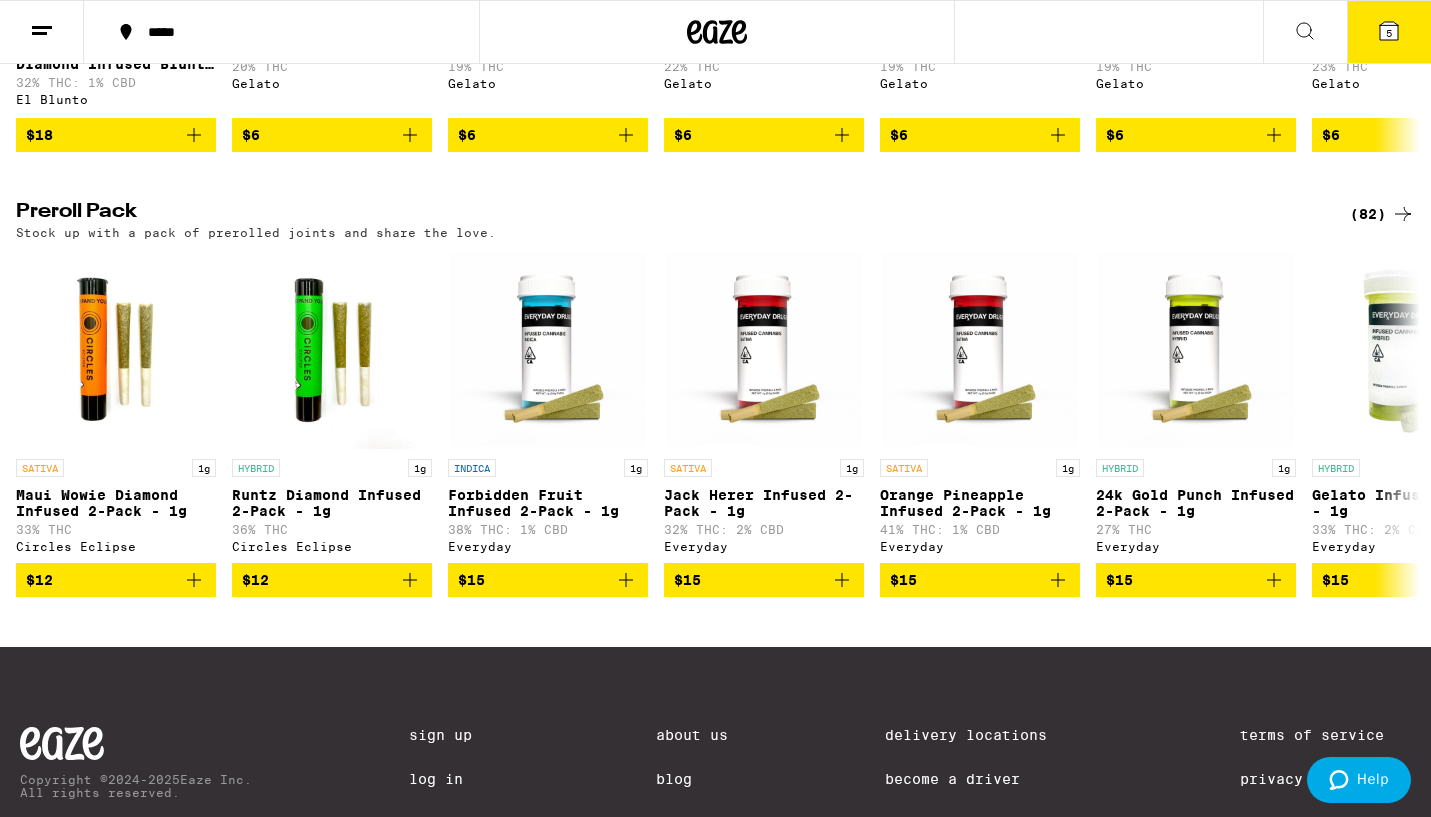 click on "(82)" at bounding box center (1382, 214) 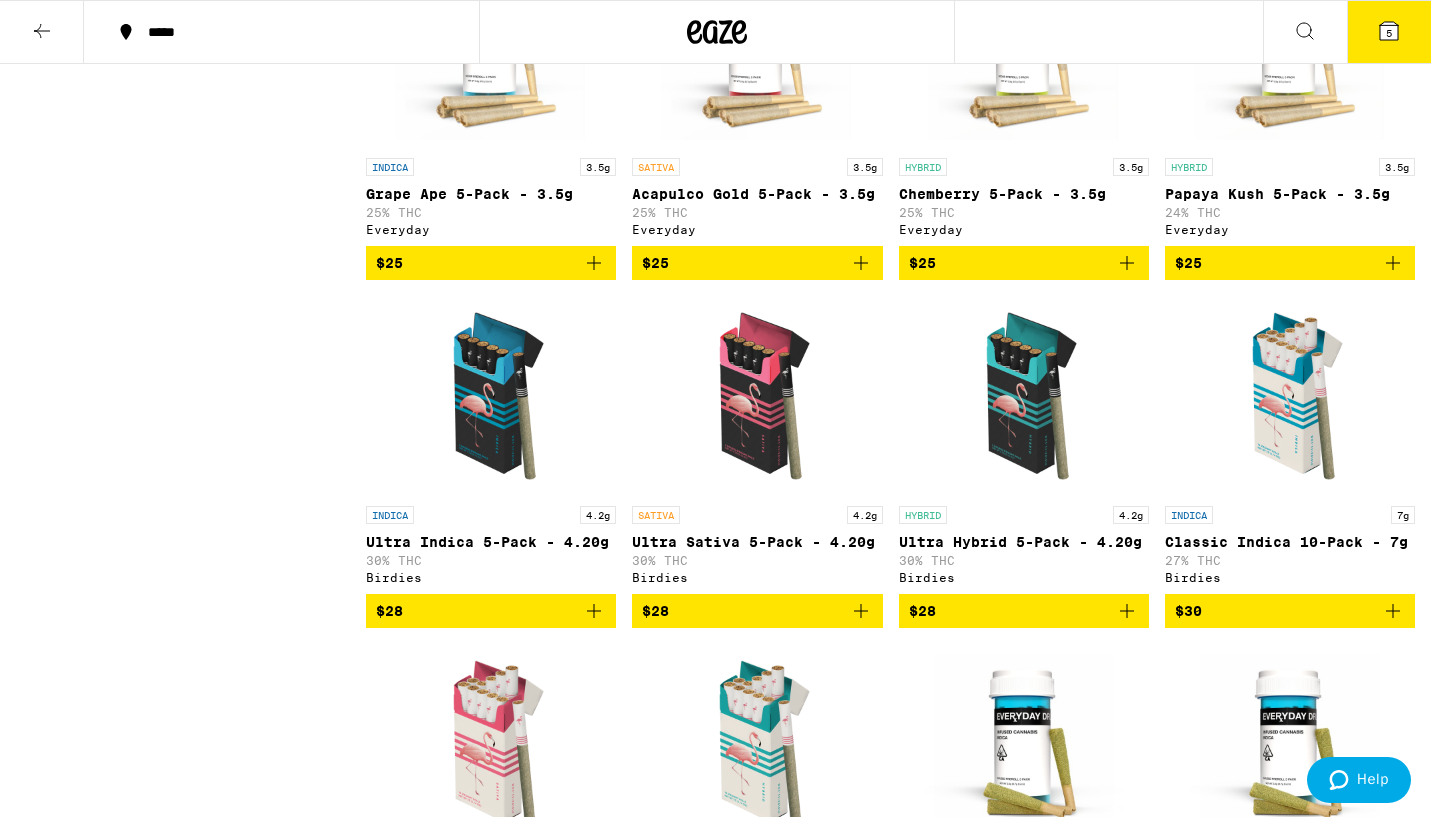 scroll, scrollTop: 0, scrollLeft: 0, axis: both 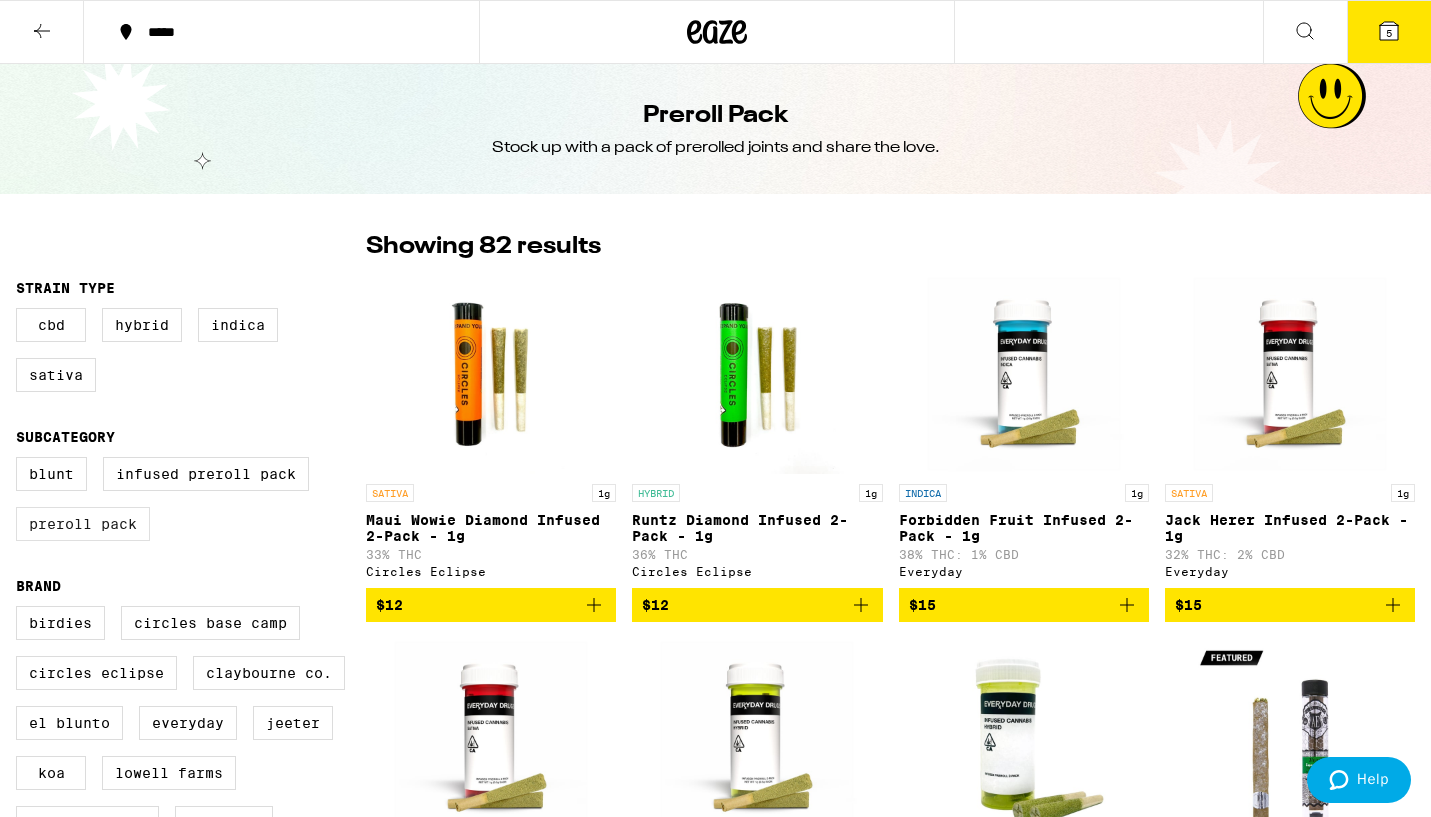 click on "Preroll Pack" at bounding box center [83, 524] 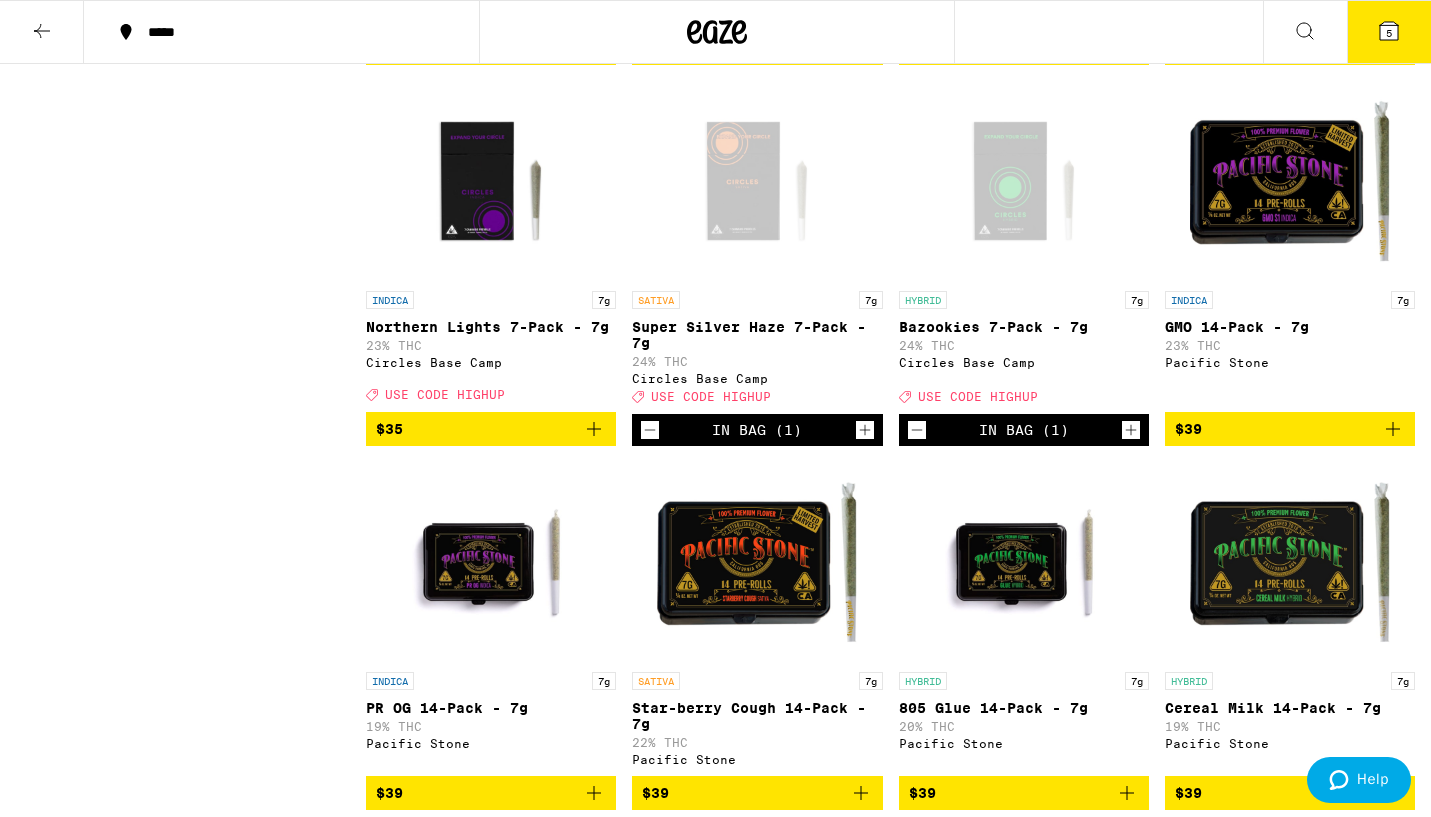 scroll, scrollTop: 1295, scrollLeft: 0, axis: vertical 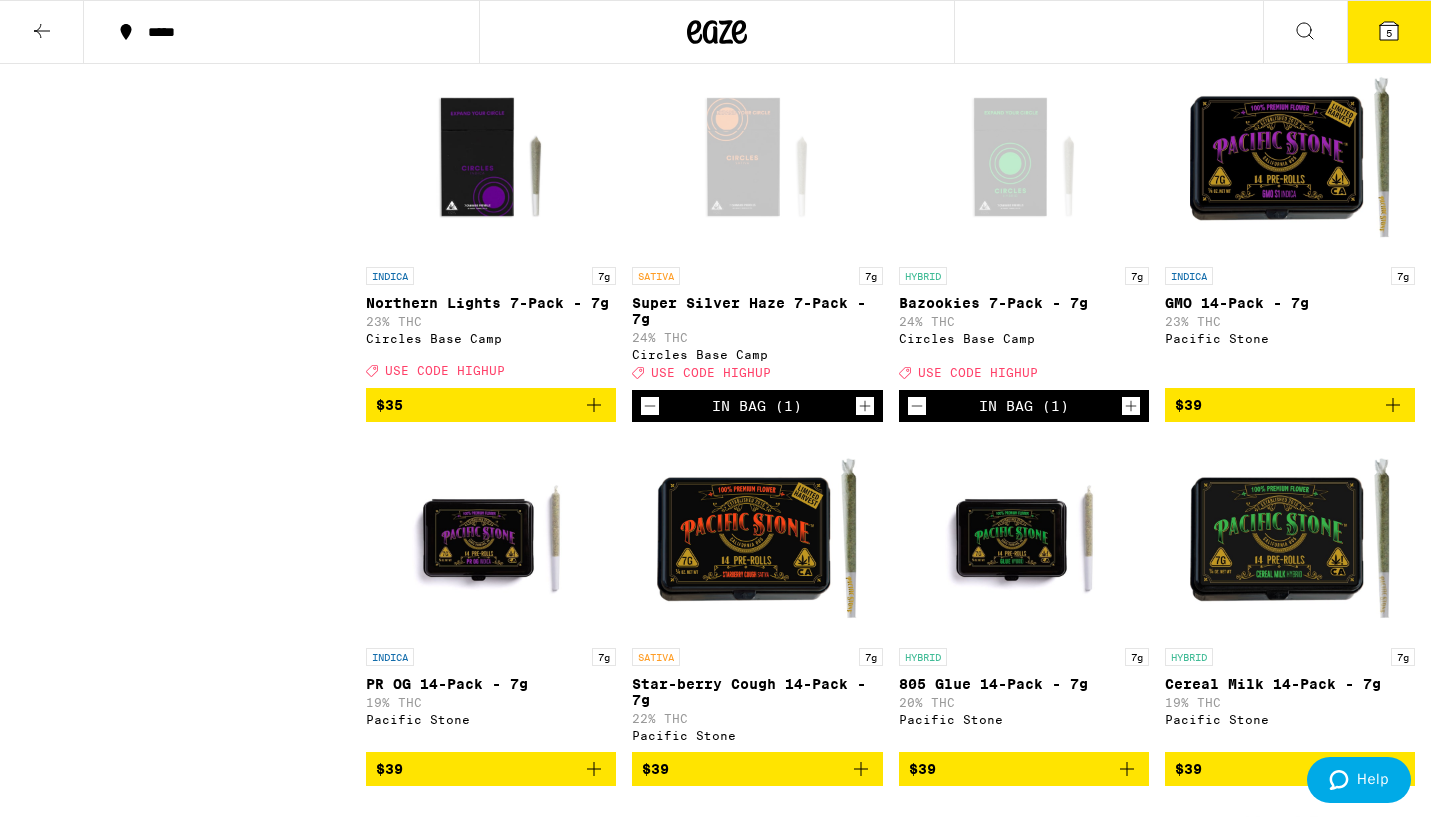 click on "Star-berry Cough 14-Pack - 7g" at bounding box center (757, 692) 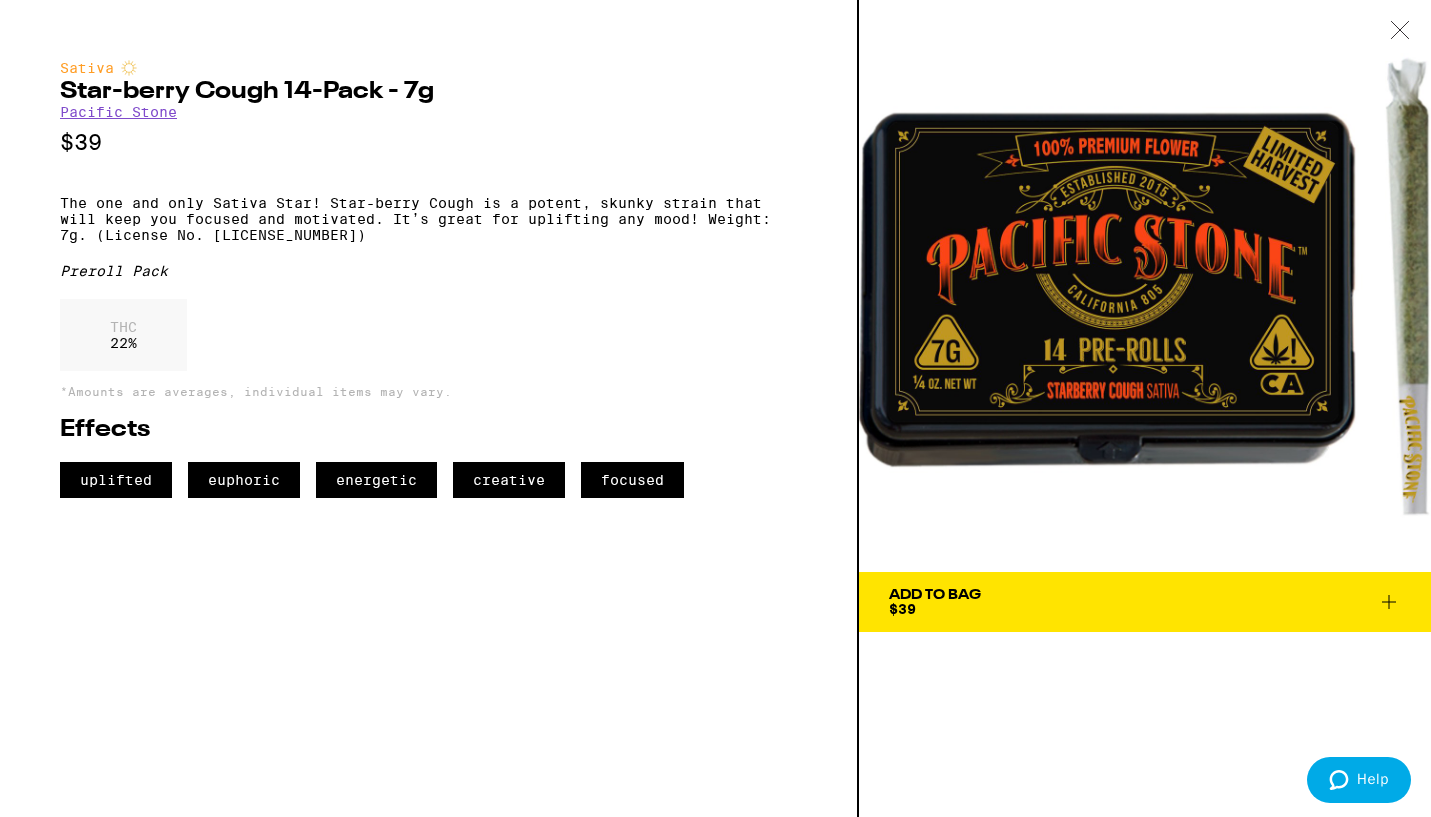 click 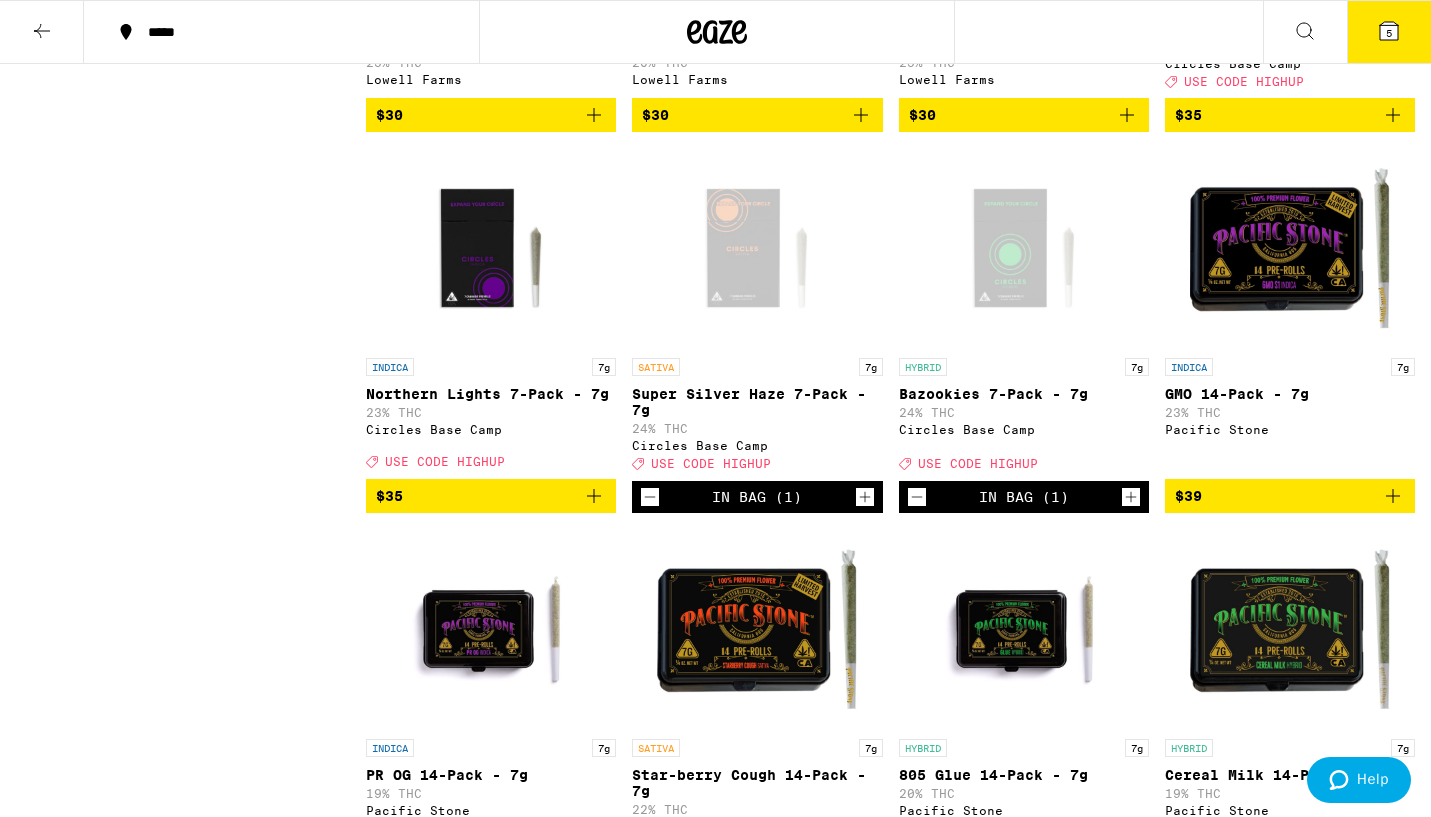 scroll, scrollTop: 1176, scrollLeft: 0, axis: vertical 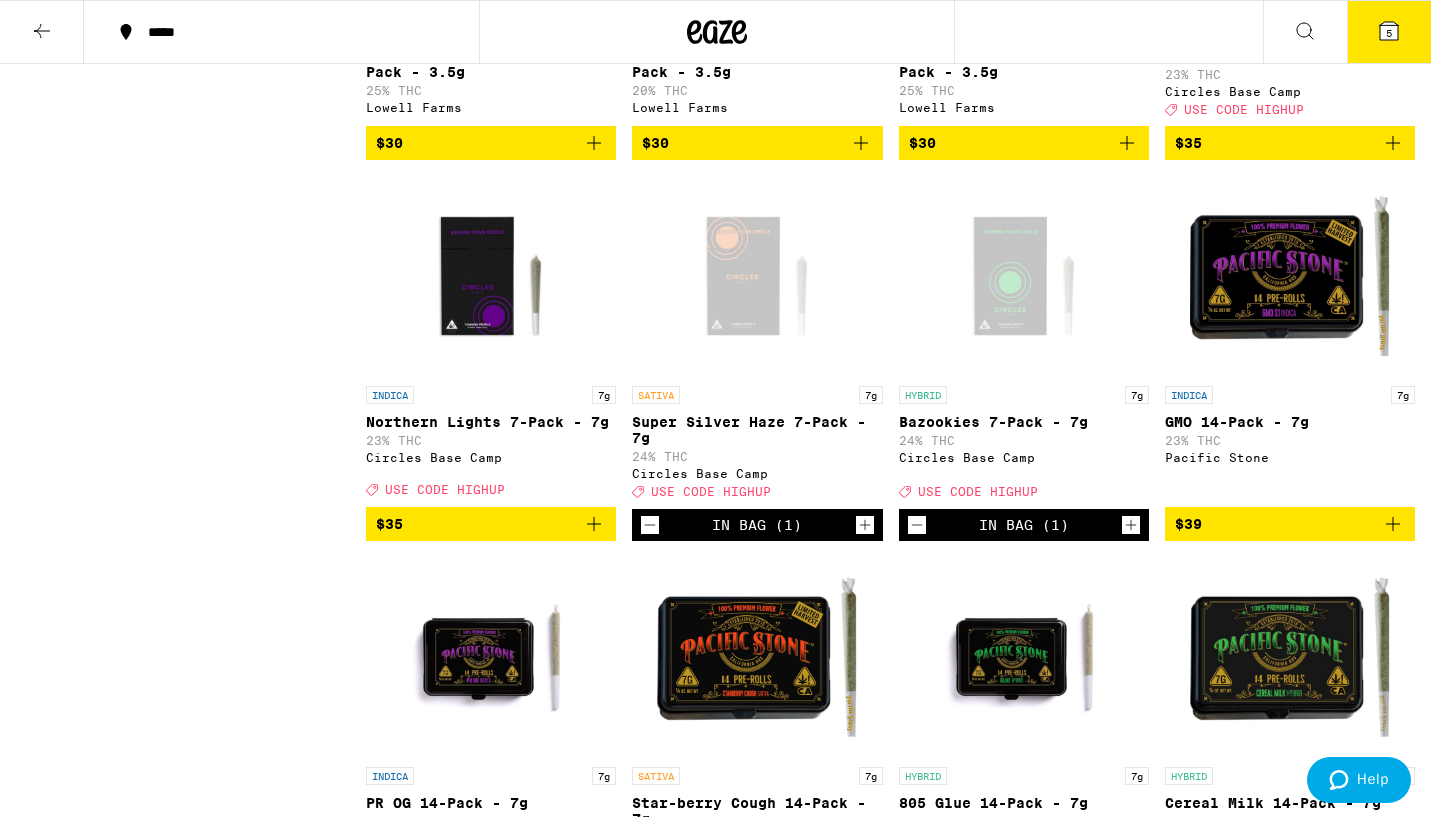 click on "GMO 14-Pack - 7g" at bounding box center [1290, 422] 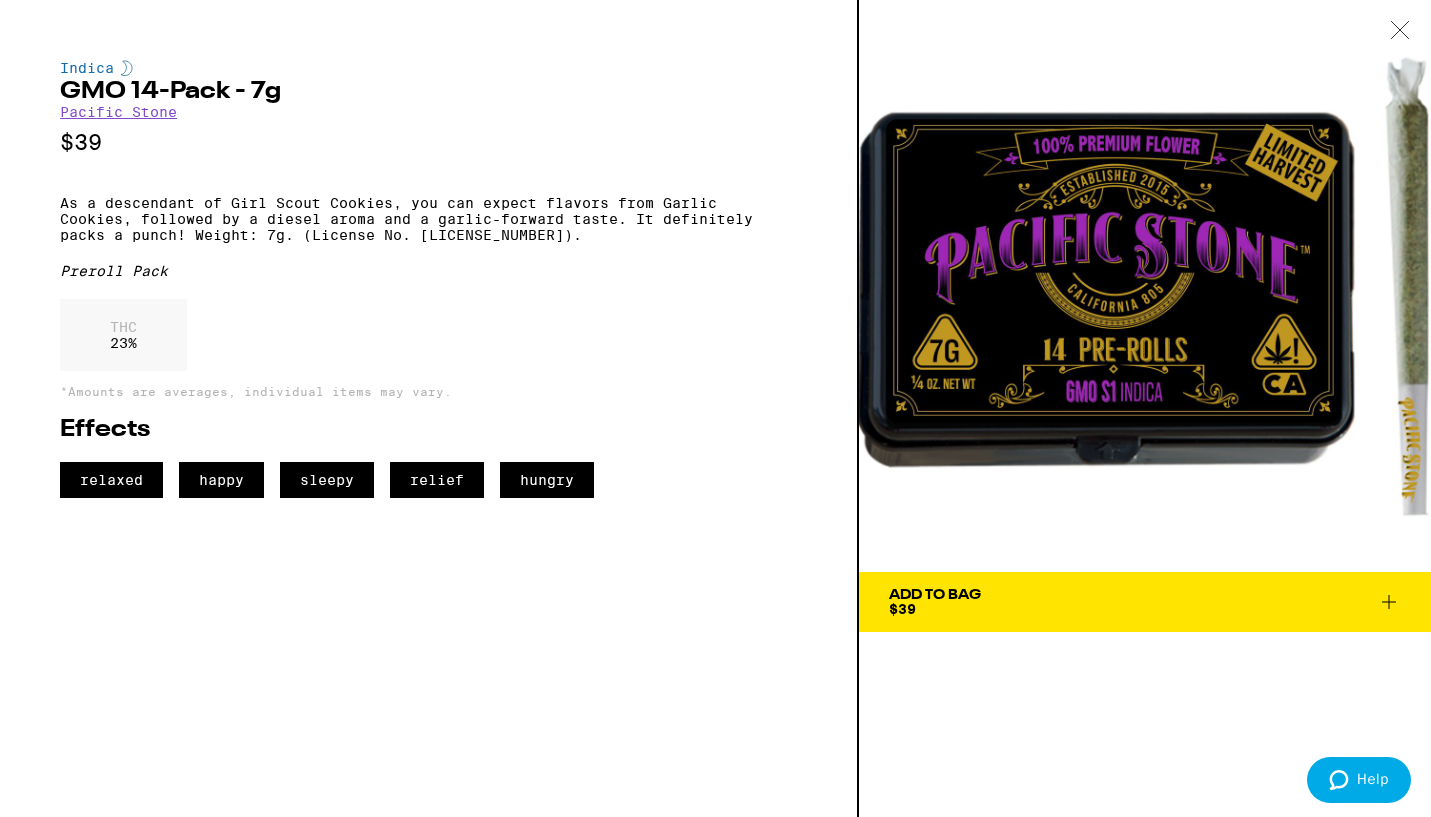click 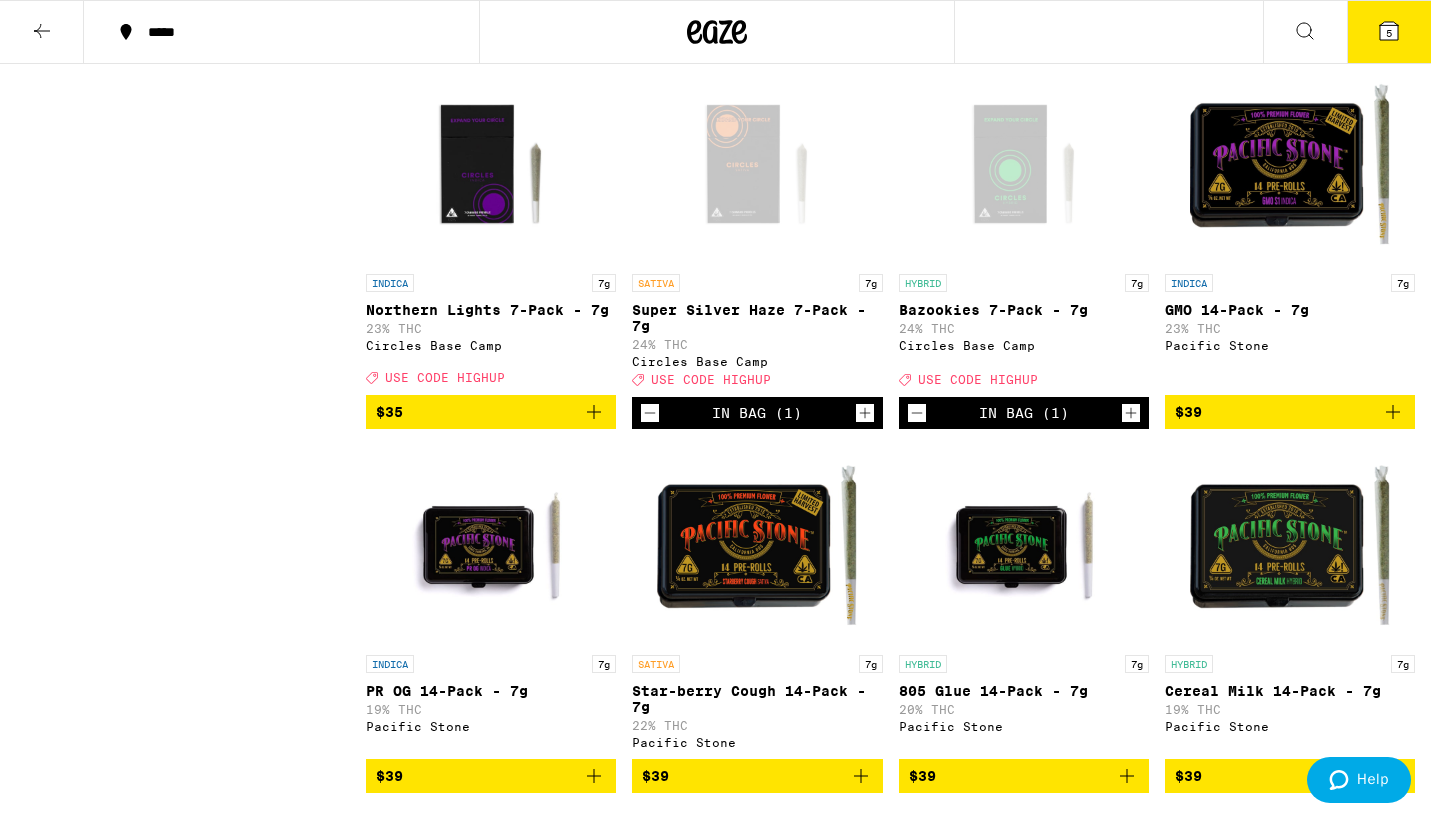 scroll, scrollTop: 1293, scrollLeft: 0, axis: vertical 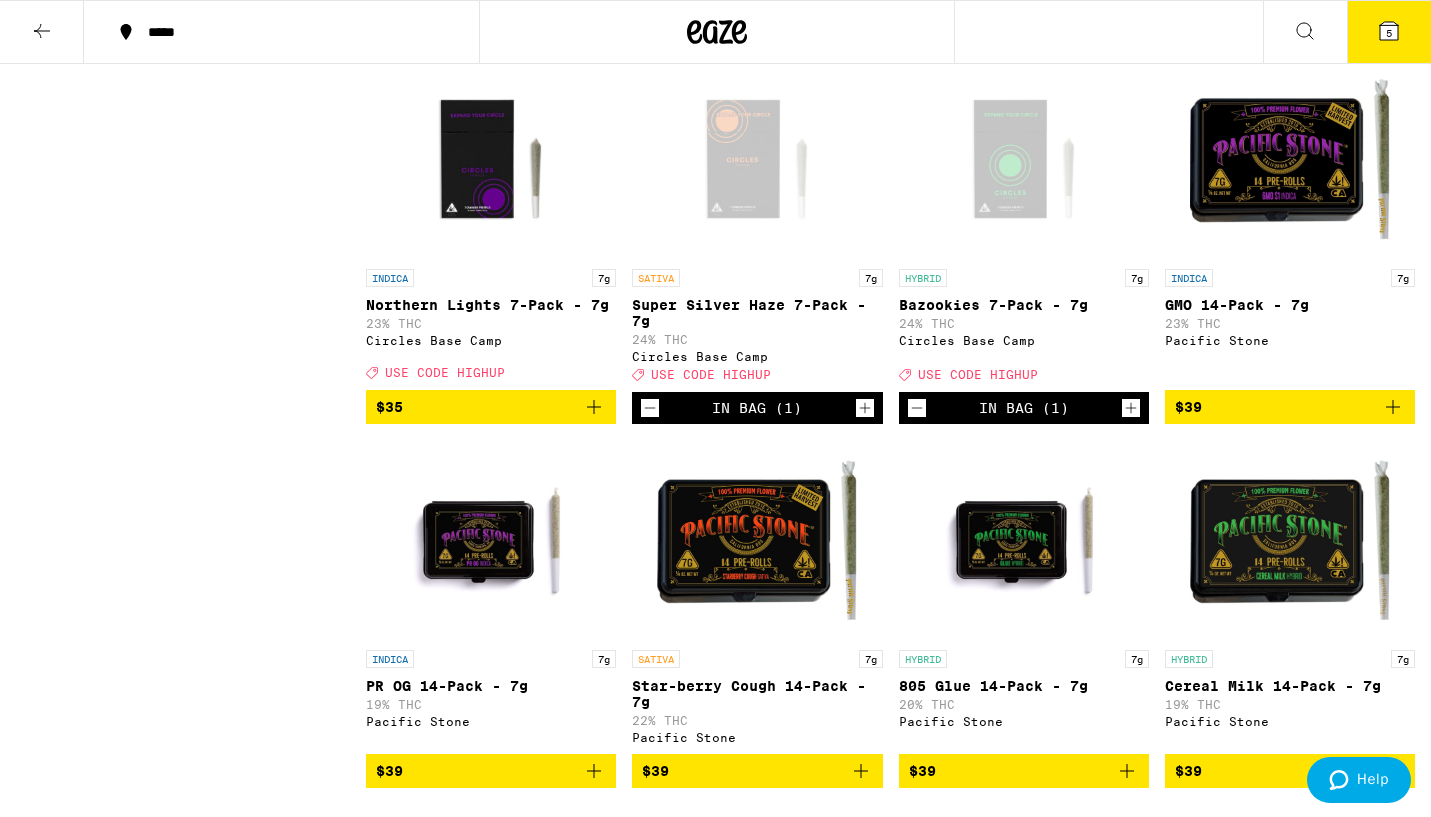 click on "PR OG 14-Pack - 7g" at bounding box center [491, 686] 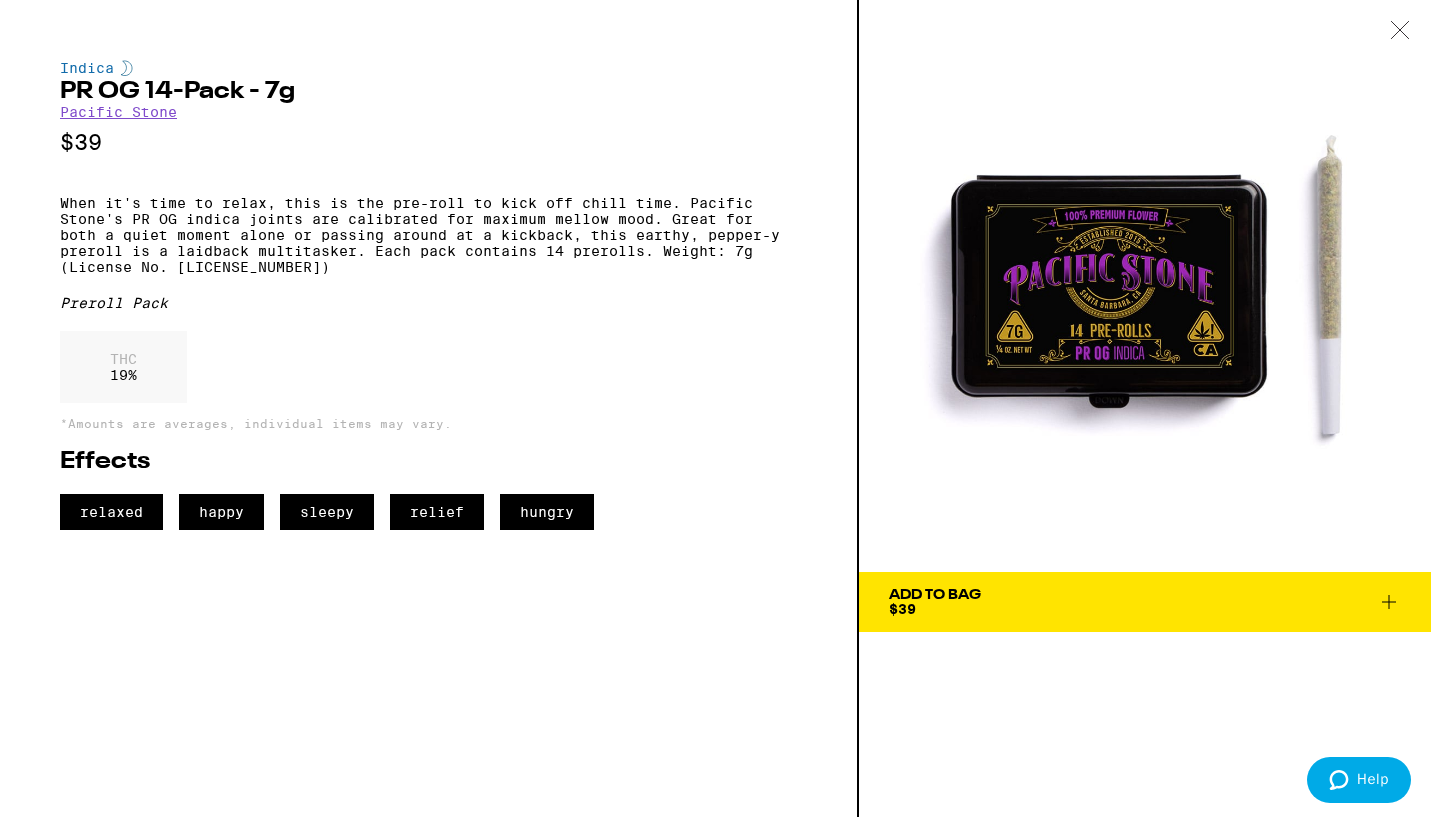 click 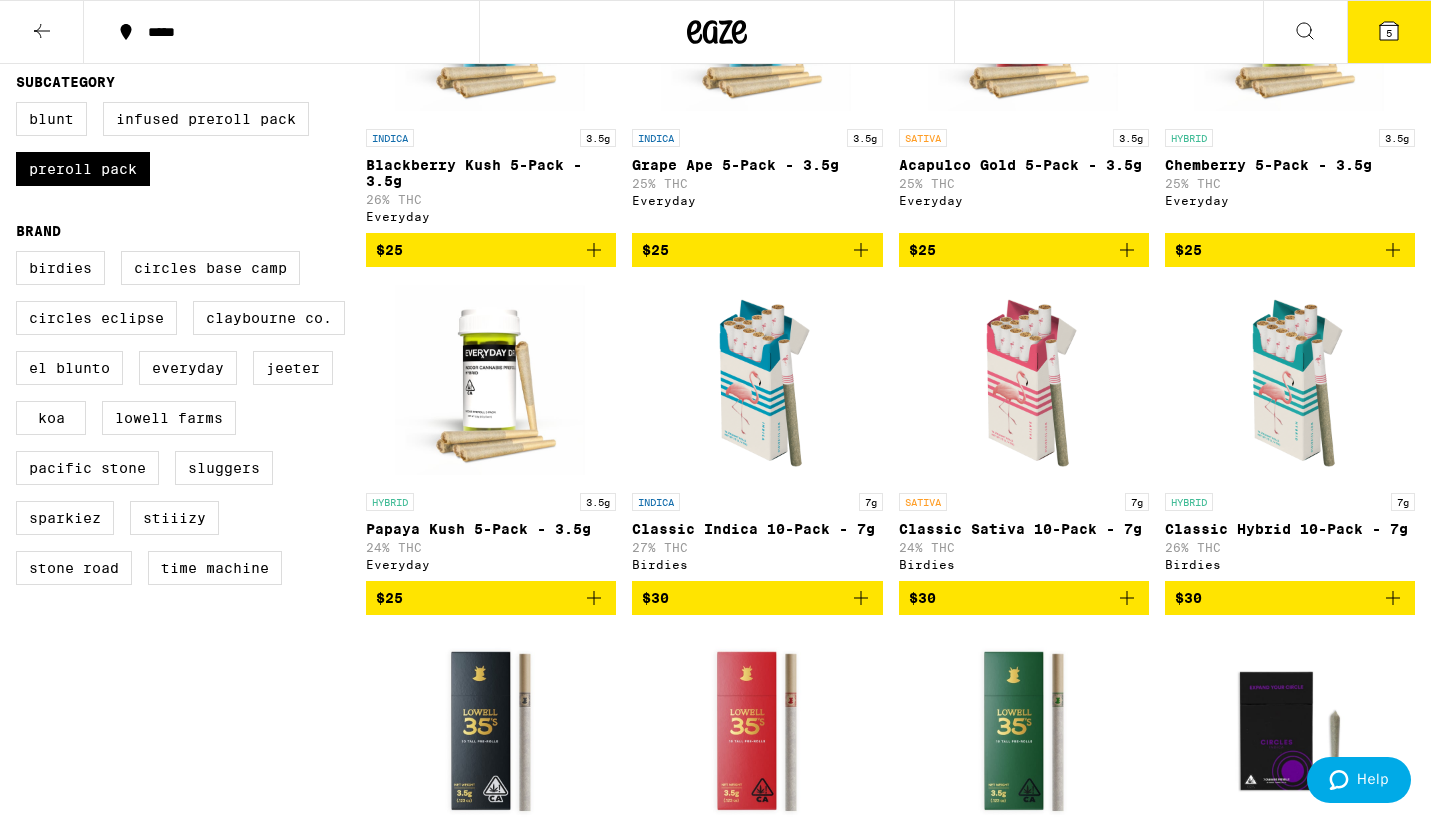 scroll, scrollTop: 352, scrollLeft: 0, axis: vertical 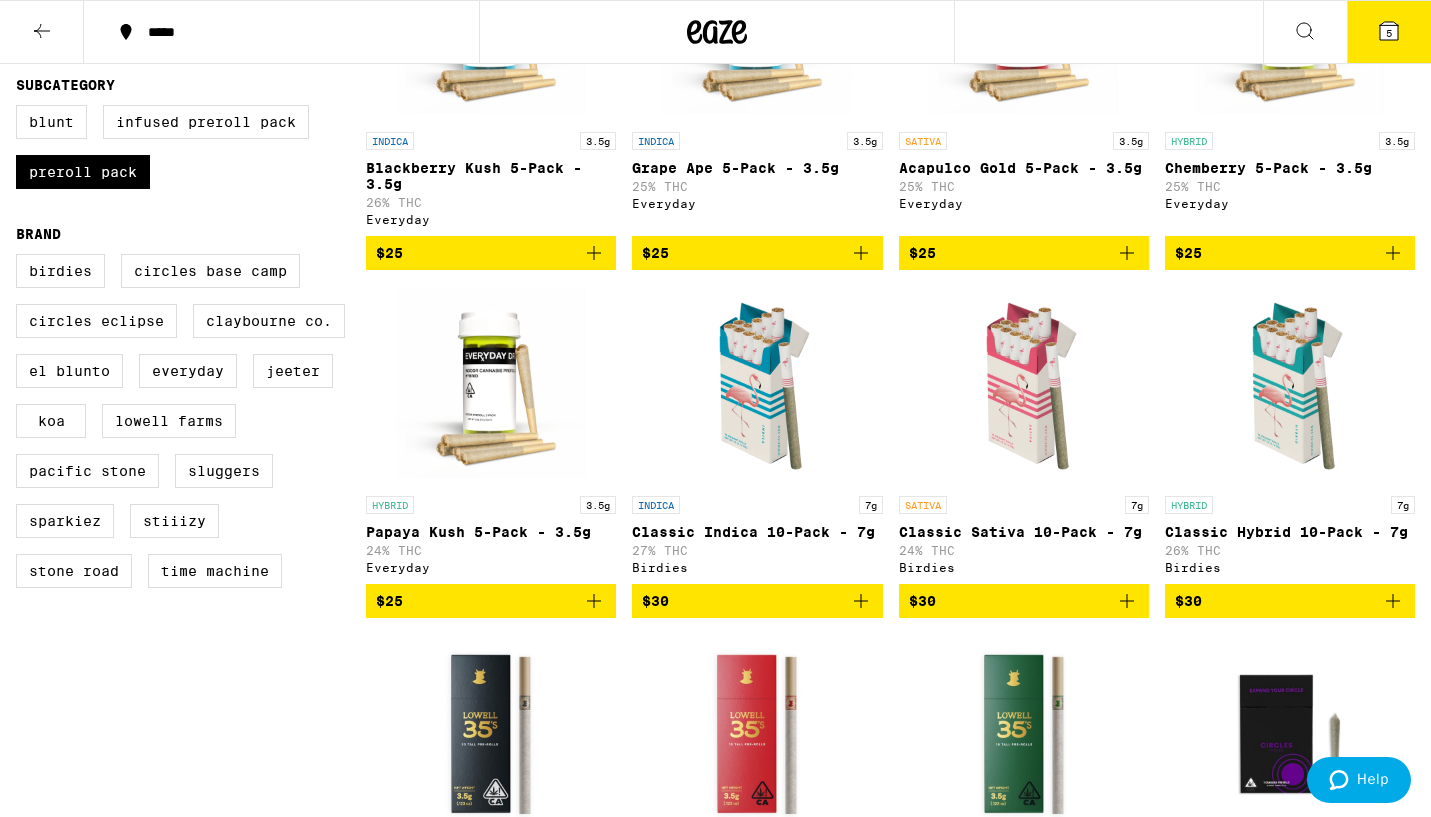 click 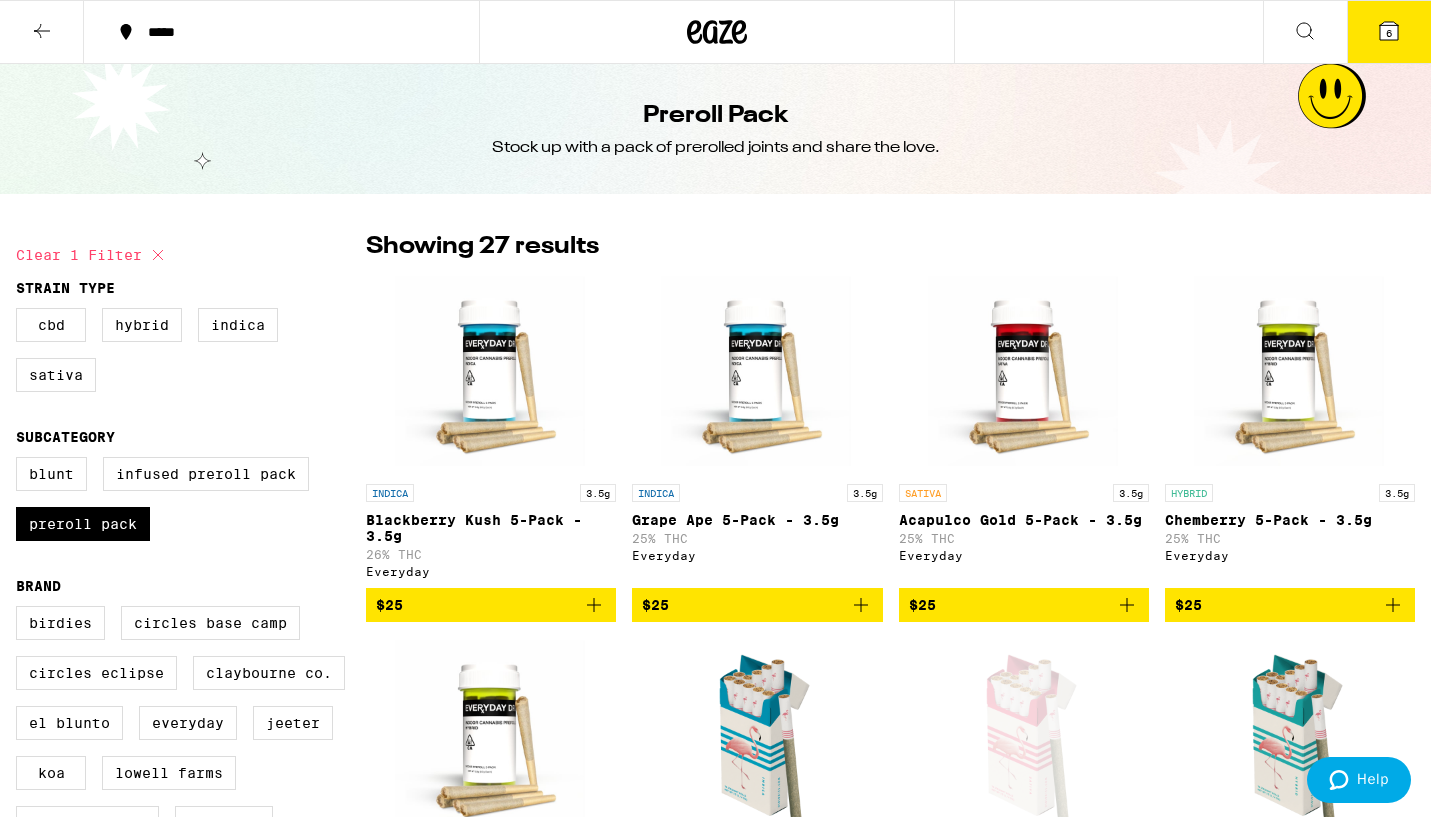scroll, scrollTop: 0, scrollLeft: 0, axis: both 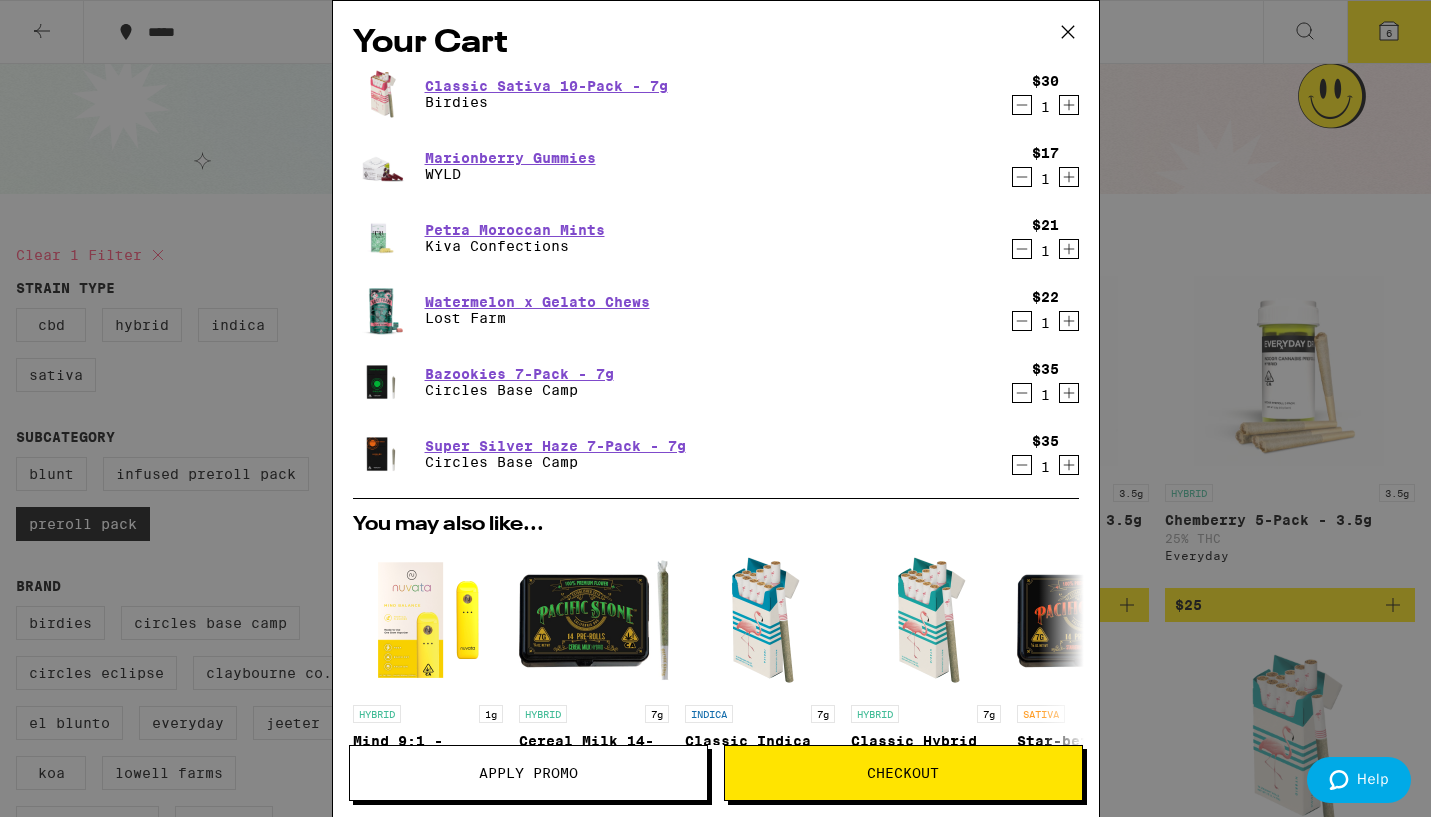 click 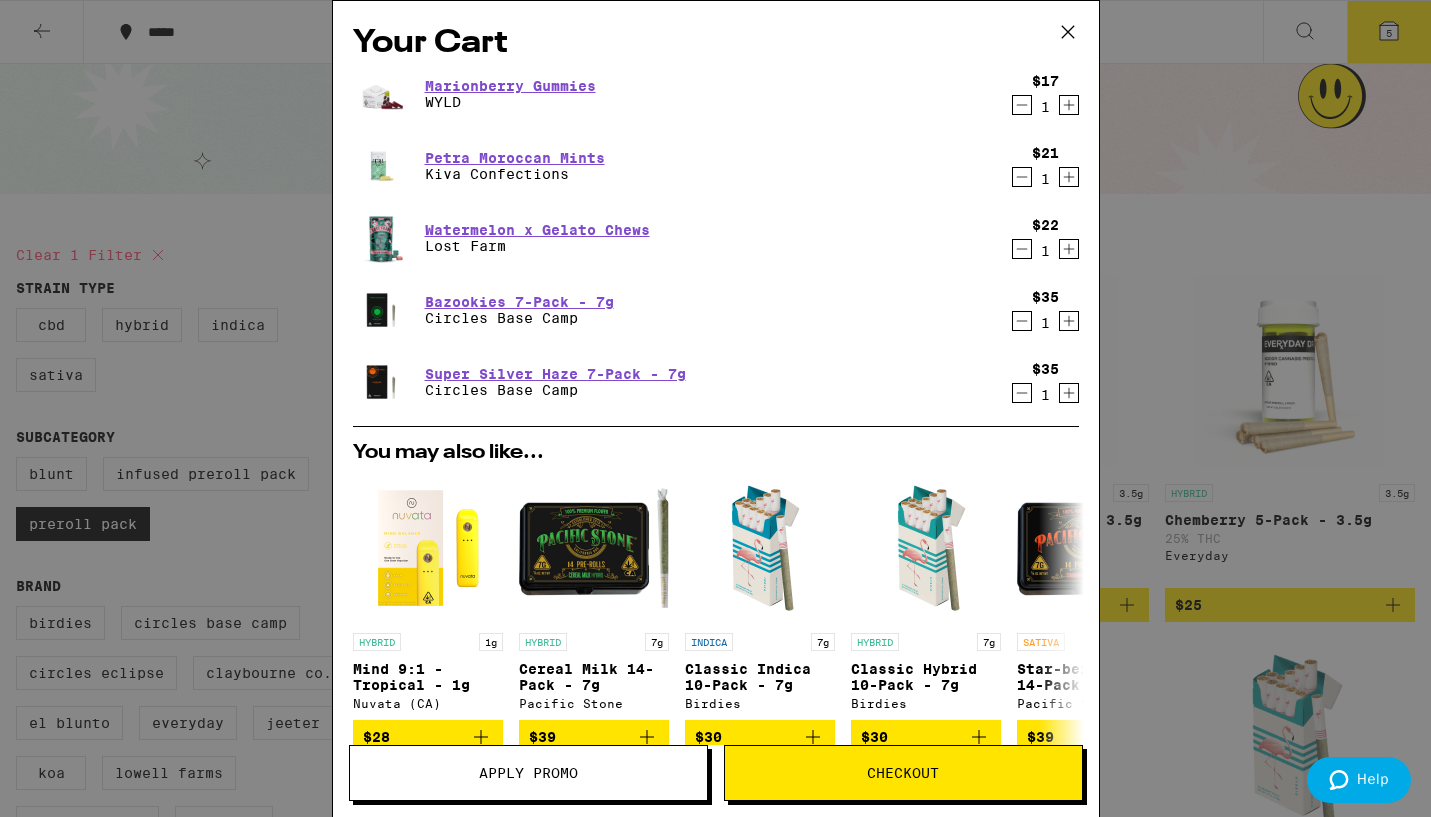 click 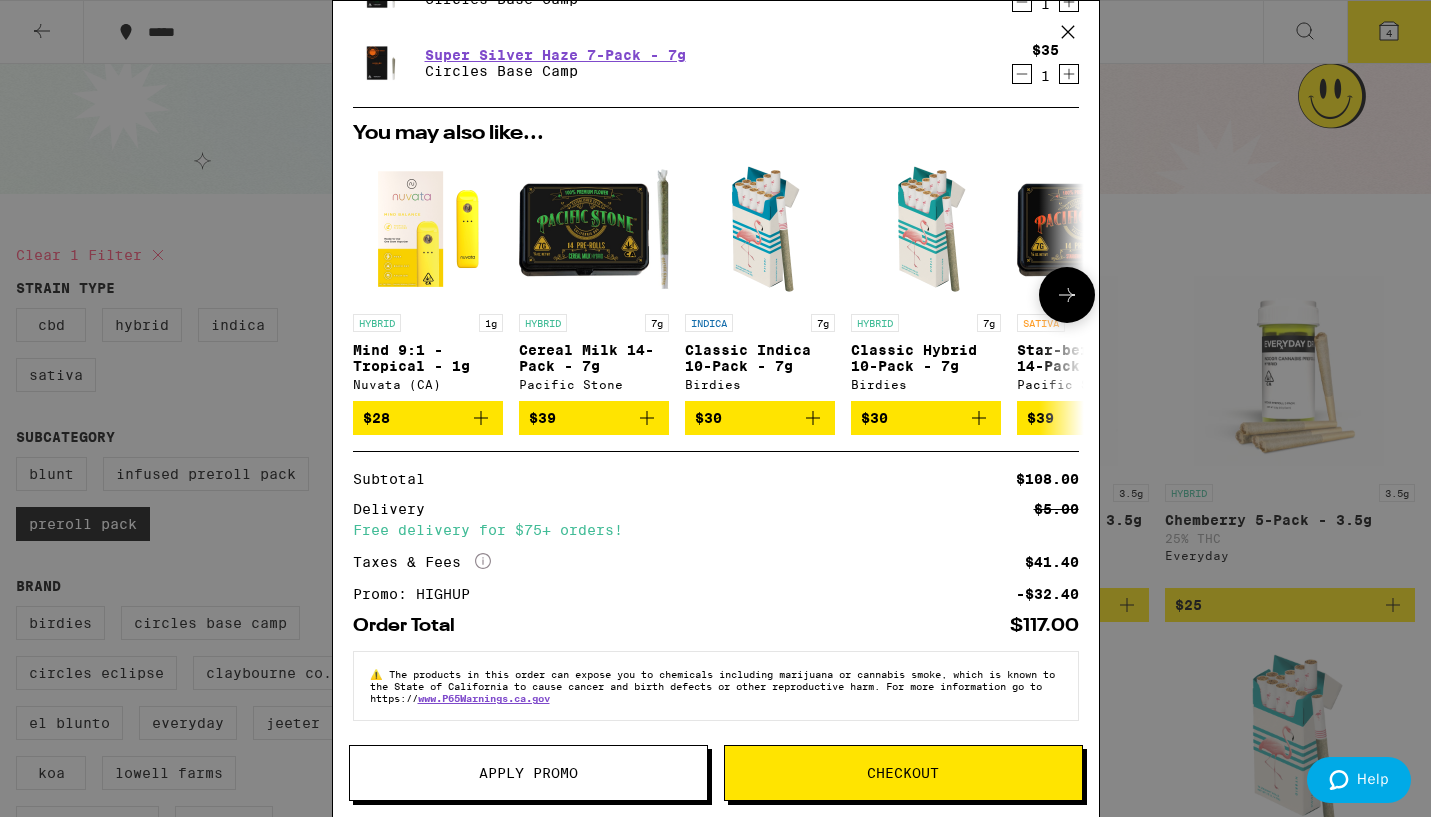 scroll, scrollTop: 259, scrollLeft: 0, axis: vertical 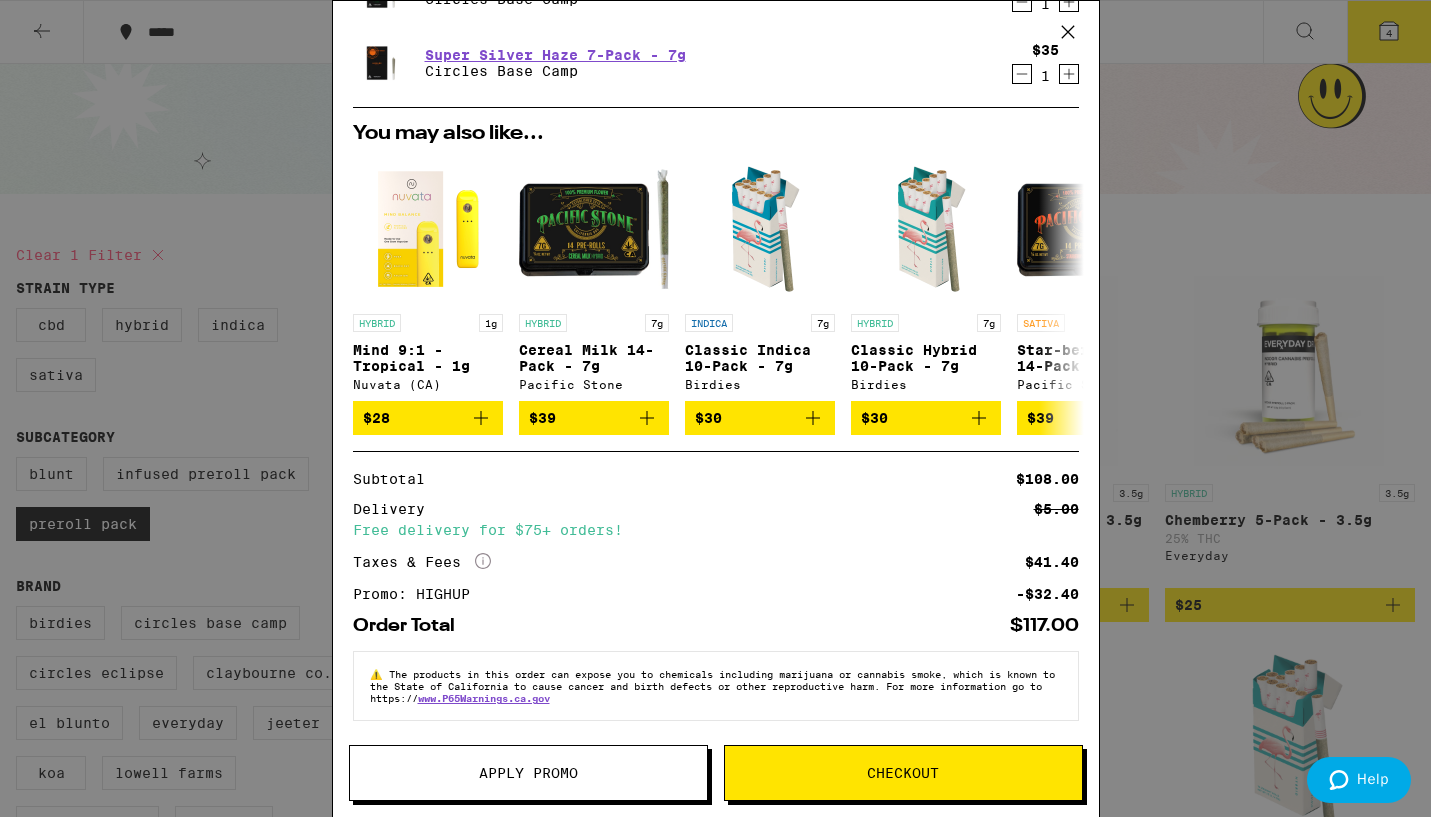 click on "Checkout" at bounding box center [903, 773] 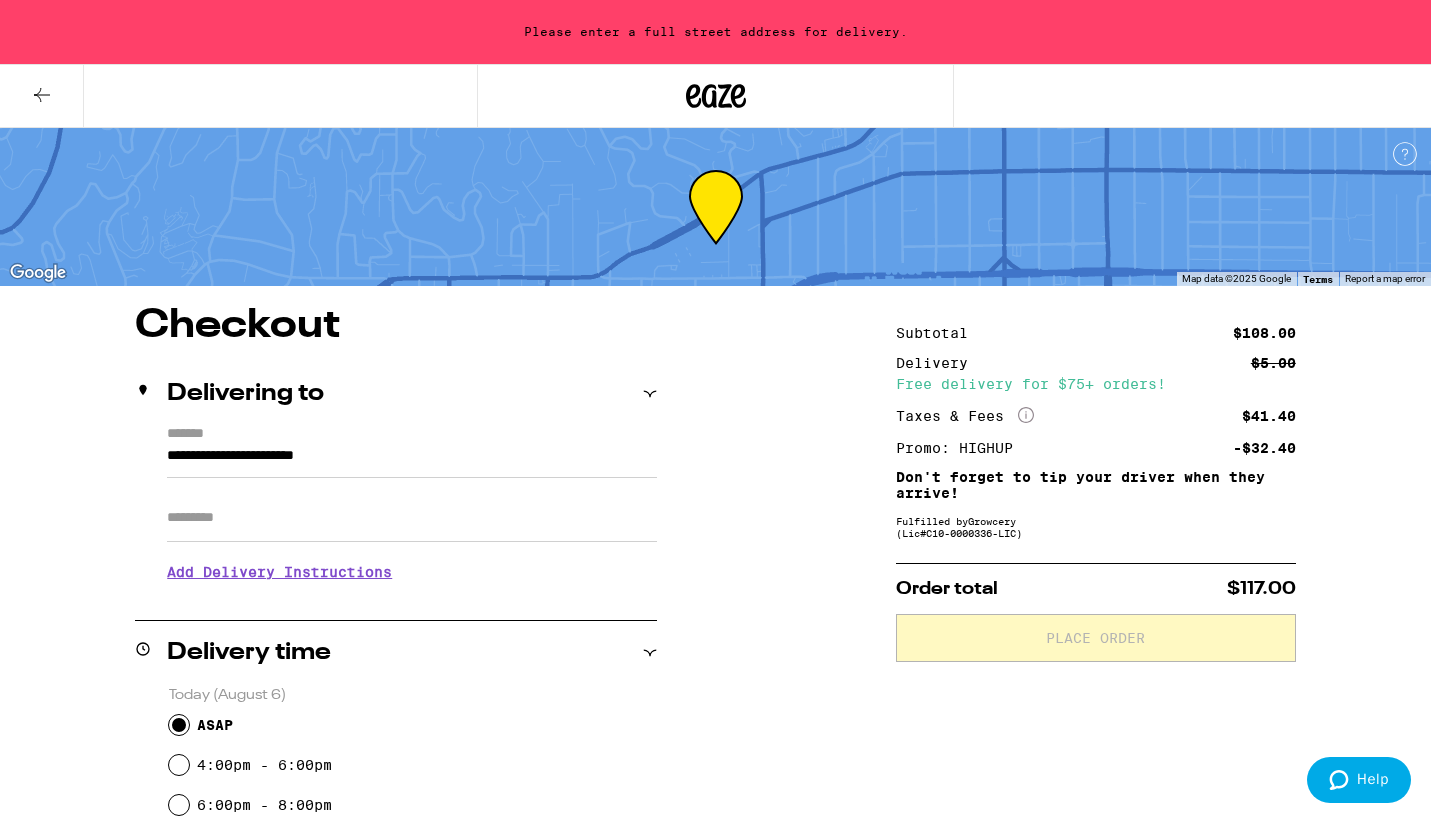 click on "**********" at bounding box center [412, 461] 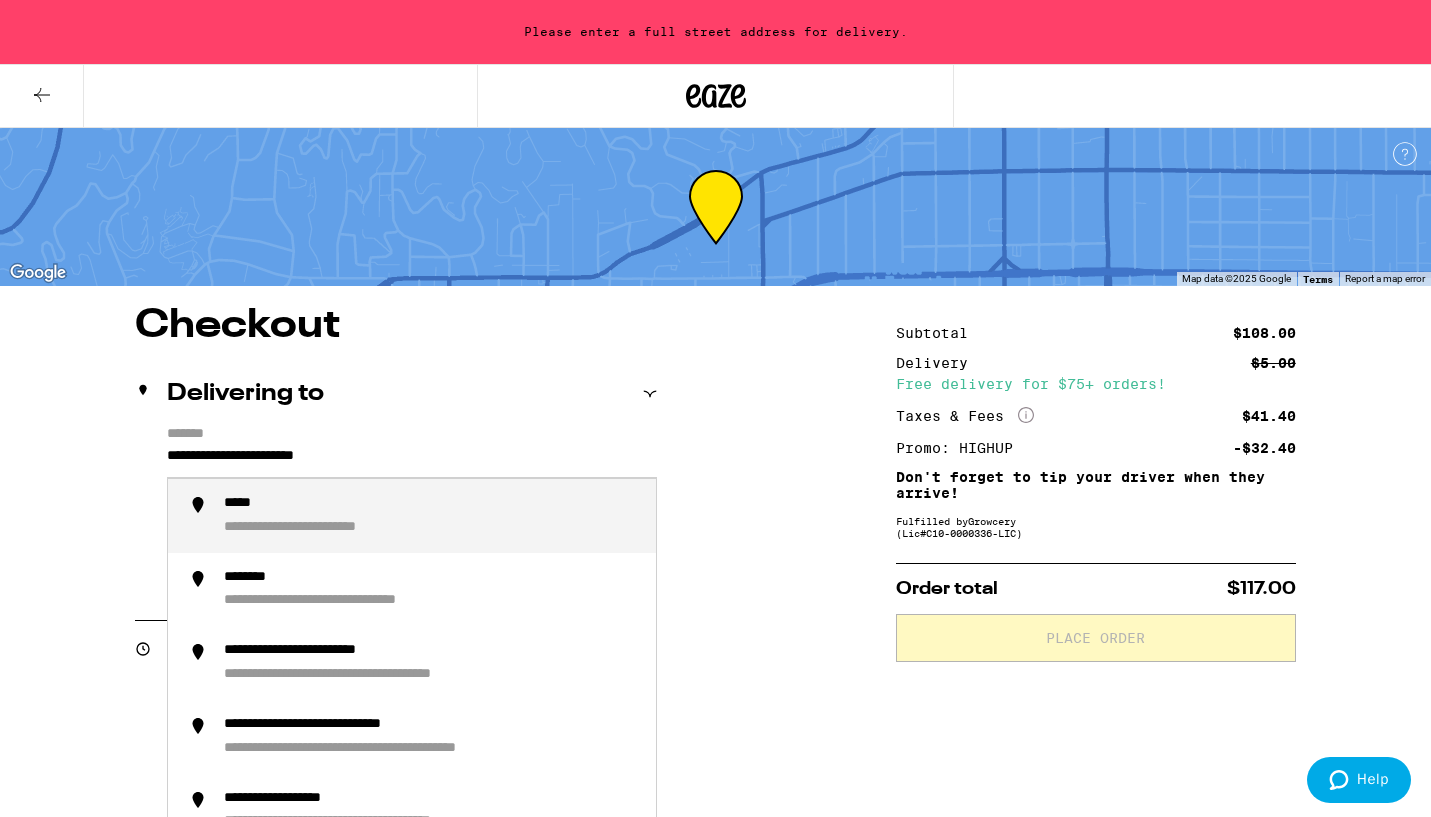drag, startPoint x: 473, startPoint y: 451, endPoint x: 125, endPoint y: 425, distance: 348.9699 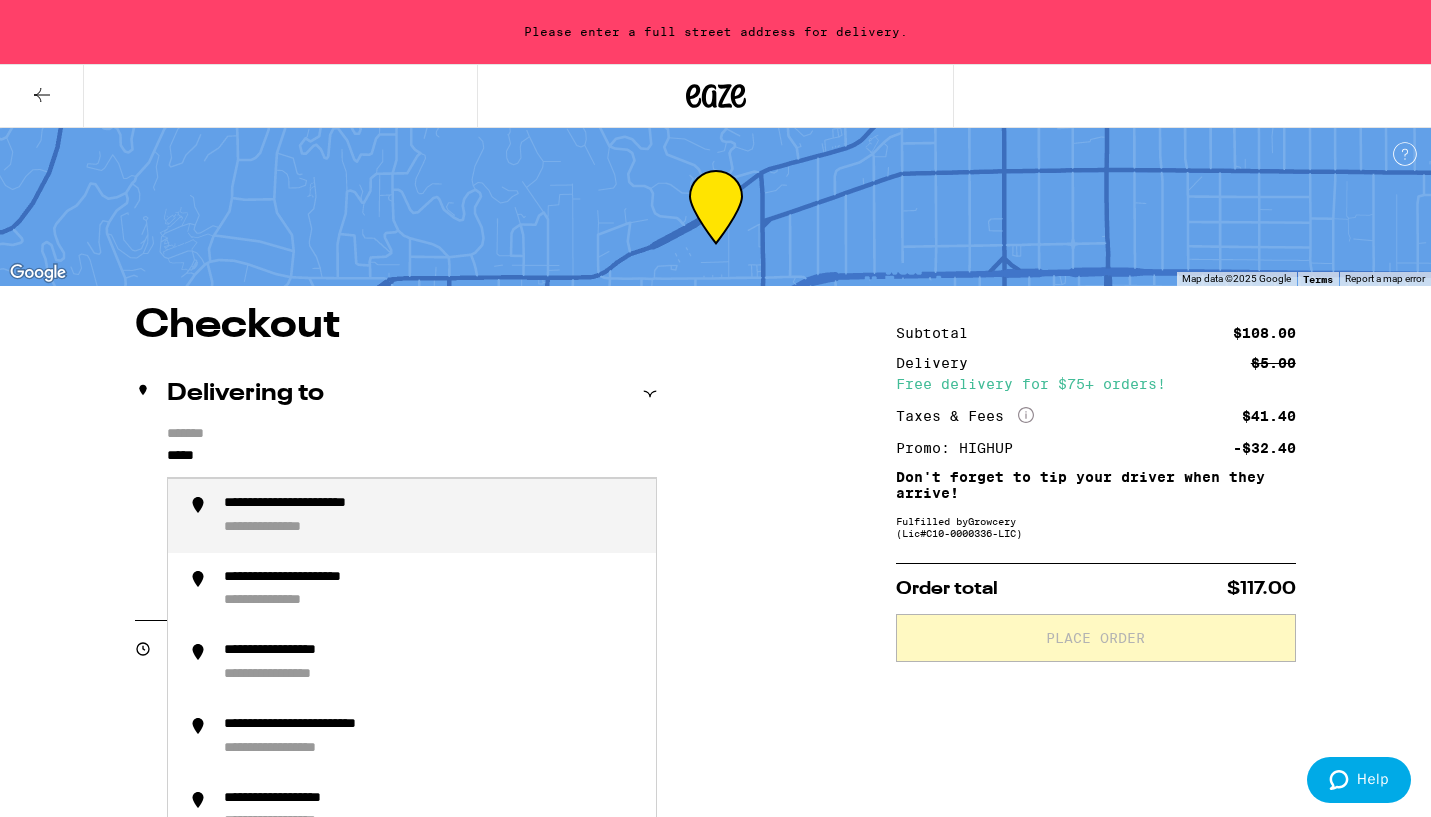 type on "**********" 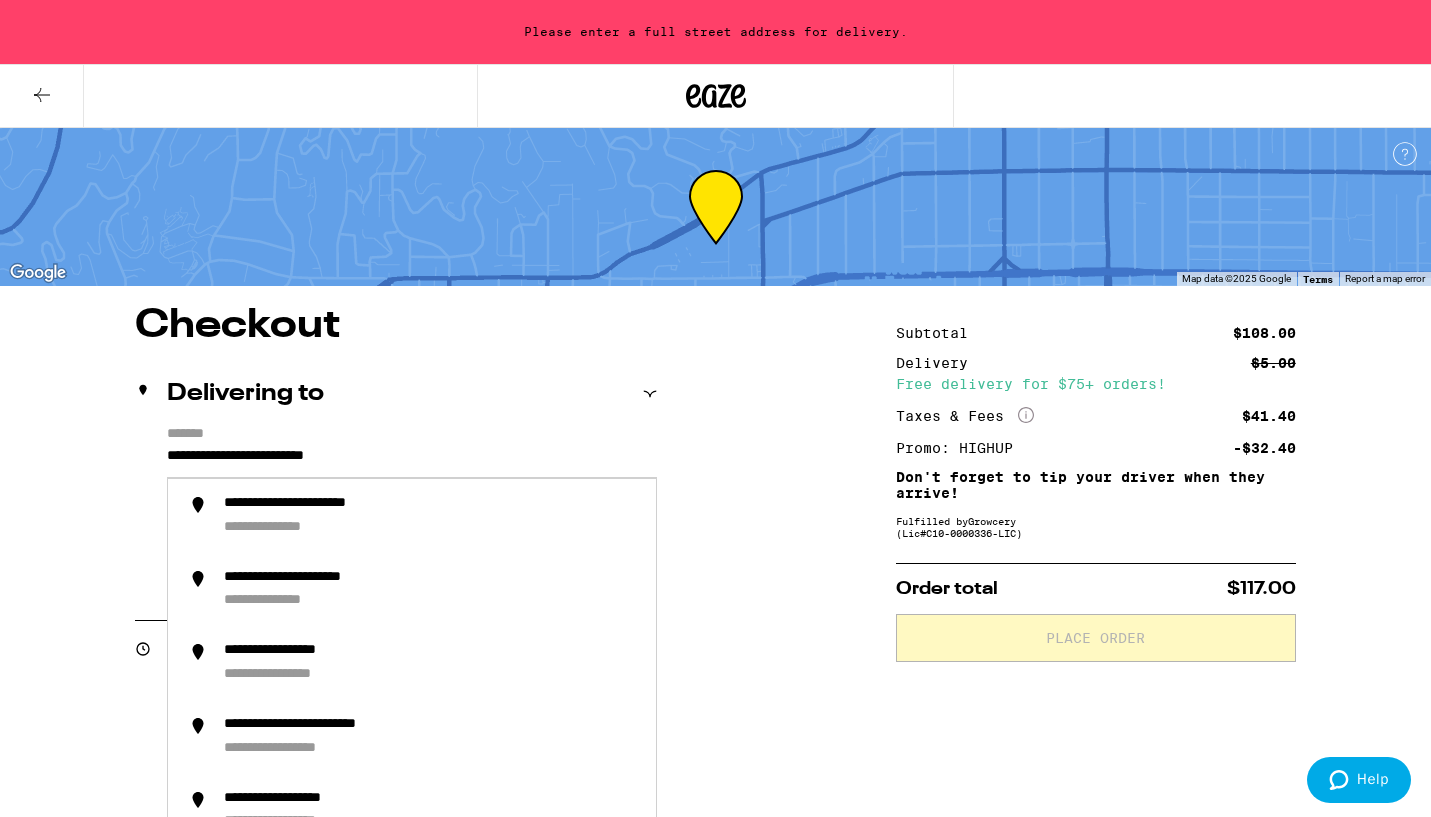 click on "Checkout Delivering to [ADDRESS] We'll contact you at [PHONE] when we arrive Please knock or ring doorbell Meet me curbside Other Enter any other delivery instructions you want driver to know Delivery time Today (August 6) ASAP 4:00pm - 6:00pm 6:00pm - 8:00pm 8:00pm - 10:00pm Tomorrow (August 7) 10:00am - 12:00pm See all delivery times Payment method Pay with Checking Account You will be redirected to link your bank Pay with Debit (in person) Pin required Cash (in person) Items ( 4 ) Marionberry Gummies WYLD $ 17 Qty: 1 Petra Moroccan Mints Kiva Confections $ 21 Qty: 1 Bazookies 7-Pack - 7g Circles Base Camp $ 35 Qty: 1 Super Silver Haze 7-Pack - 7g Circles Base Camp $ 35 Qty: 1 Subtotal $108.00 Delivery $5.00 Taxes & Fees More Info )" at bounding box center (715, 934) 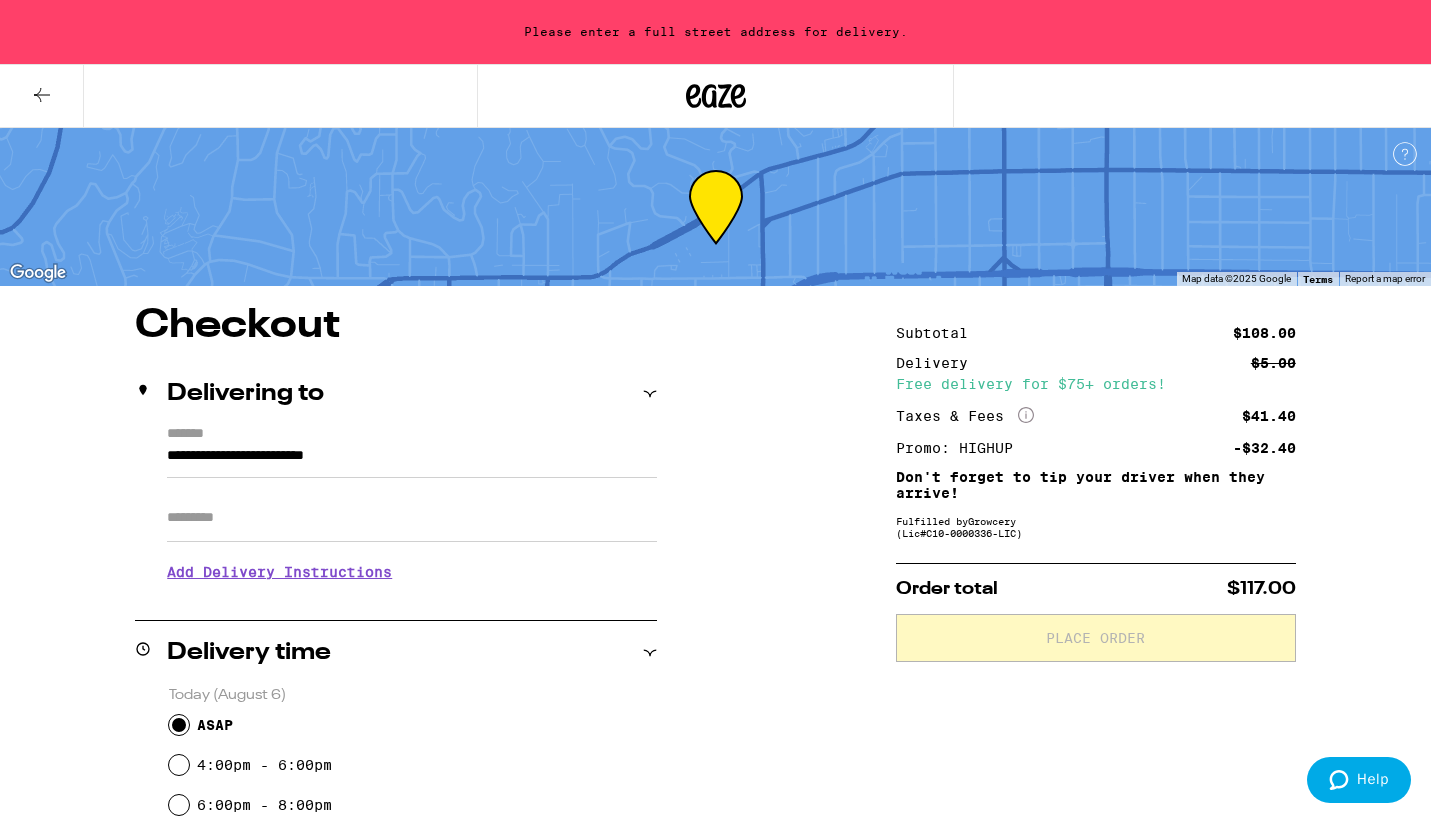 click on "Add Delivery Instructions" at bounding box center (412, 572) 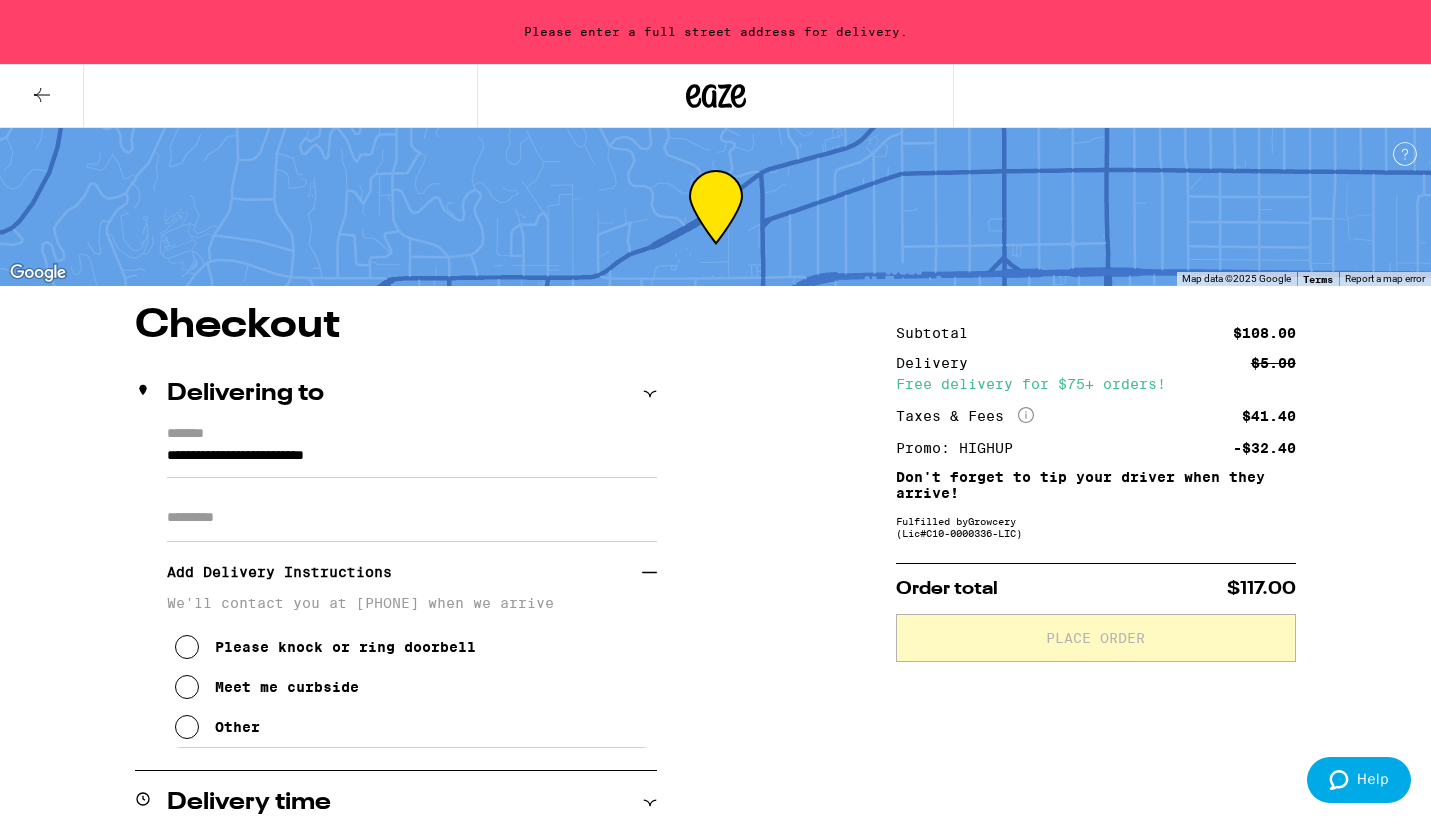 click at bounding box center (187, 647) 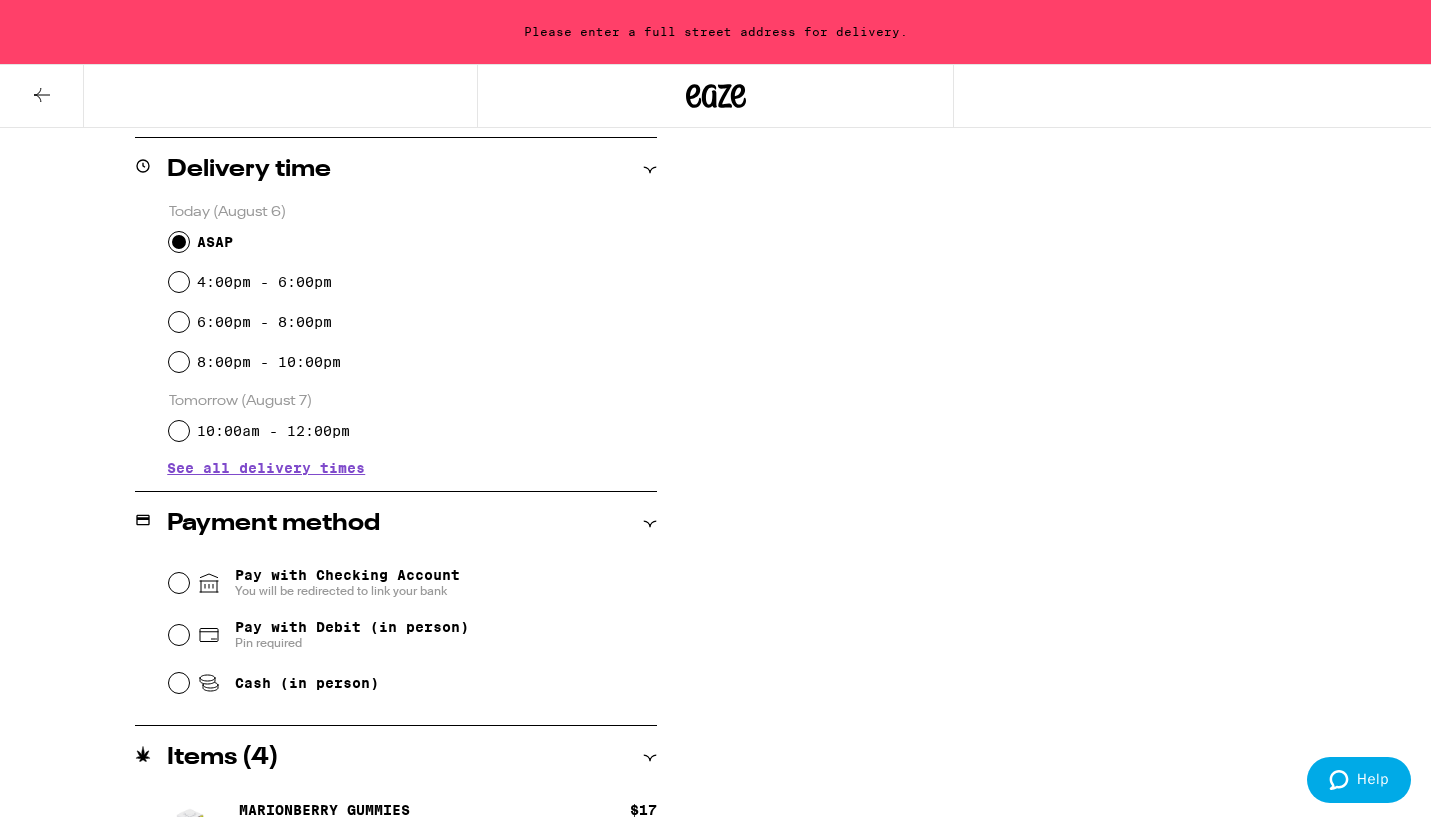 scroll, scrollTop: 637, scrollLeft: 0, axis: vertical 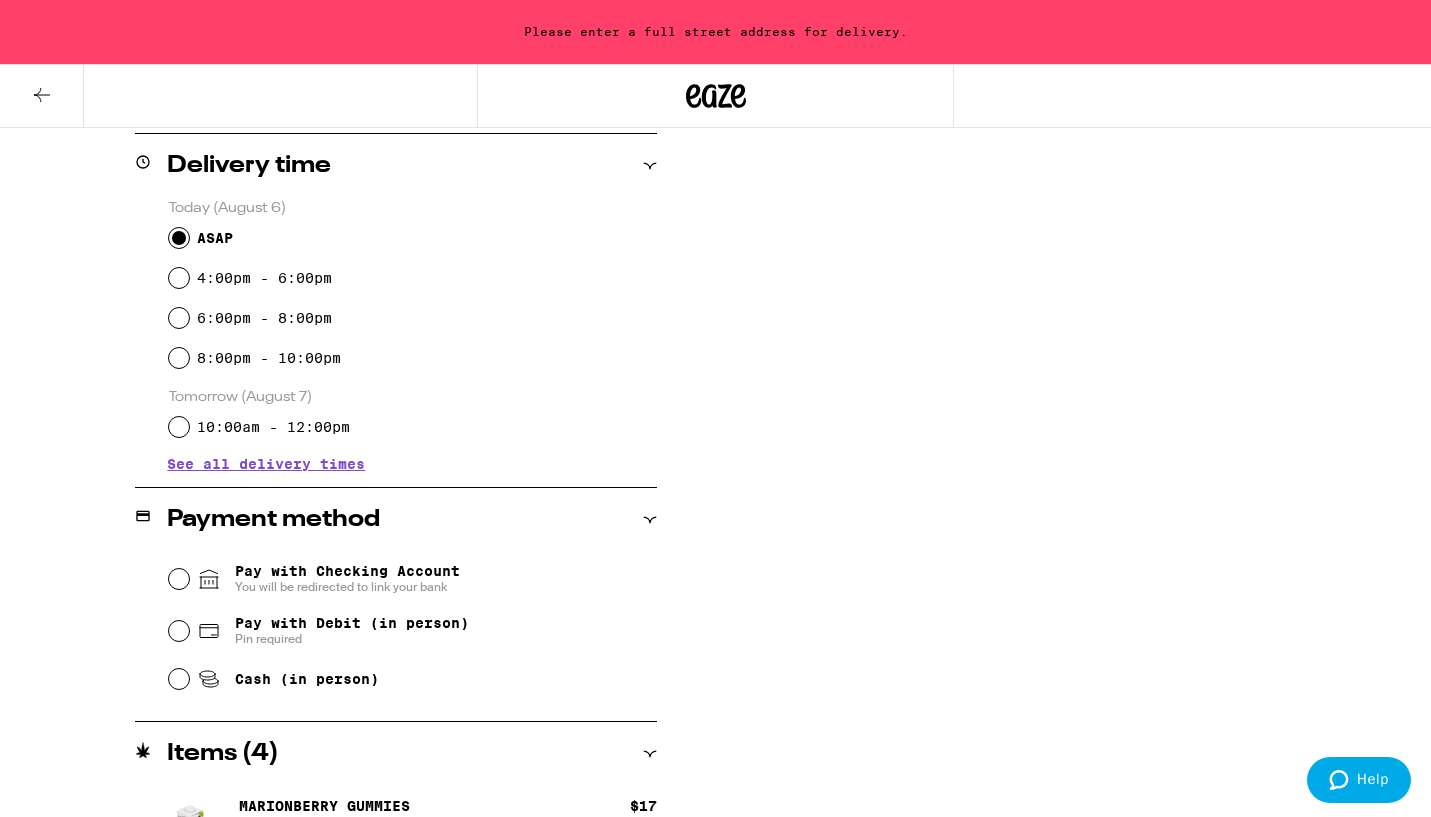 click on "Pay with Debit (in person) Pin required" at bounding box center [179, 631] 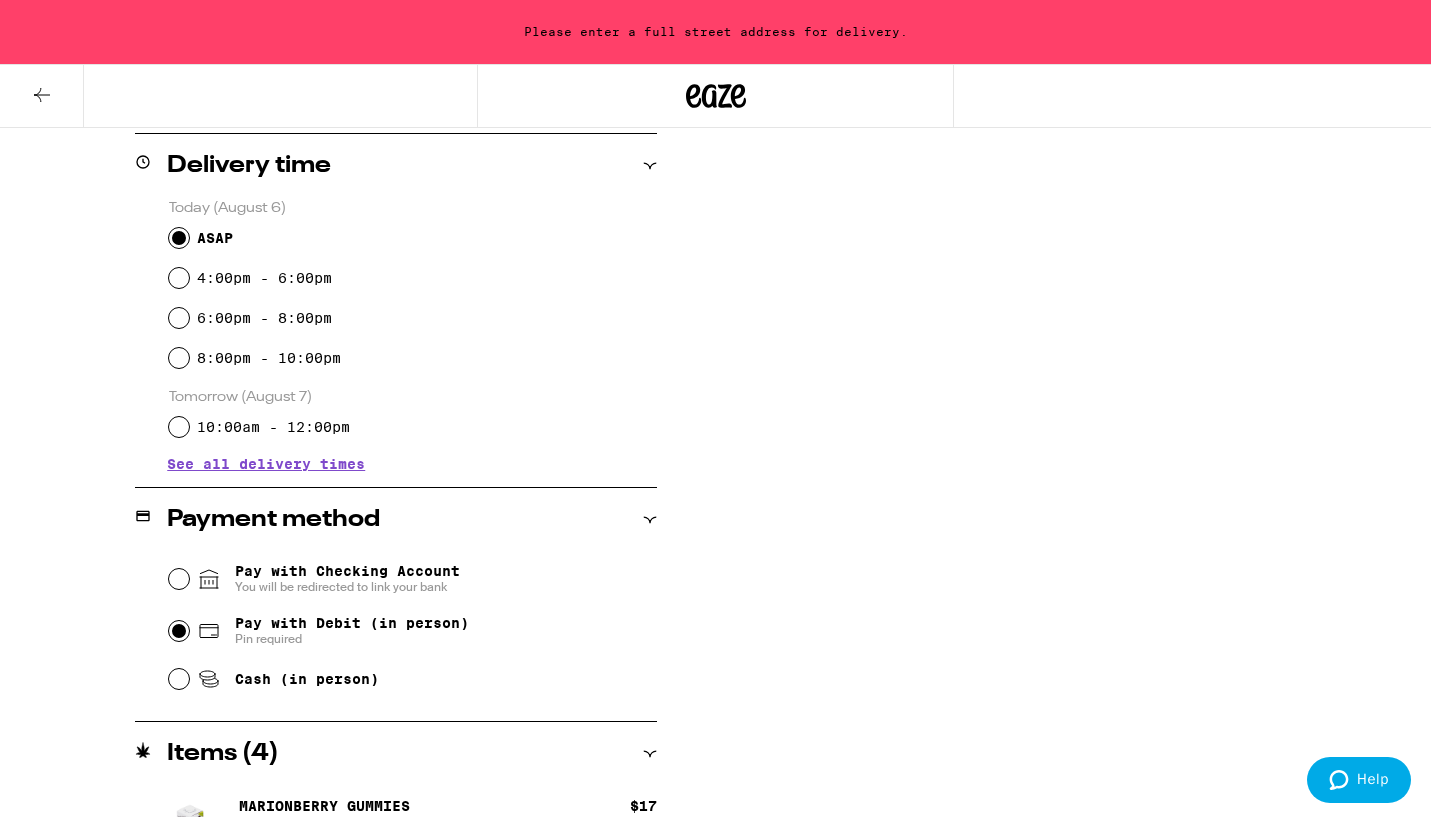 radio on "true" 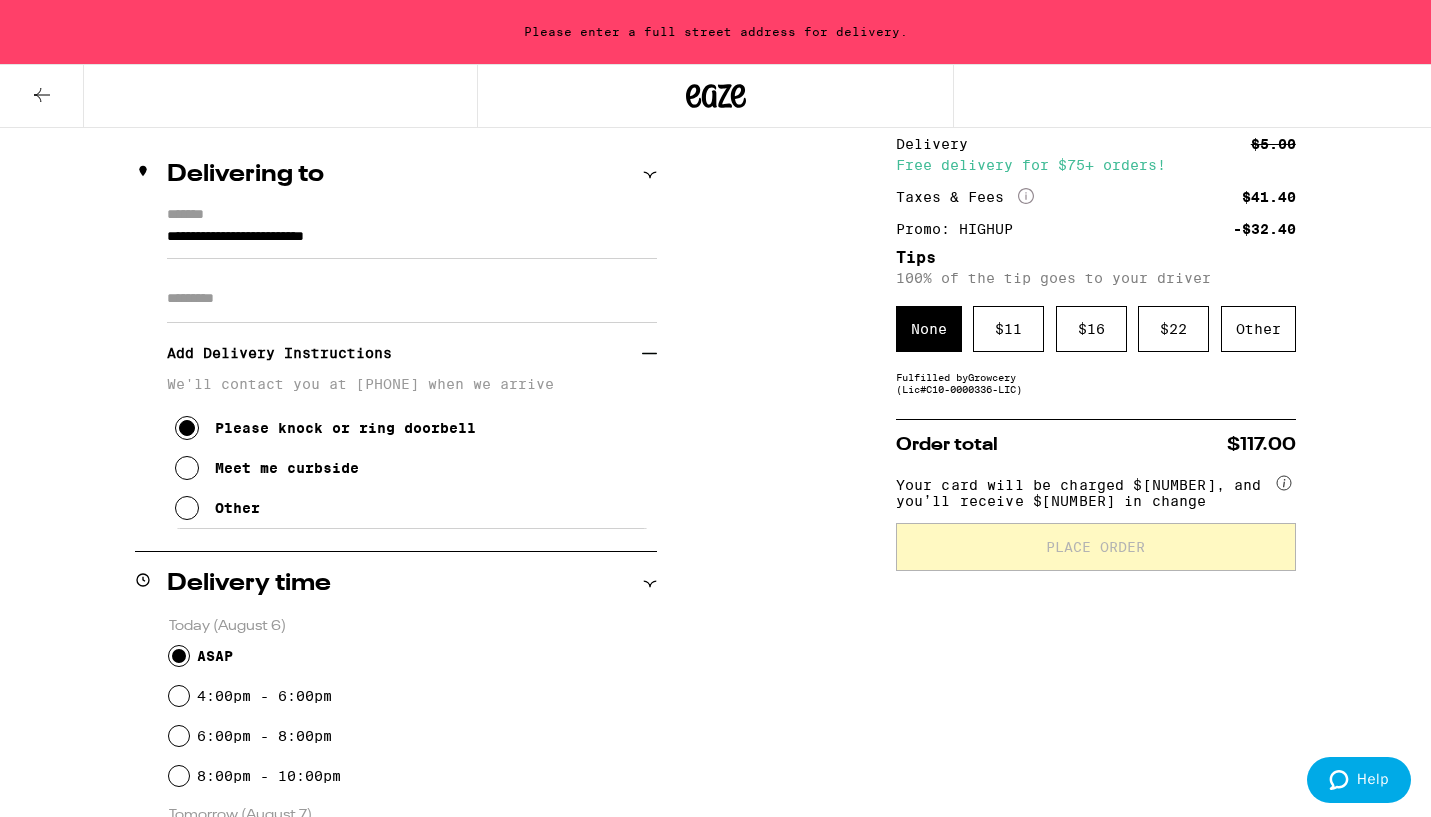scroll, scrollTop: 213, scrollLeft: 0, axis: vertical 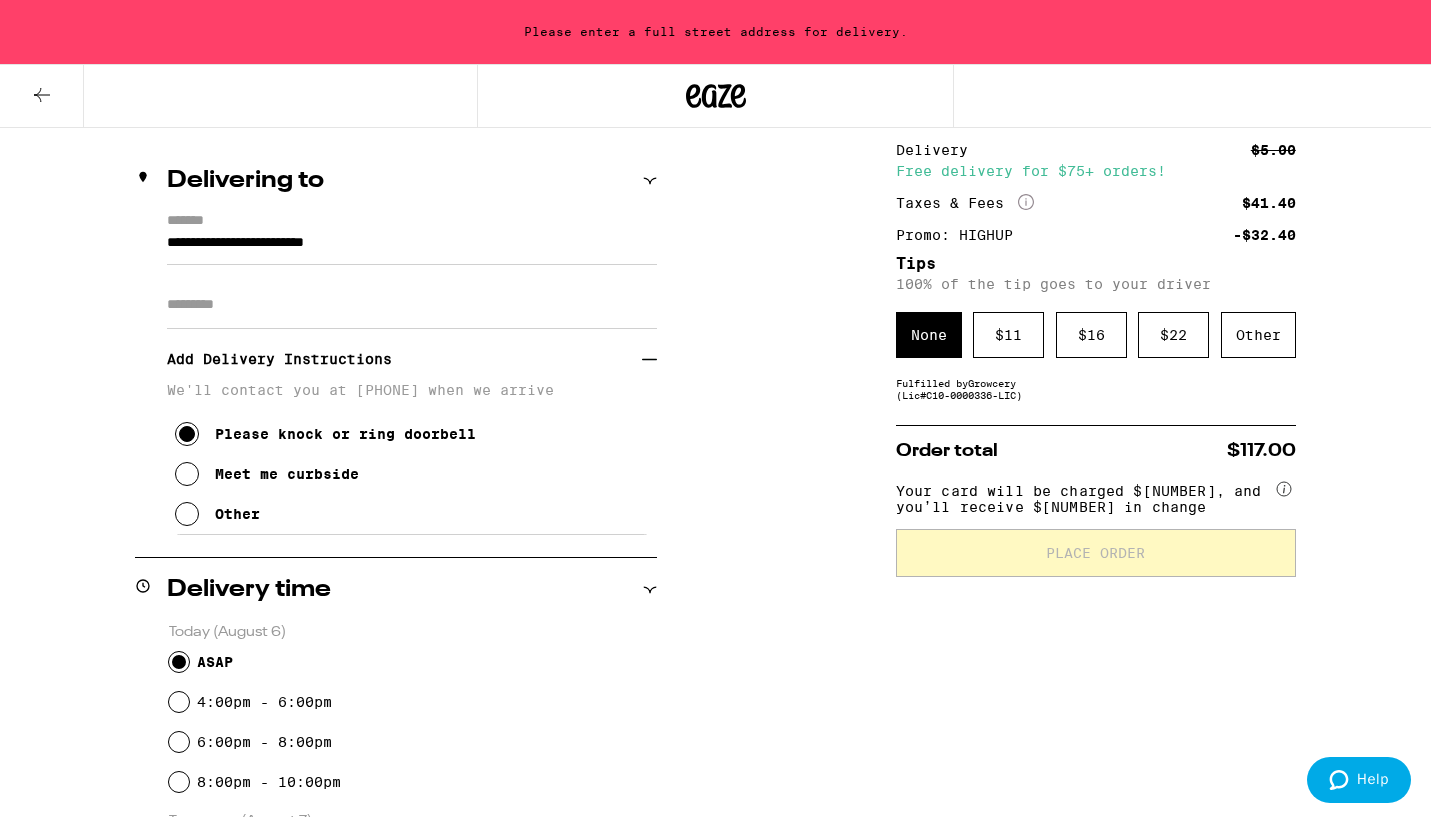 click on "**********" at bounding box center (412, 248) 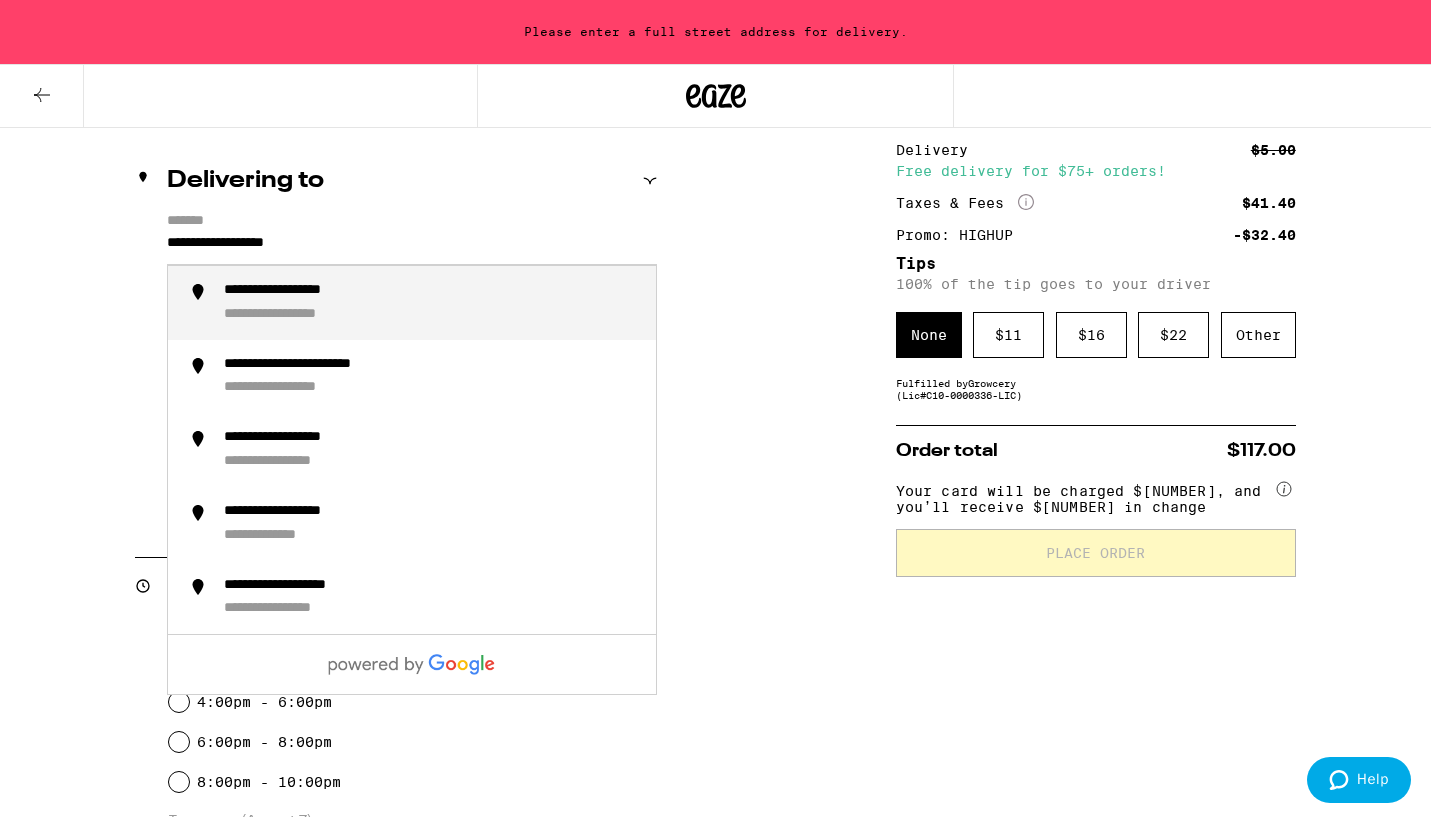 click on "**********" at bounding box center (432, 303) 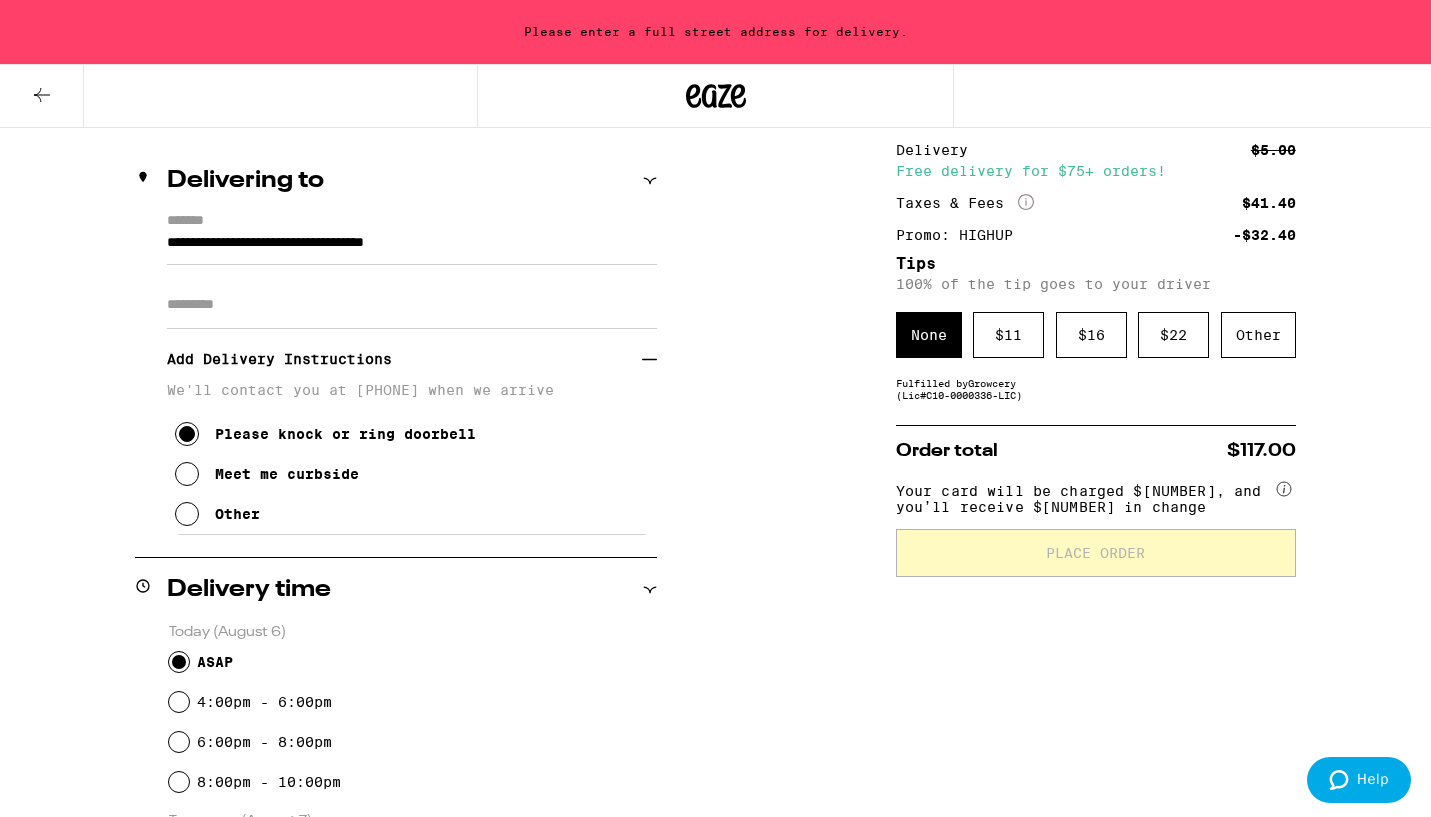 type on "**********" 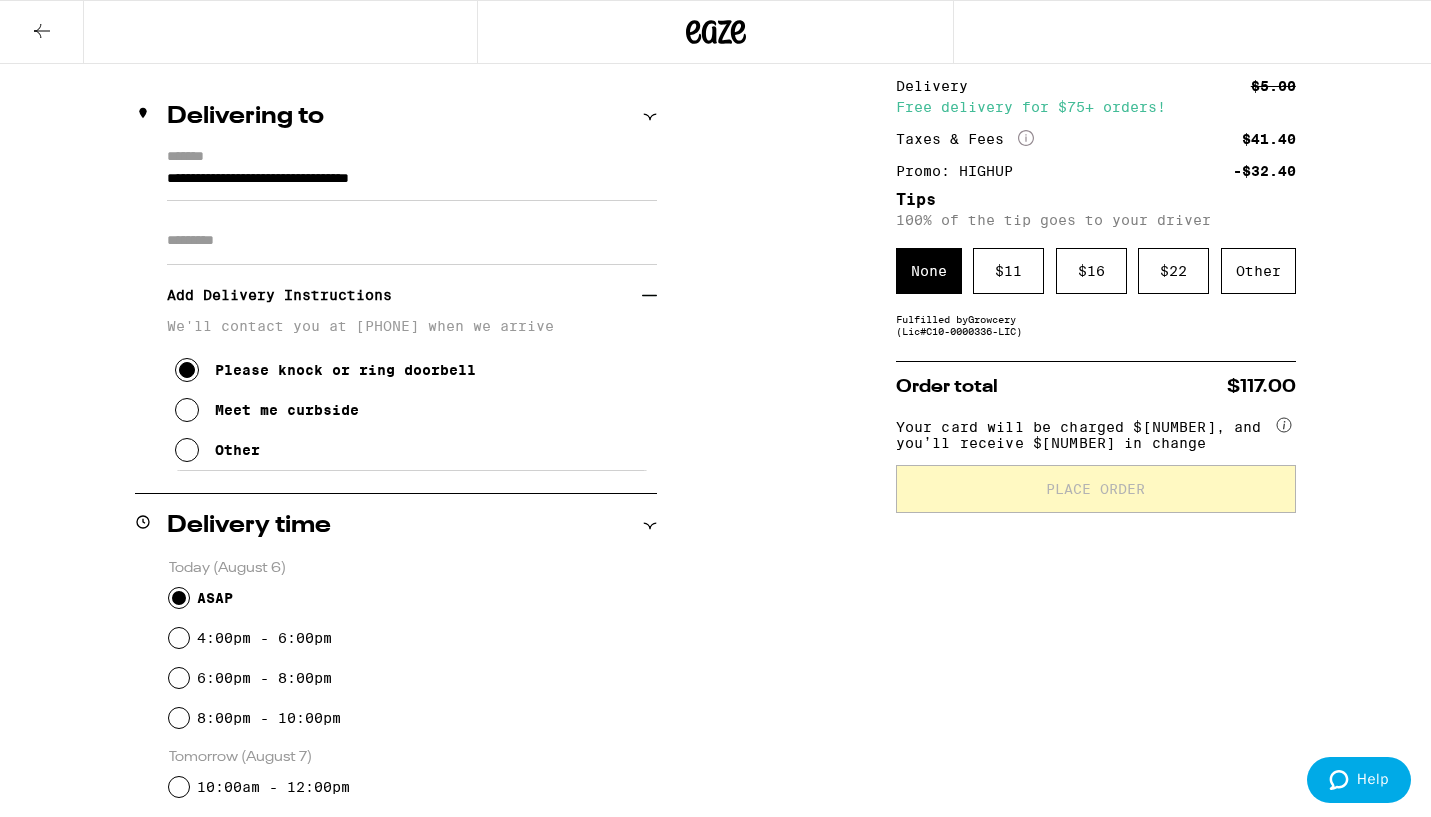click on "Apt/Suite" at bounding box center [412, 241] 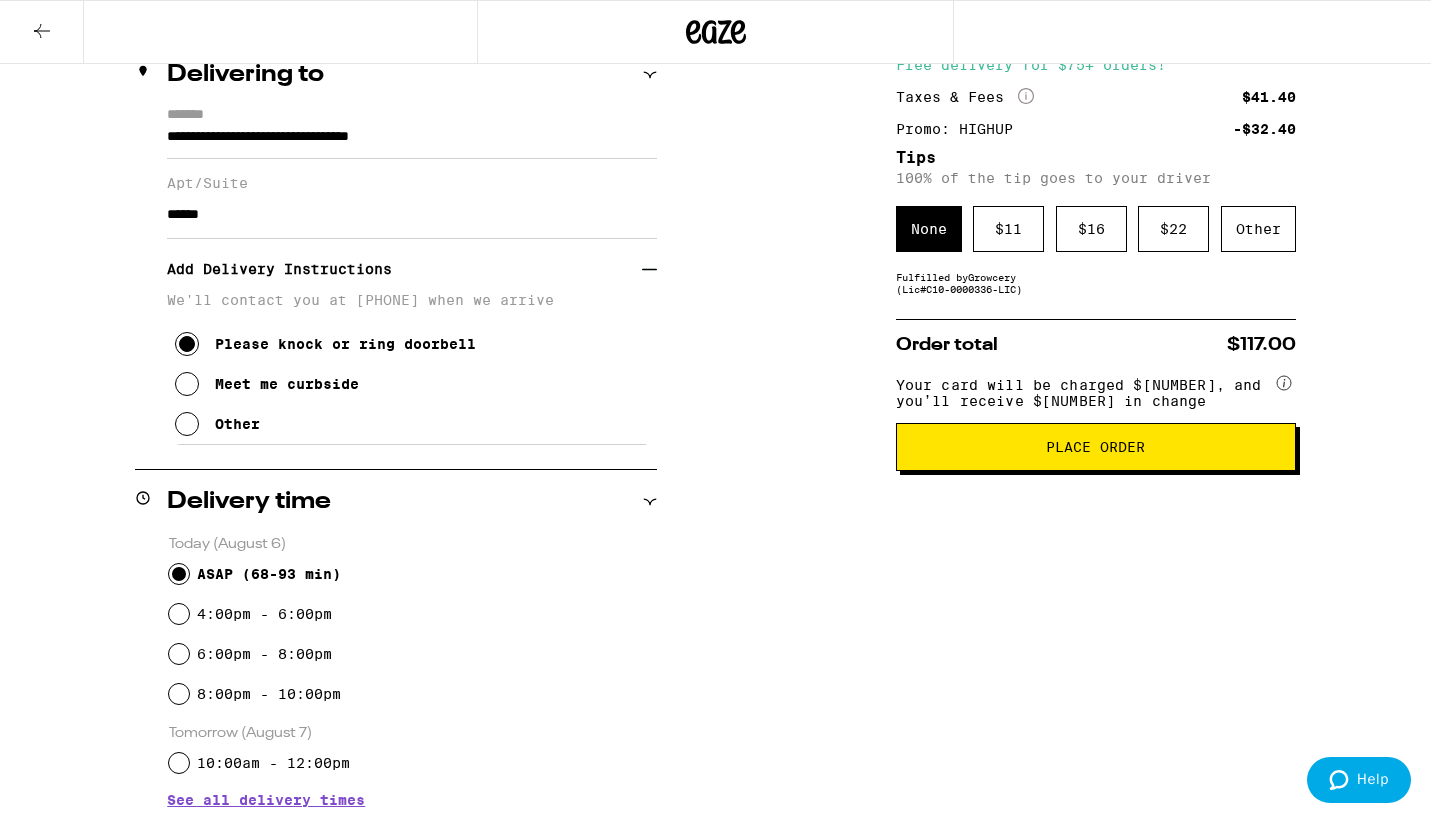 scroll, scrollTop: 256, scrollLeft: 0, axis: vertical 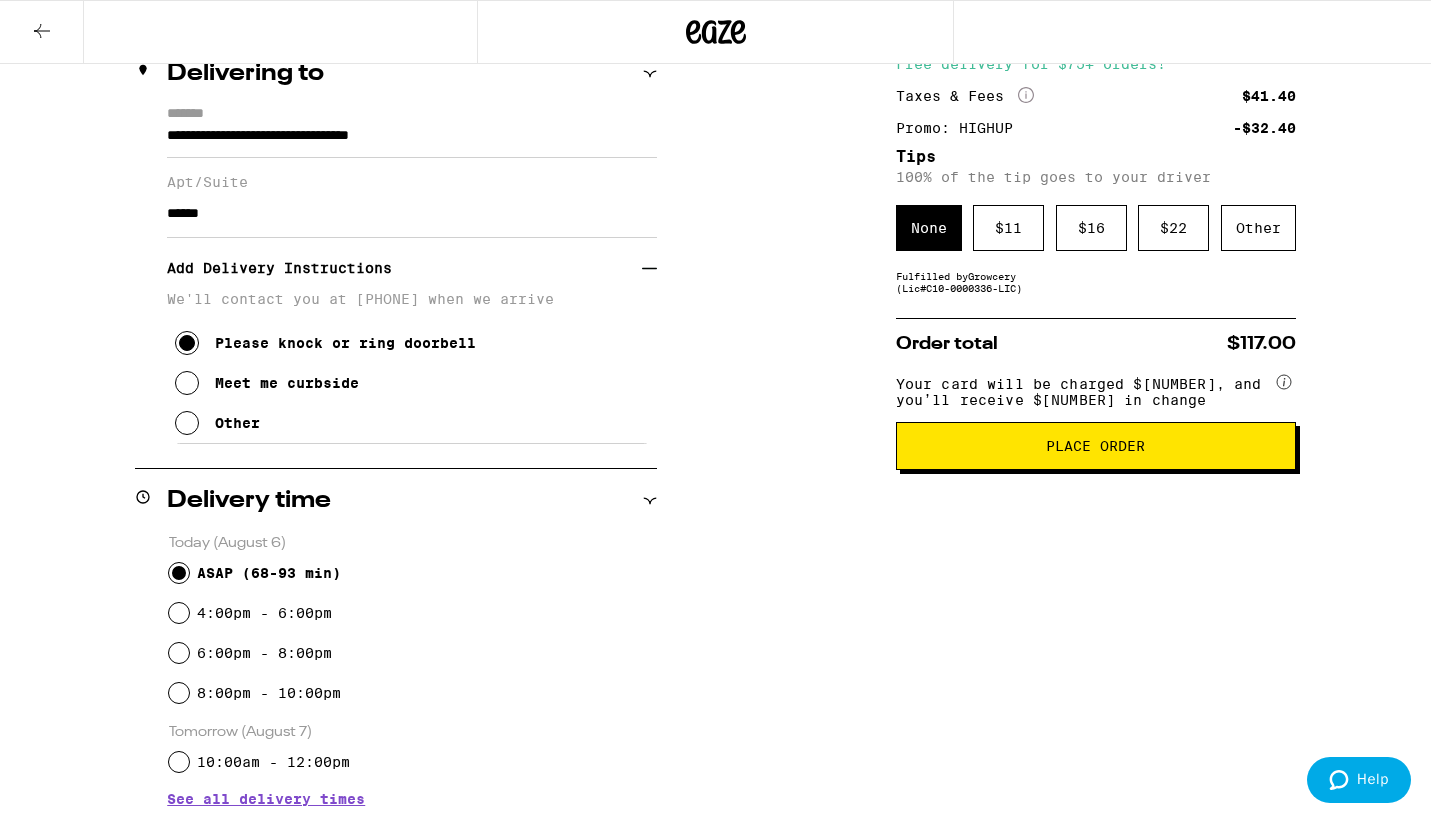 type on "******" 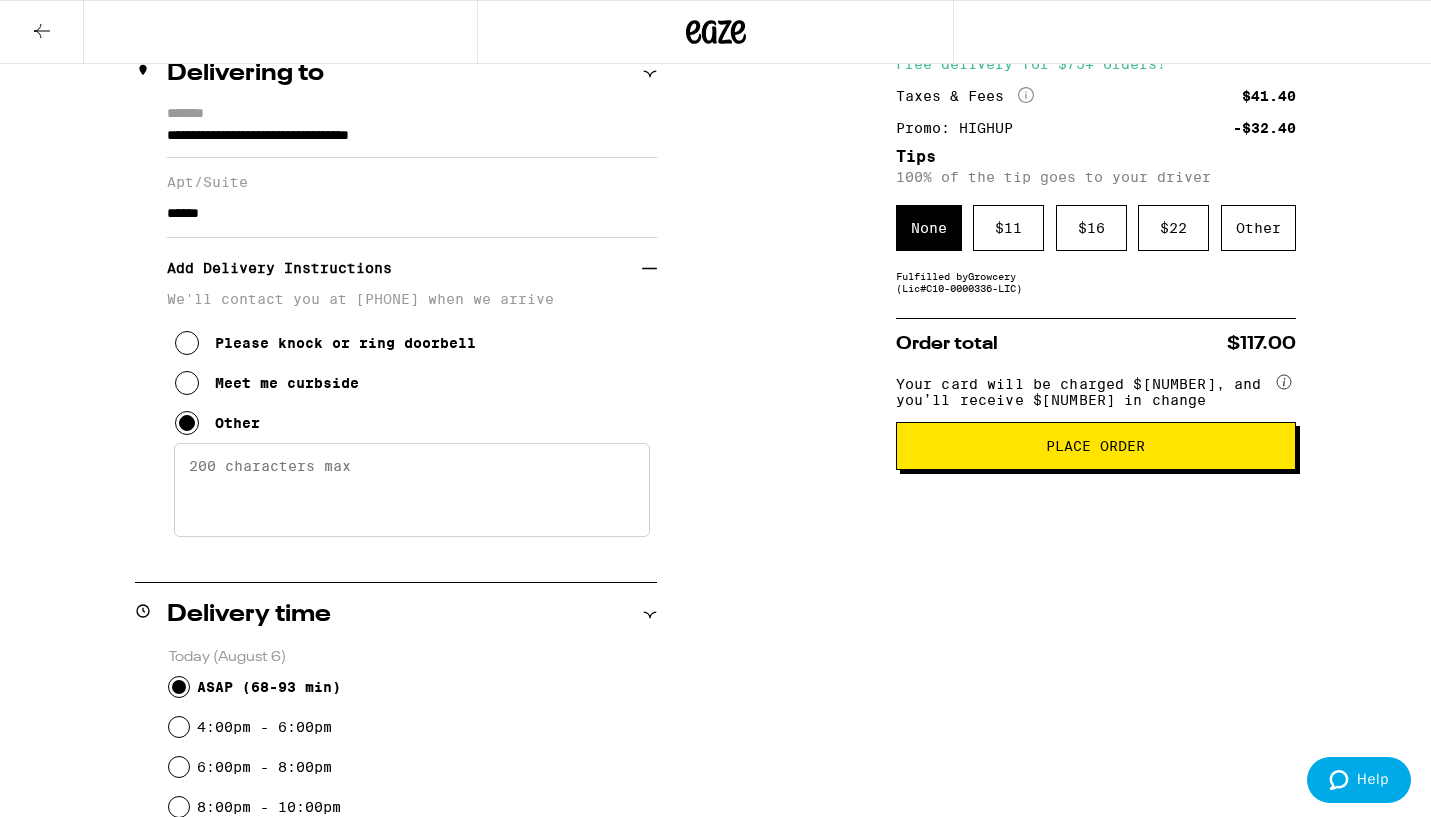click on "Enter any other delivery instructions you want driver to know" at bounding box center [412, 490] 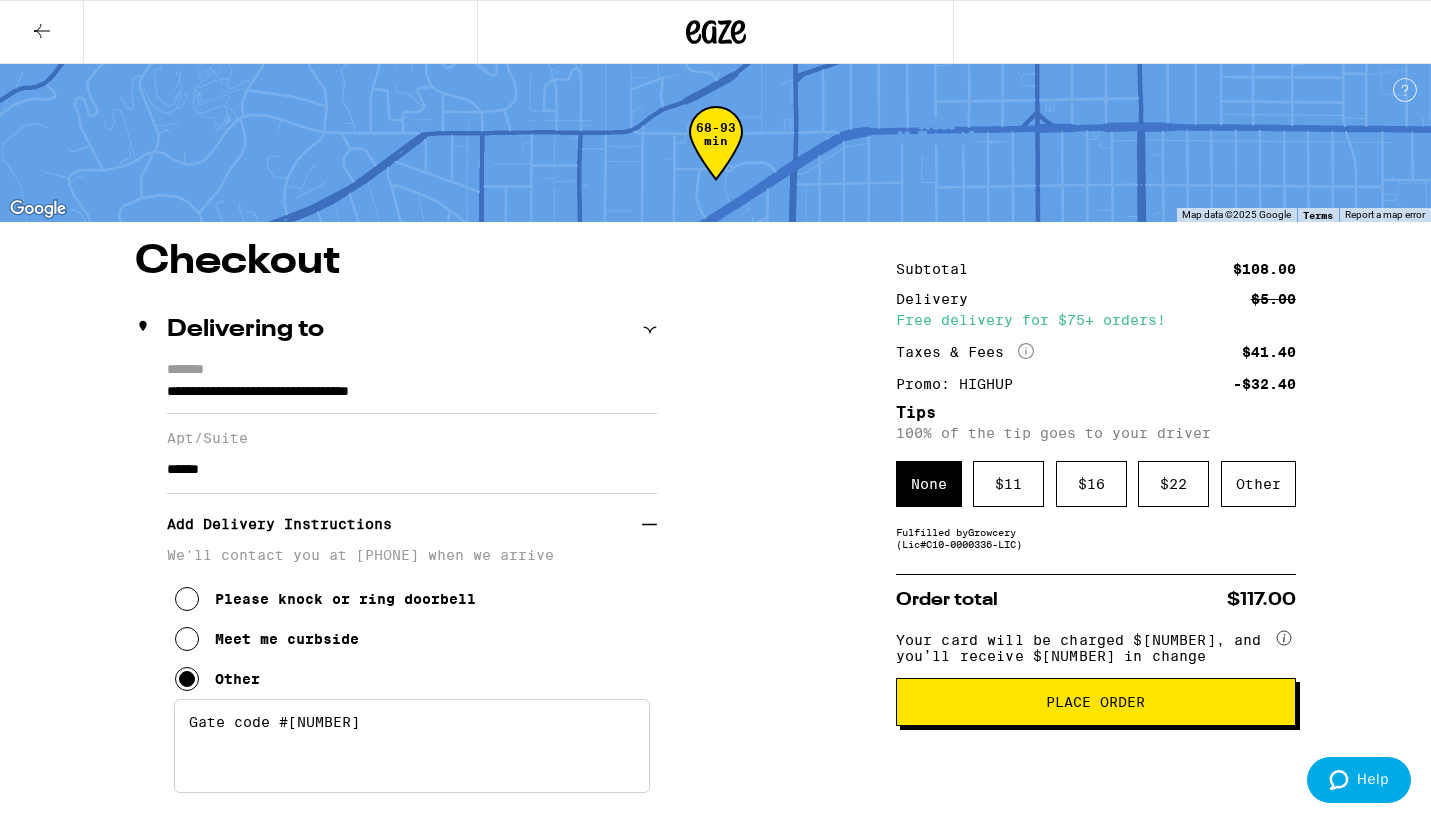 scroll, scrollTop: 0, scrollLeft: 0, axis: both 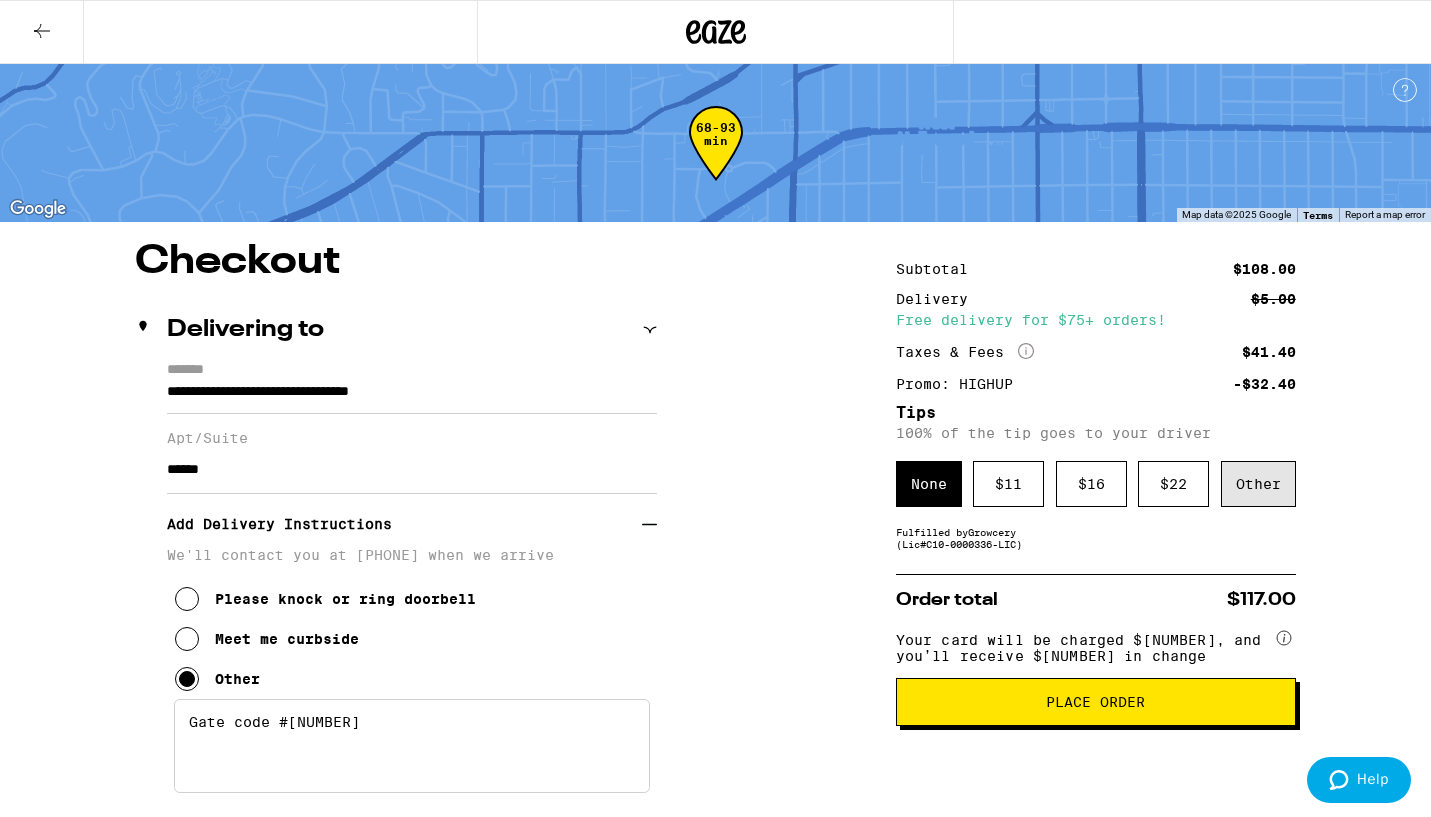 type on "Gate code #[NUMBER]" 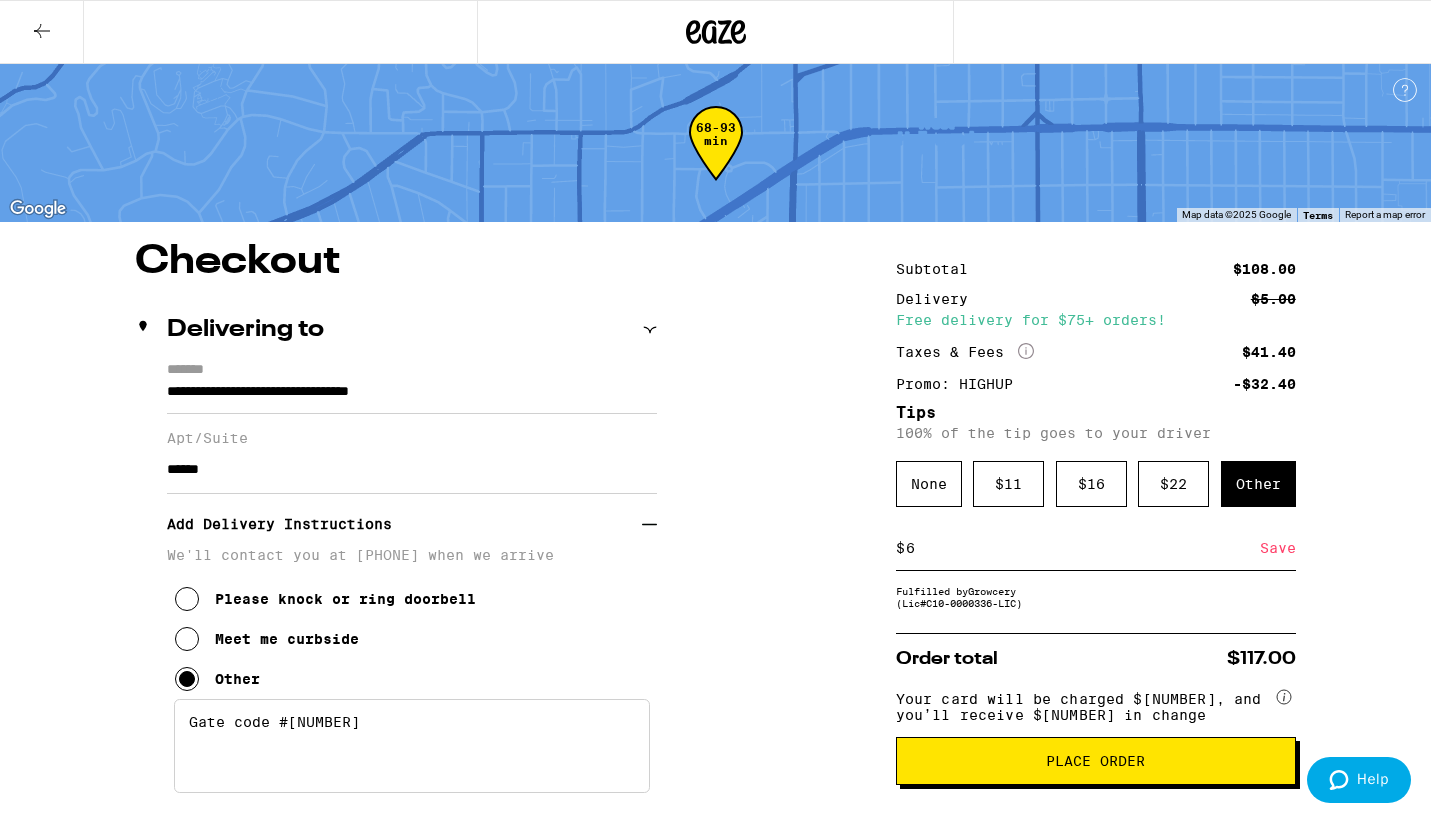type on "6" 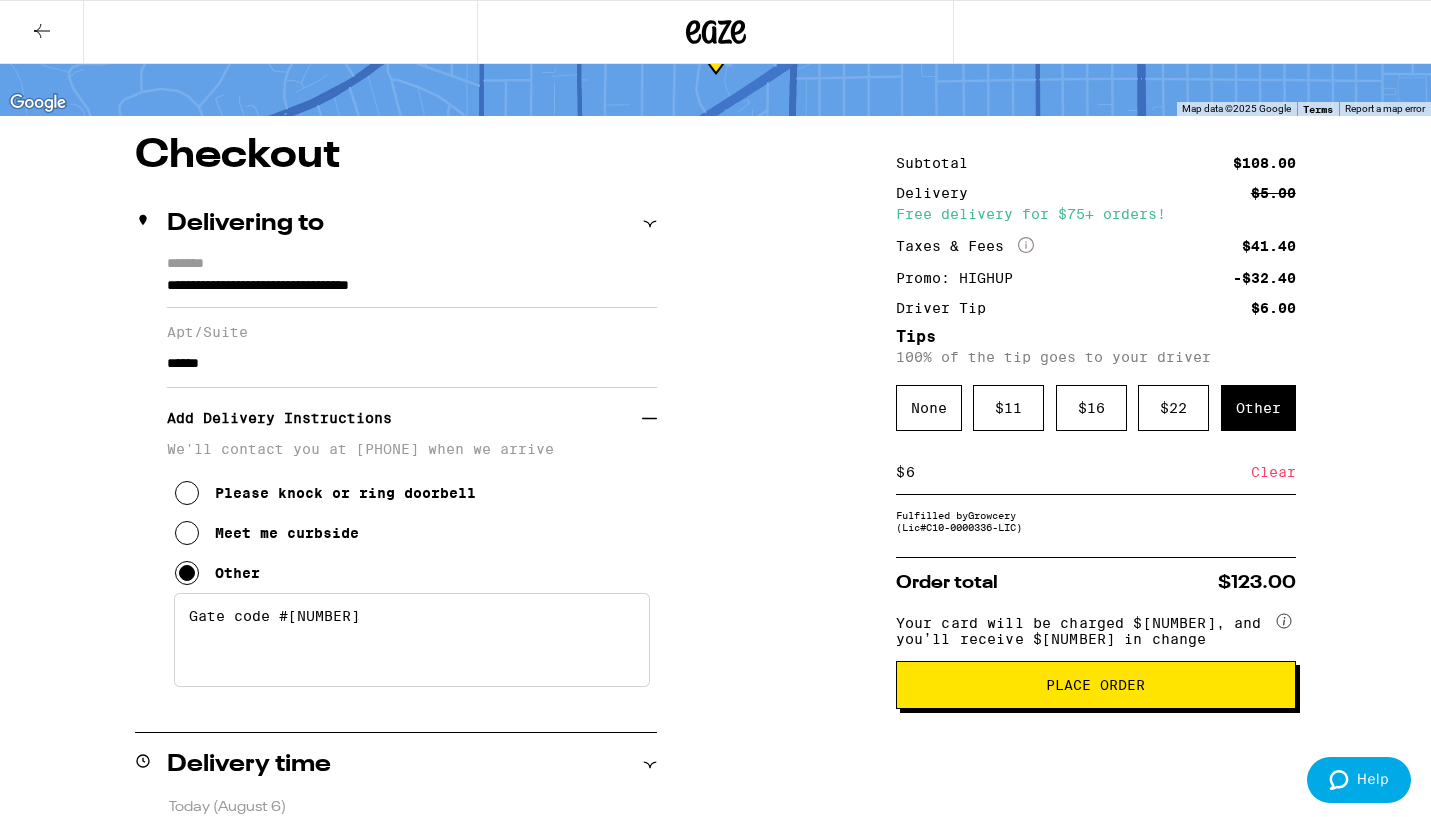 scroll, scrollTop: 138, scrollLeft: 0, axis: vertical 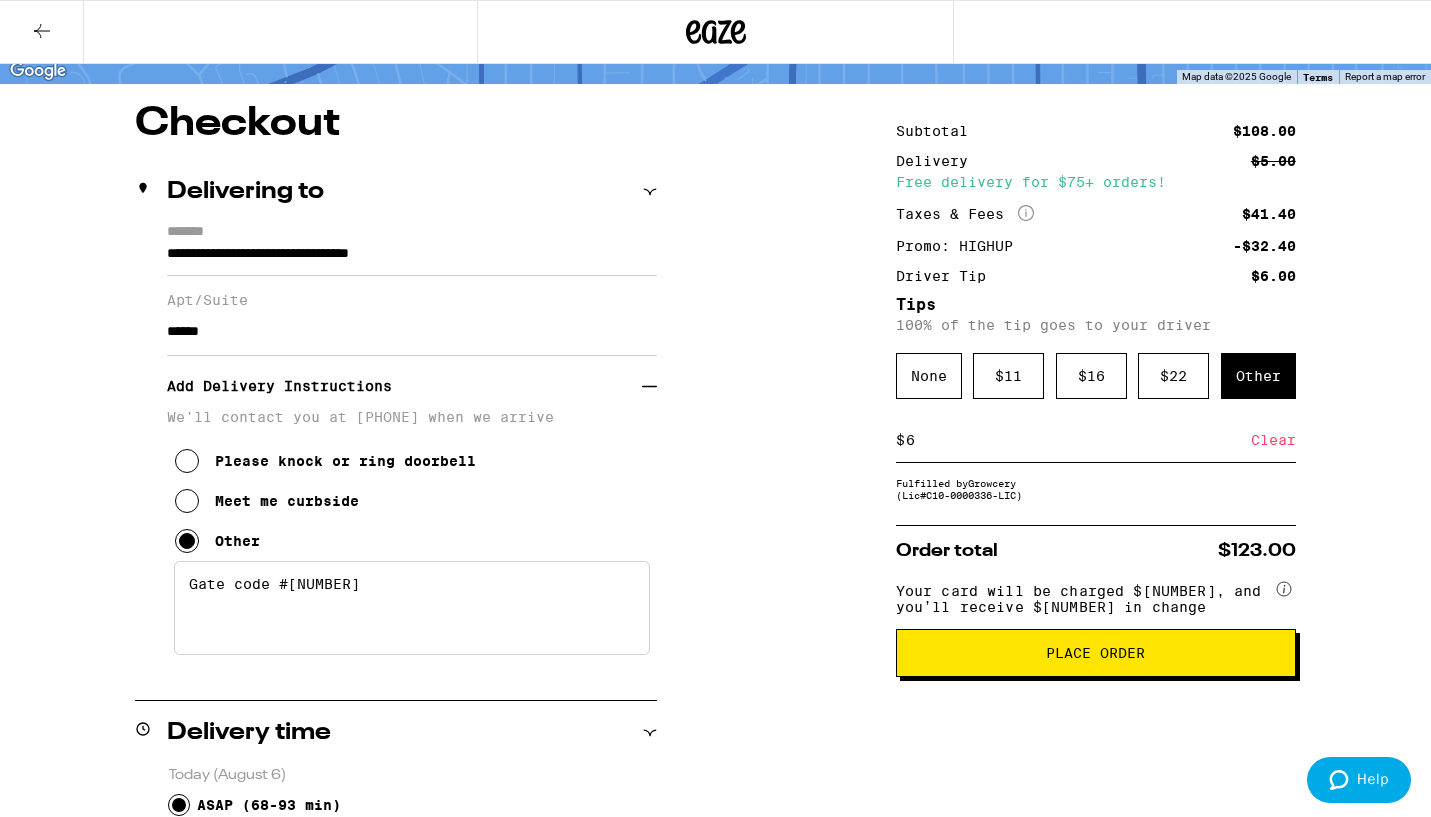 click on "Place Order" at bounding box center (1096, 653) 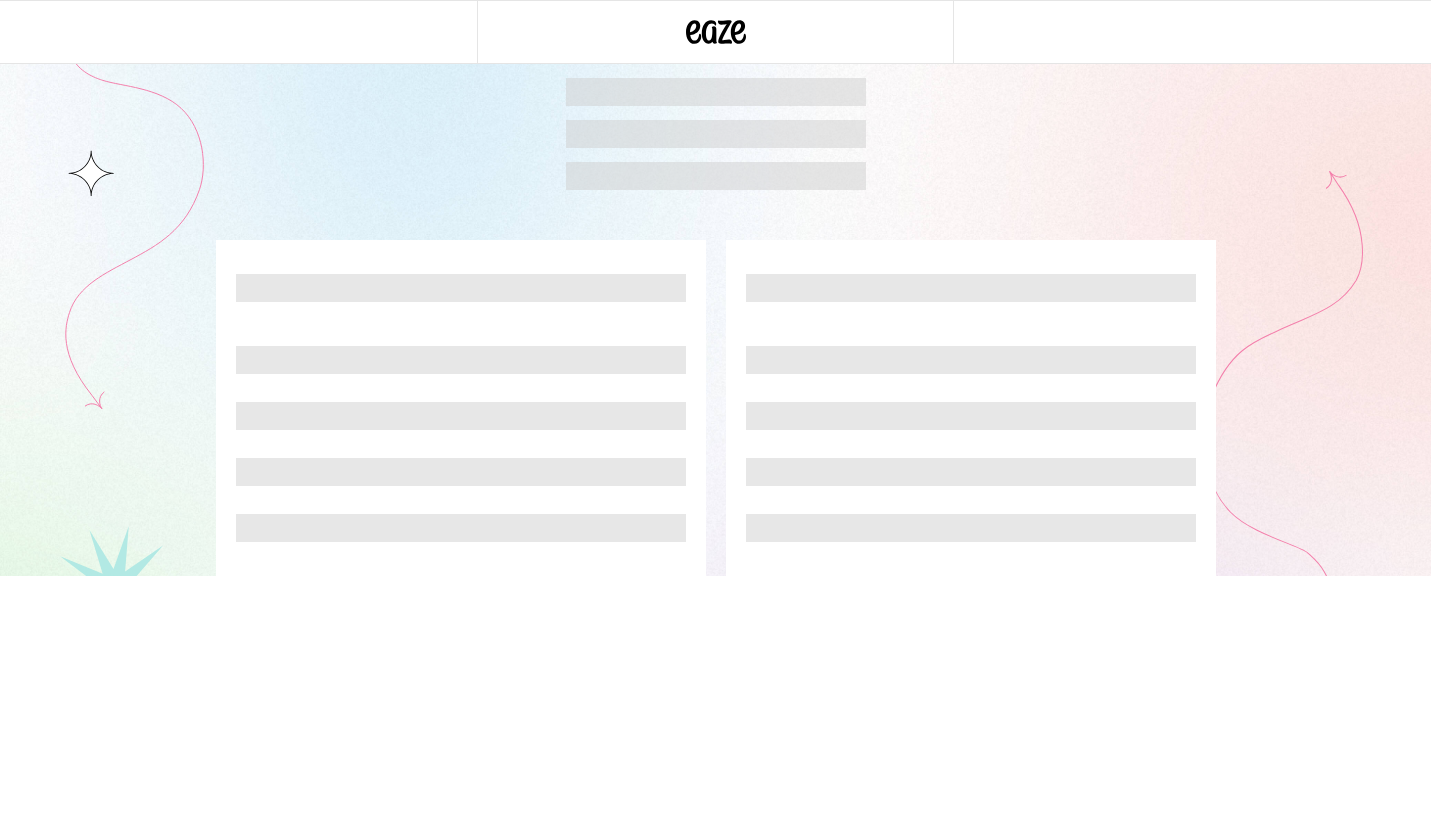 scroll, scrollTop: 0, scrollLeft: 0, axis: both 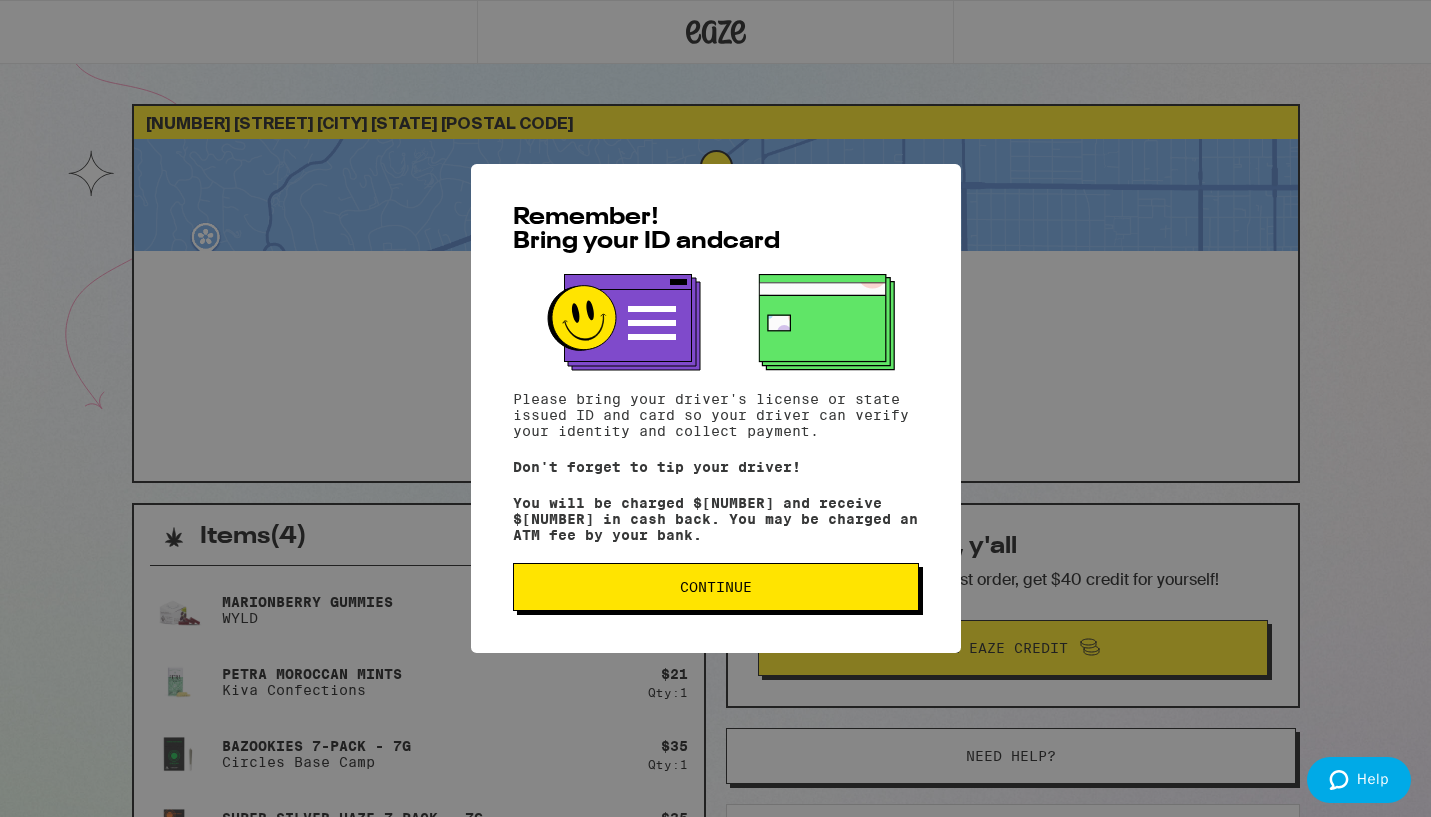 click on "Continue" at bounding box center [716, 587] 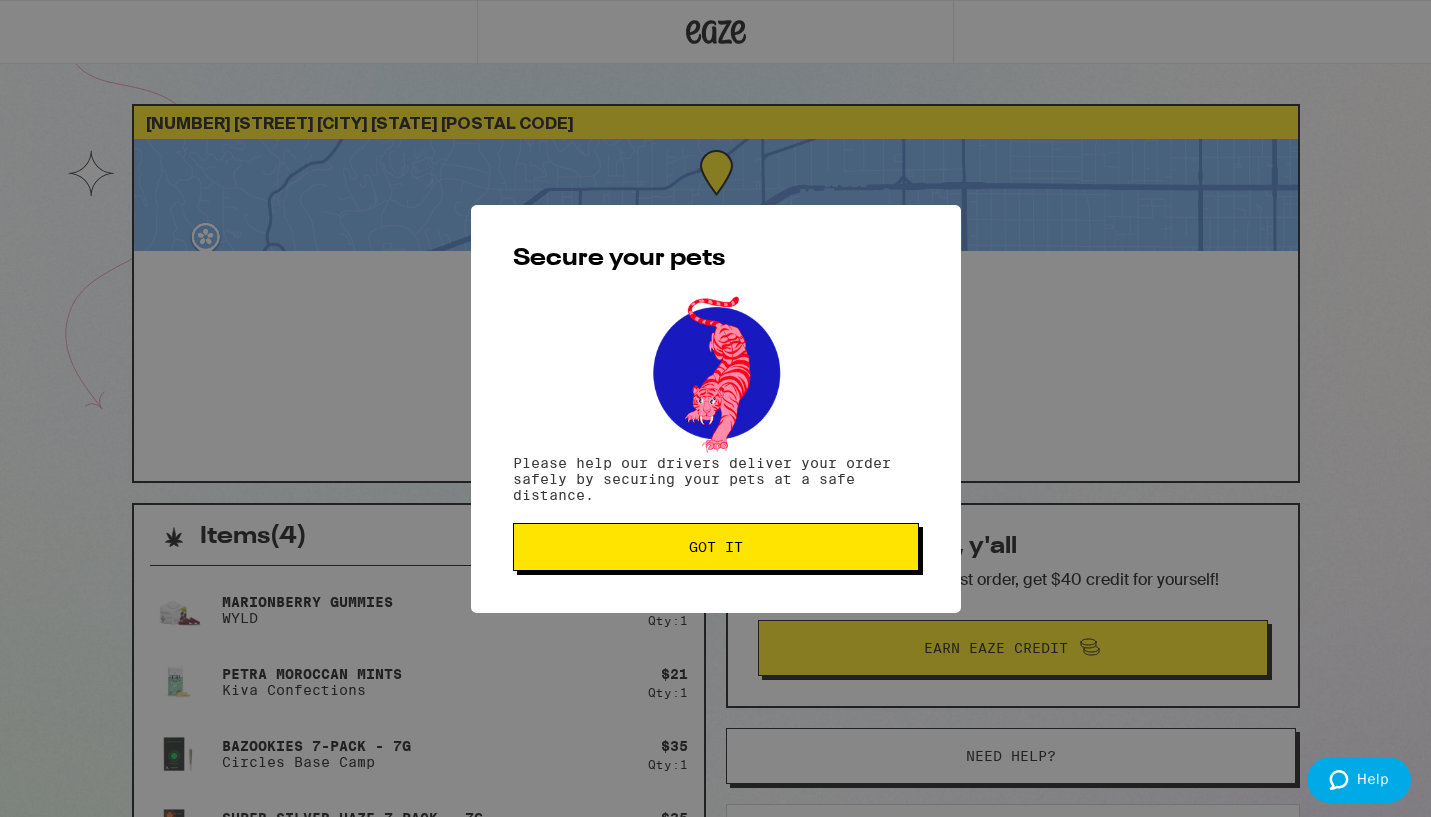 click on "Got it" at bounding box center [716, 547] 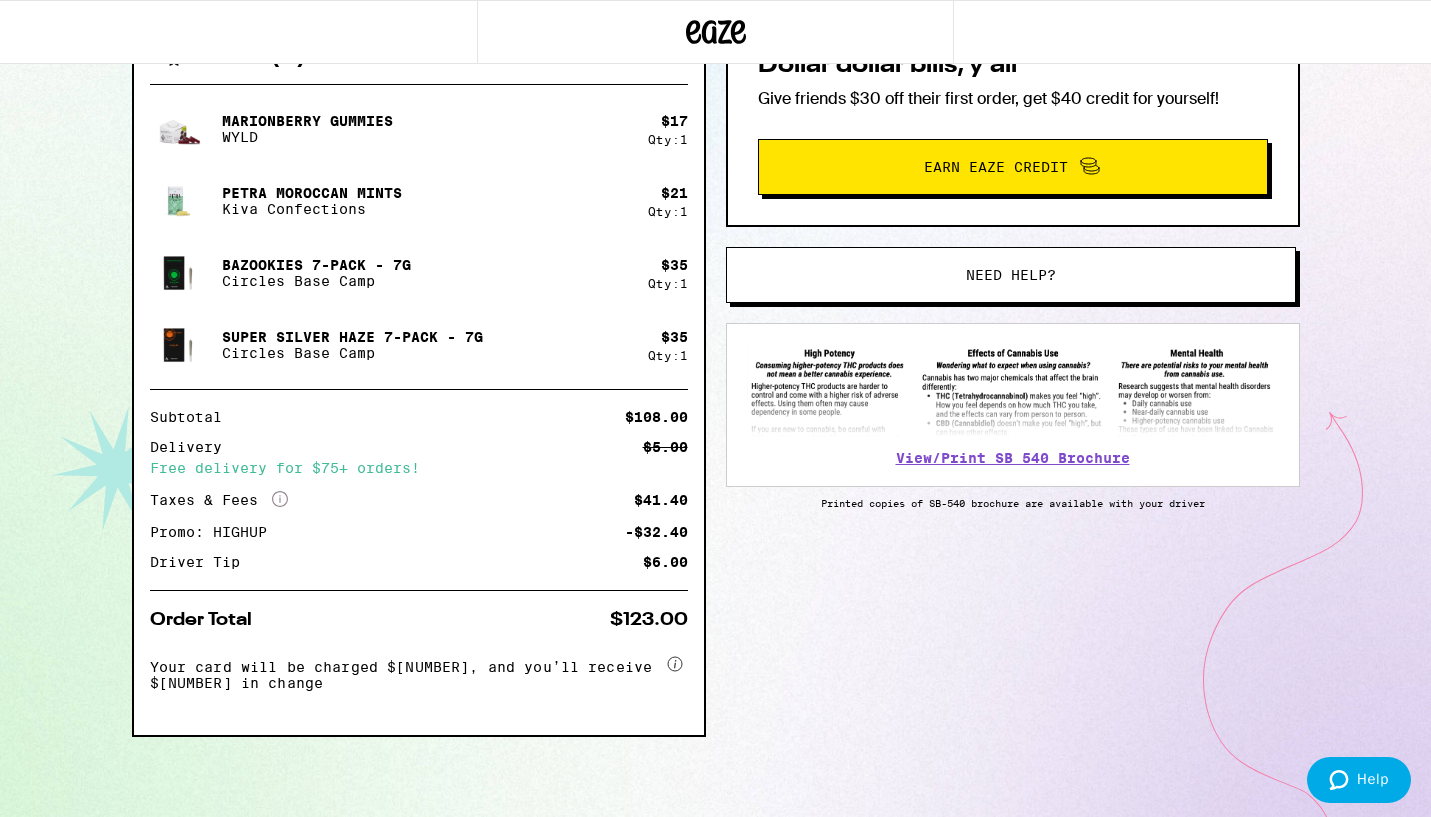 scroll, scrollTop: 487, scrollLeft: 0, axis: vertical 